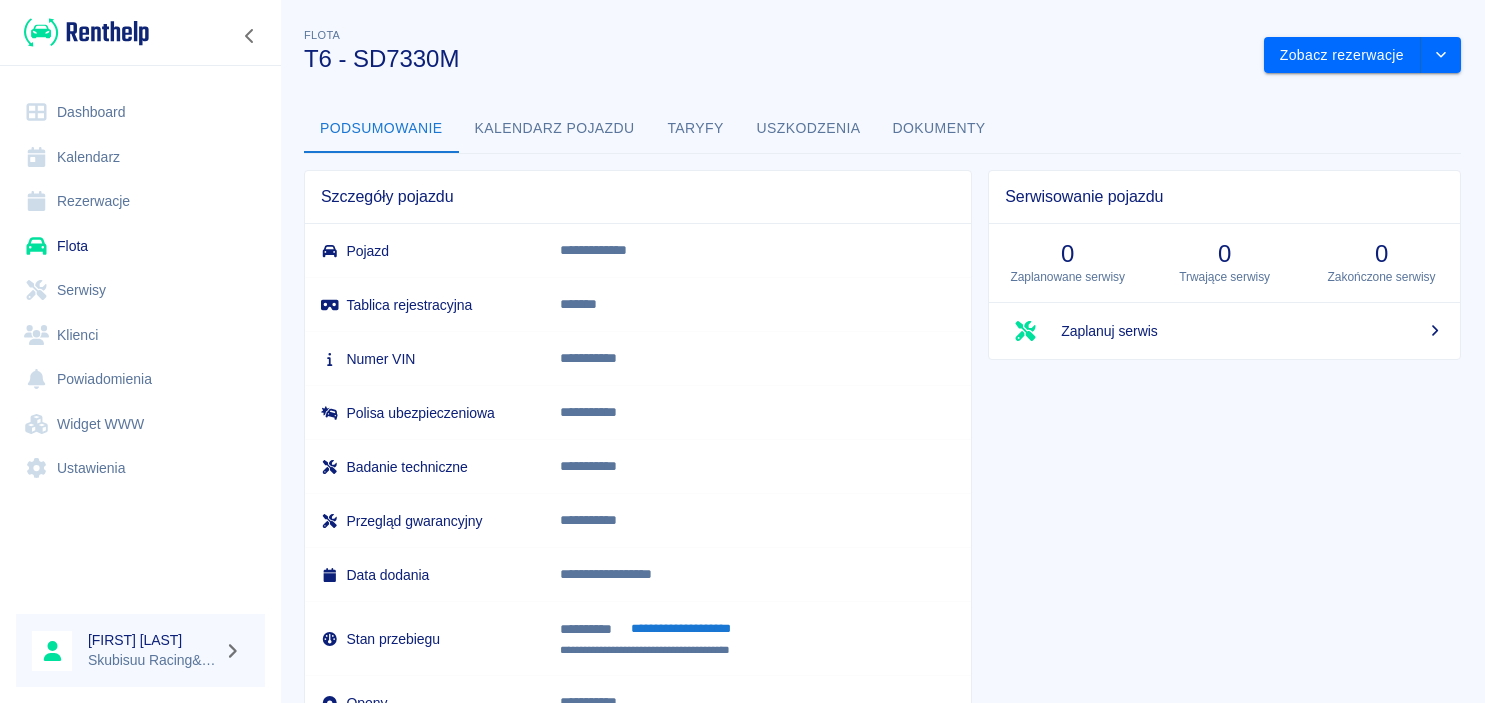 scroll, scrollTop: 0, scrollLeft: 0, axis: both 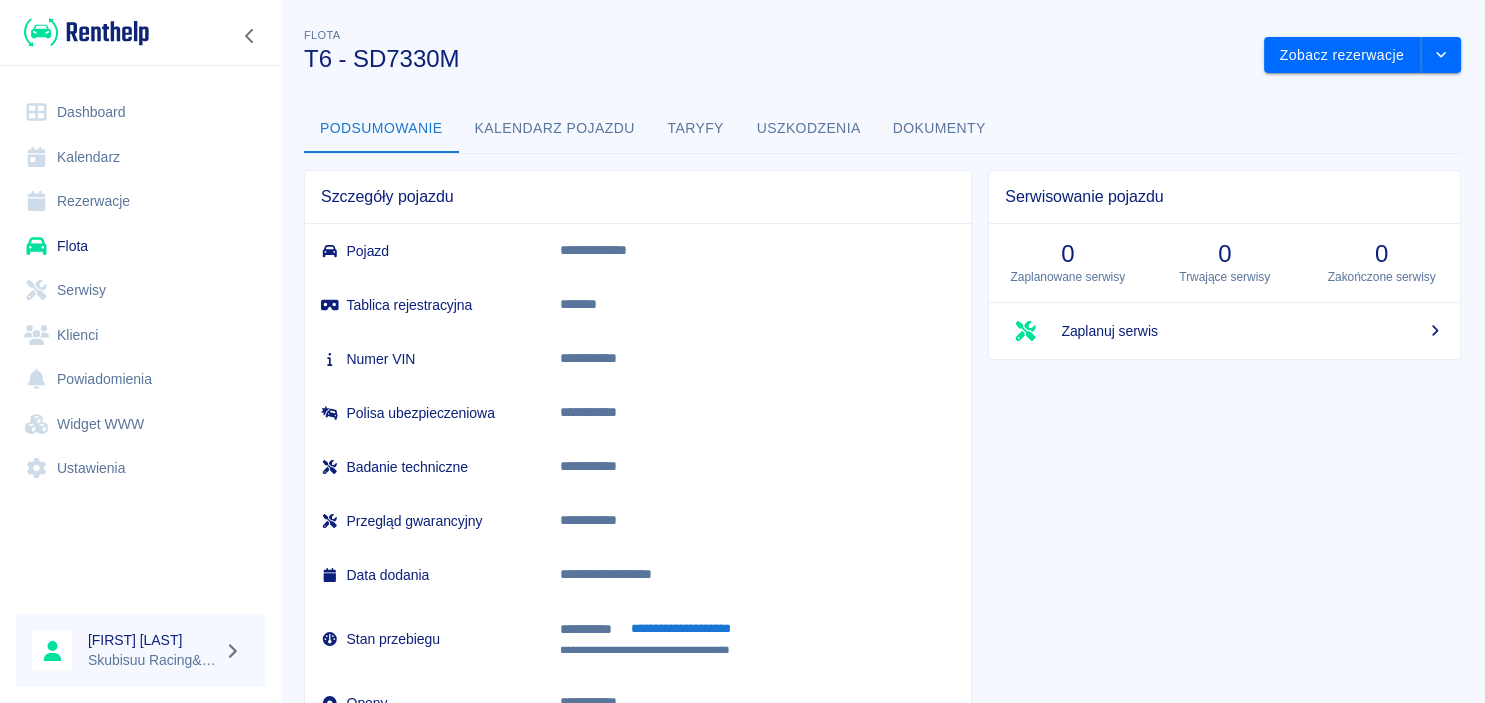 click on "Dashboard" at bounding box center [140, 112] 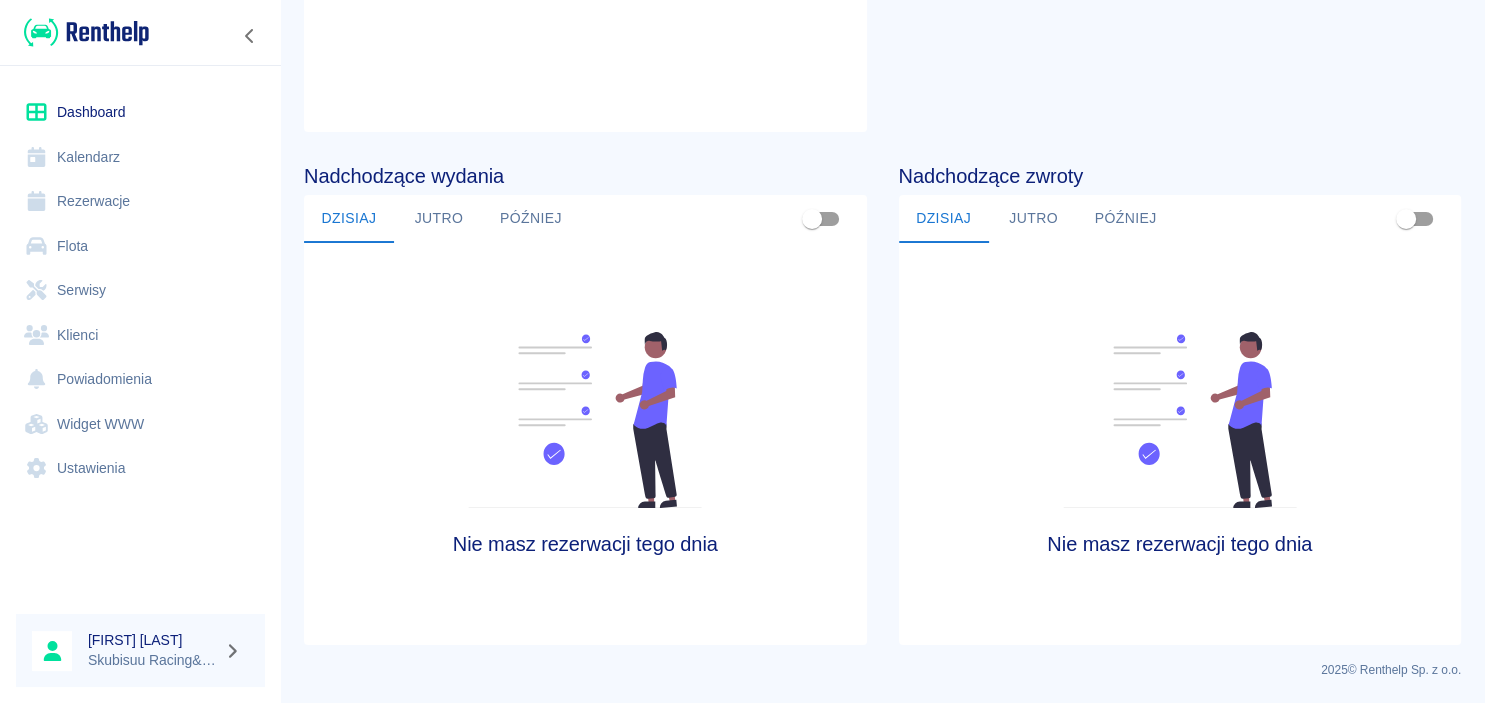 scroll, scrollTop: 0, scrollLeft: 0, axis: both 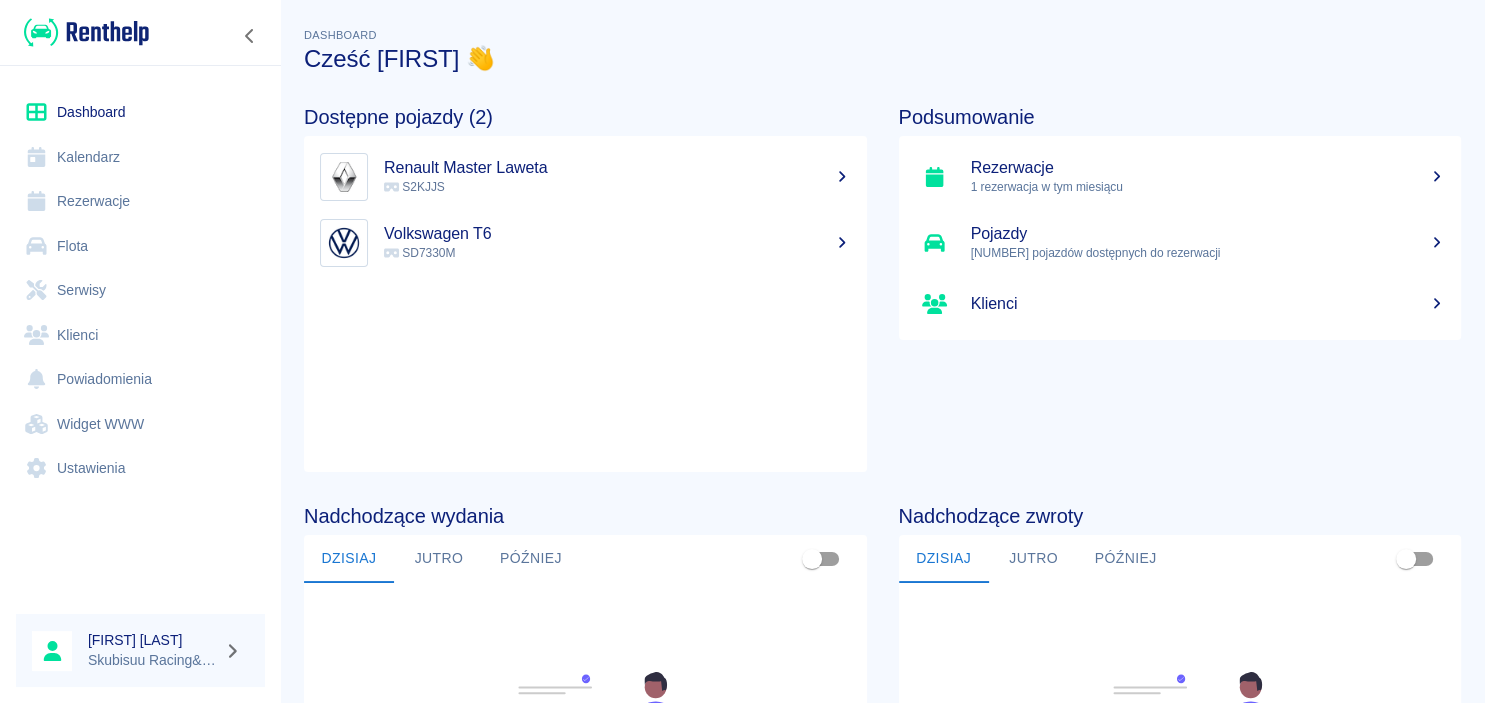 click 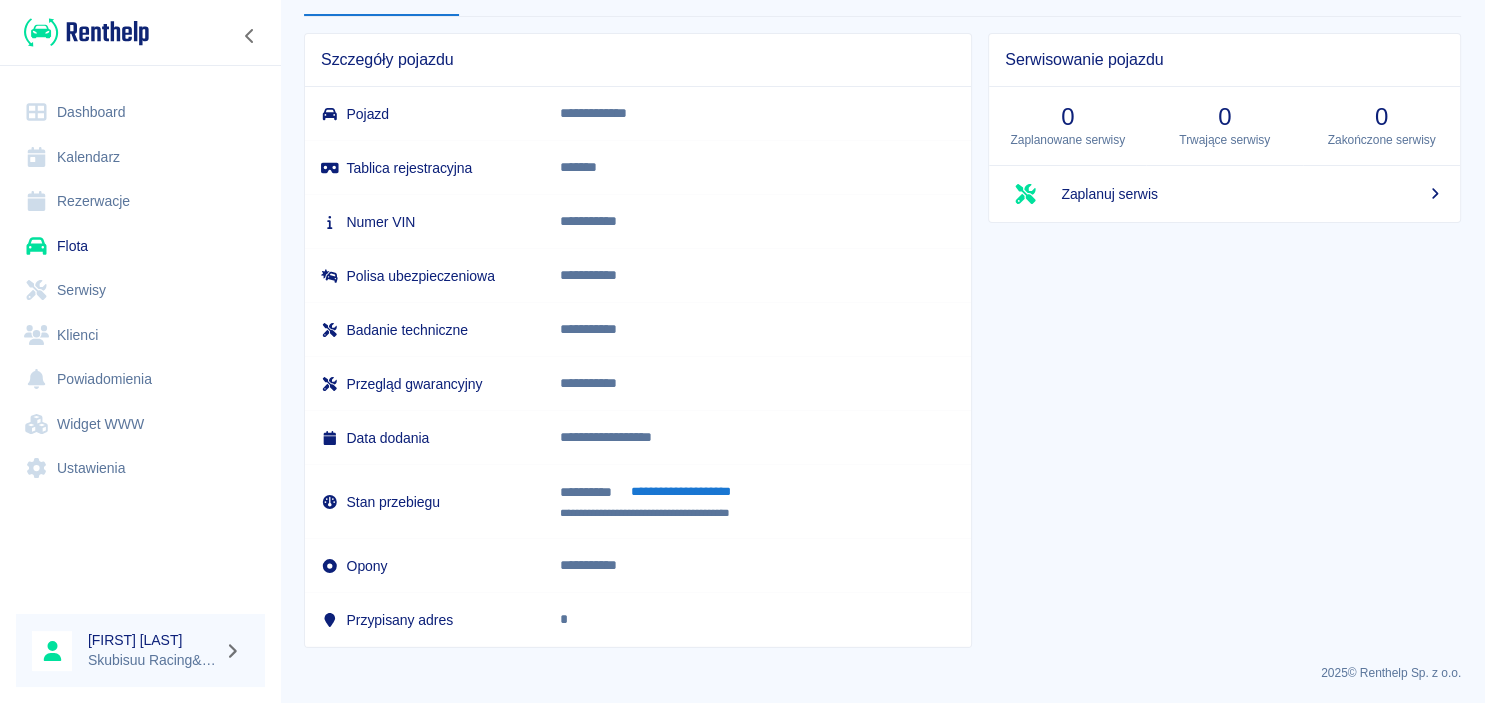 scroll, scrollTop: 0, scrollLeft: 0, axis: both 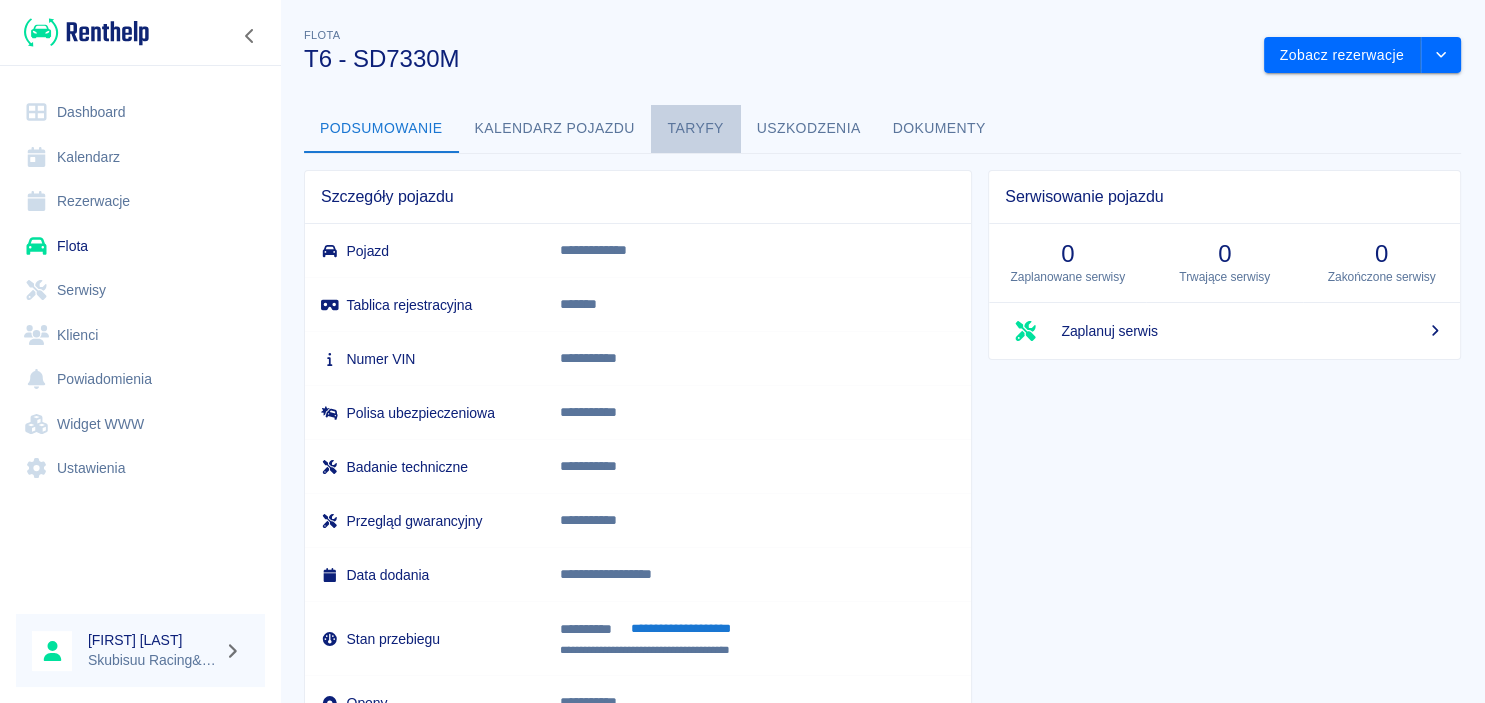 click on "Taryfy" at bounding box center (696, 129) 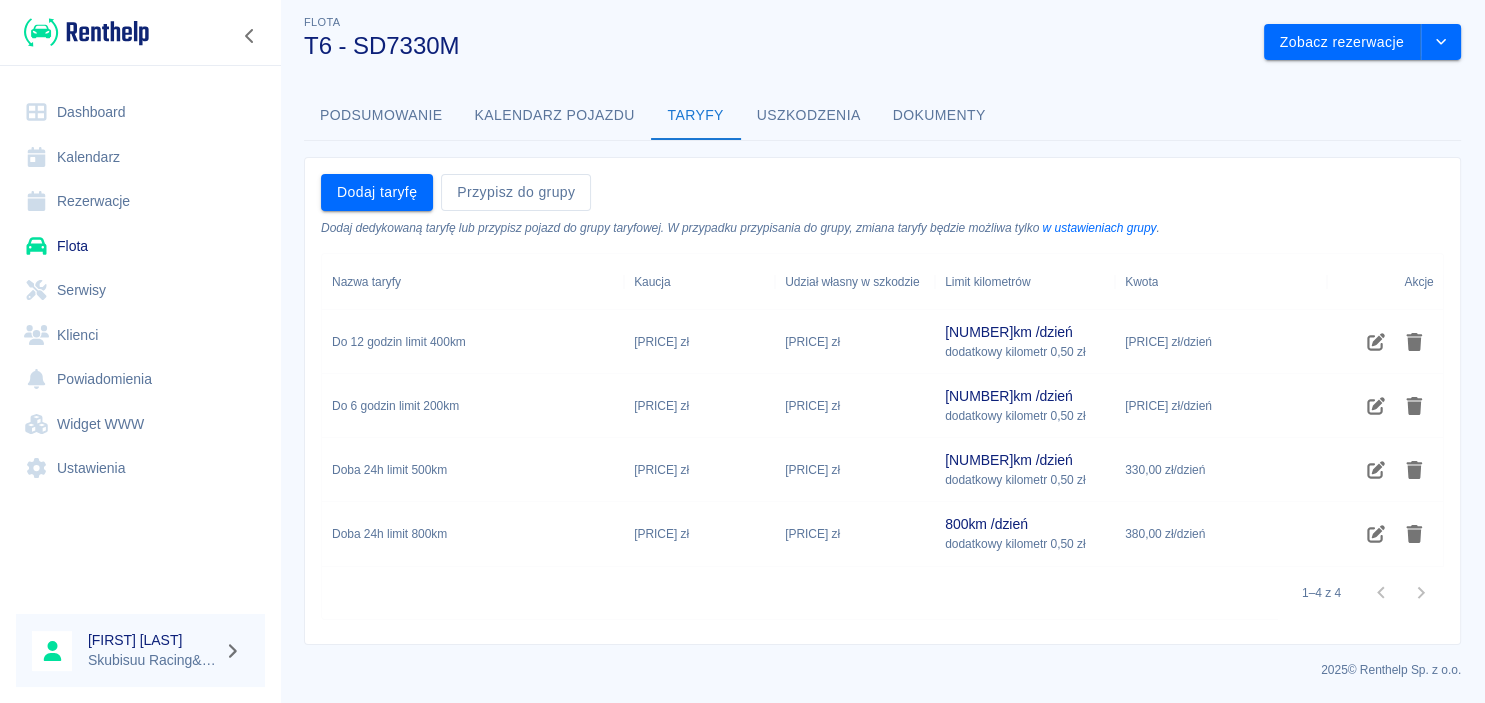 scroll, scrollTop: 0, scrollLeft: 0, axis: both 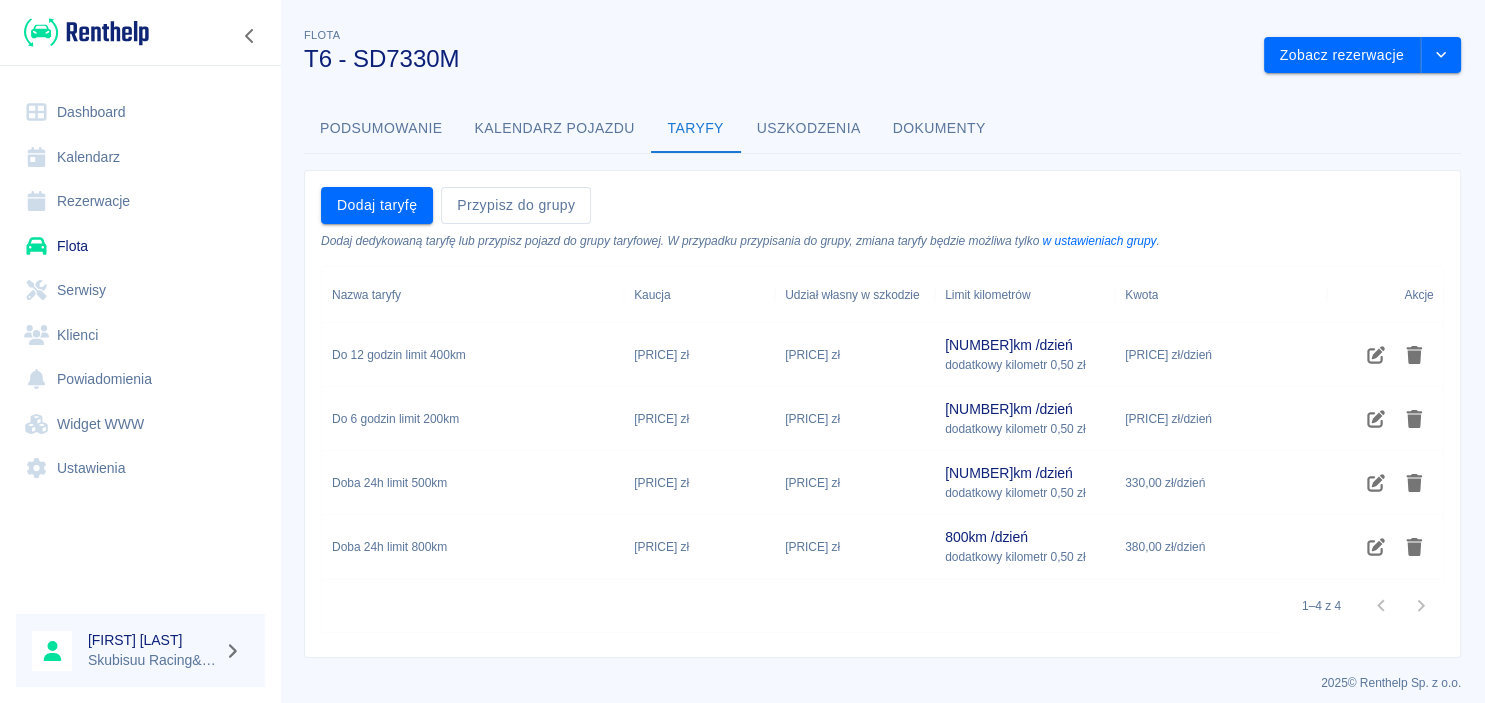click on "Uszkodzenia" at bounding box center (809, 129) 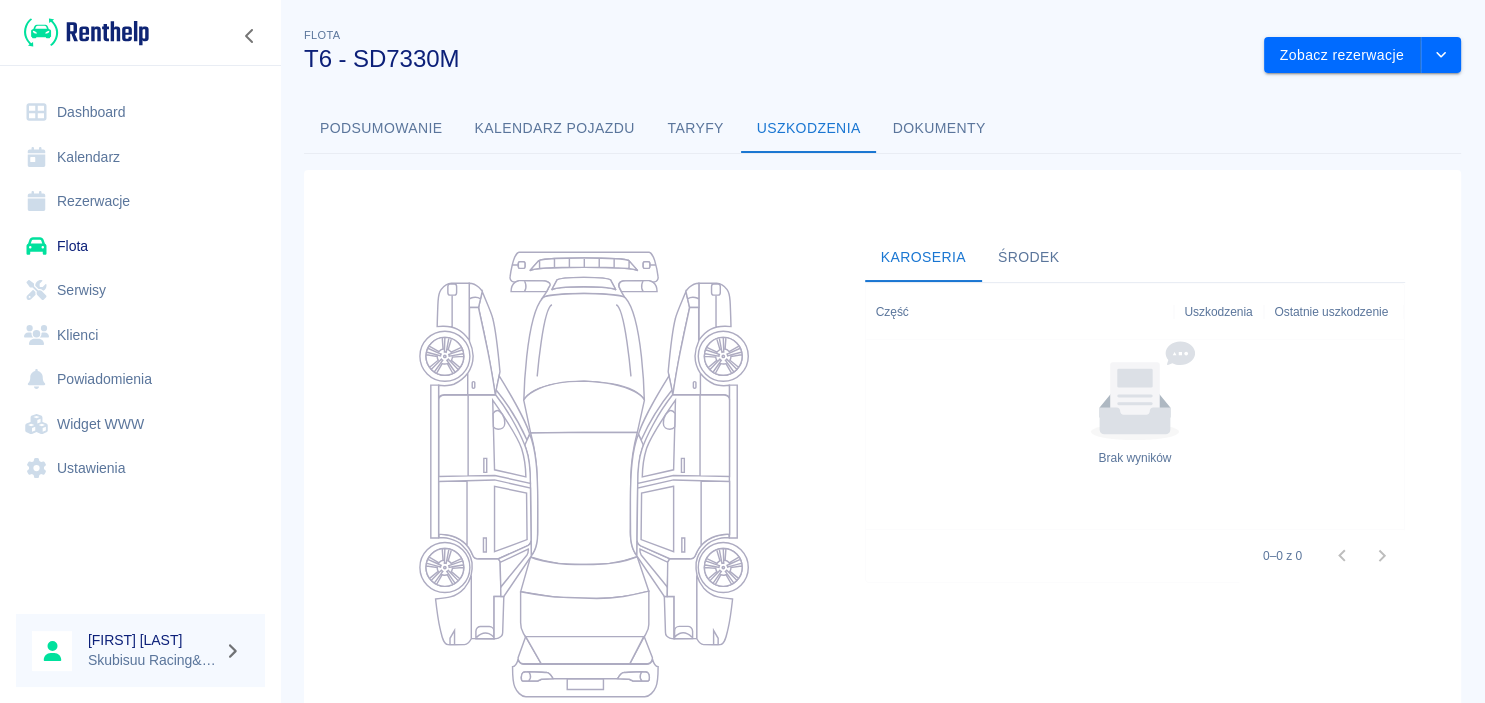 click on "Dokumenty" at bounding box center [939, 129] 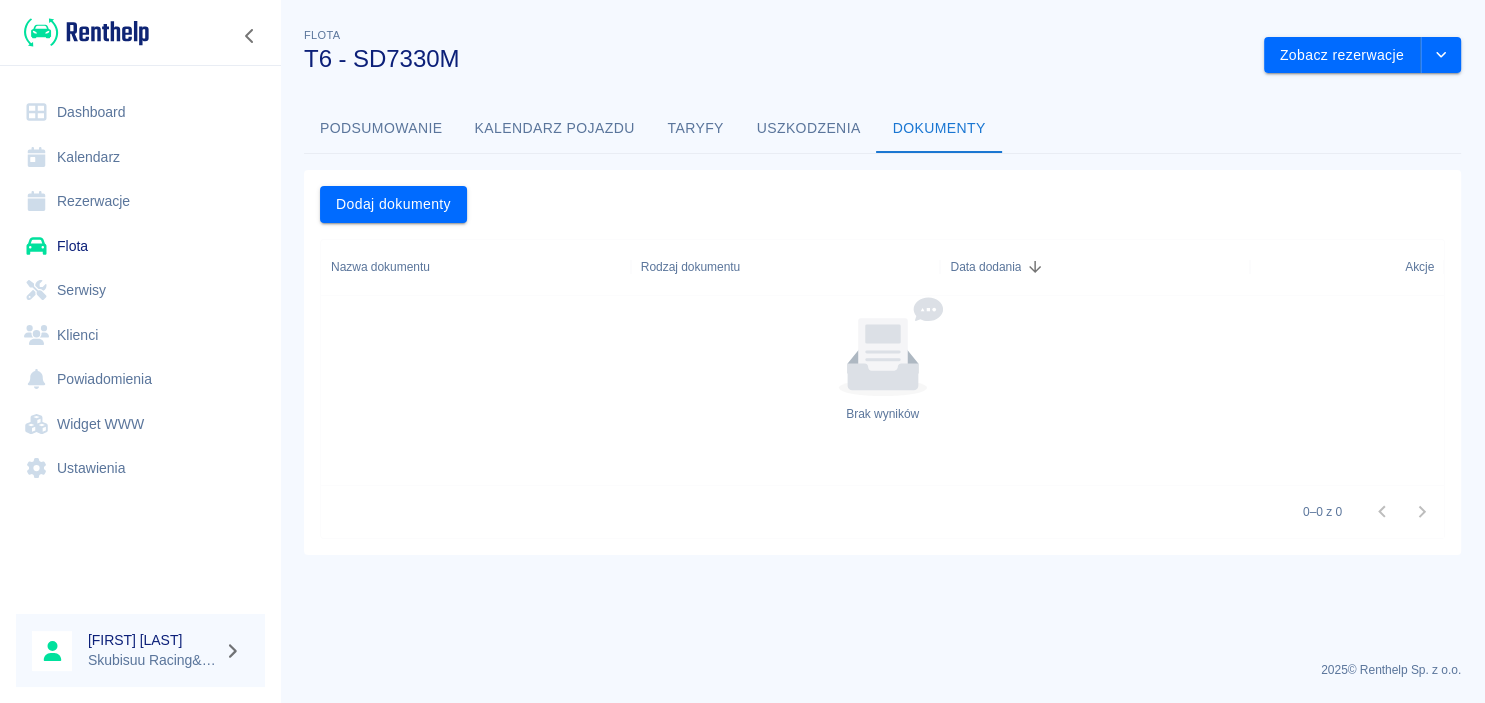 click on "Podsumowanie" at bounding box center [381, 129] 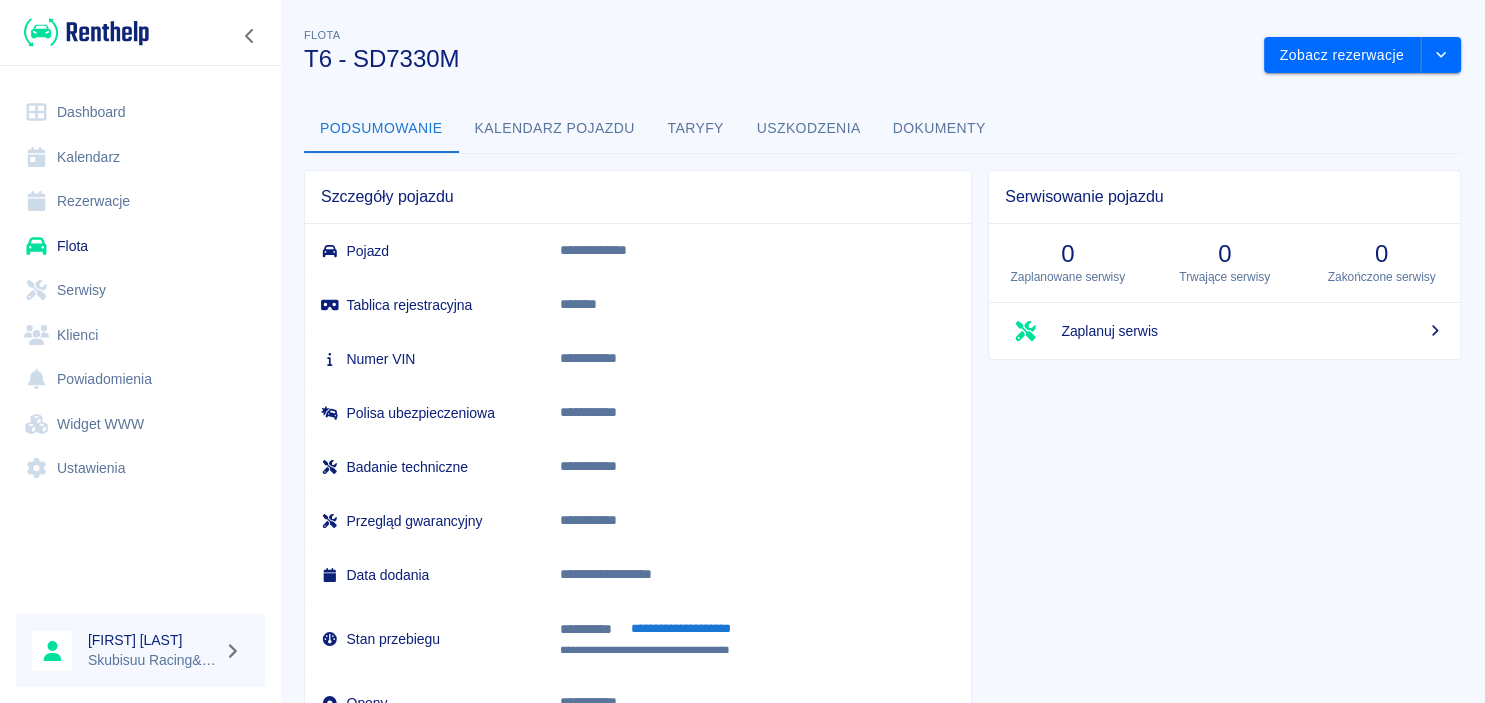 click on "T6 - SD7330M" at bounding box center [776, 59] 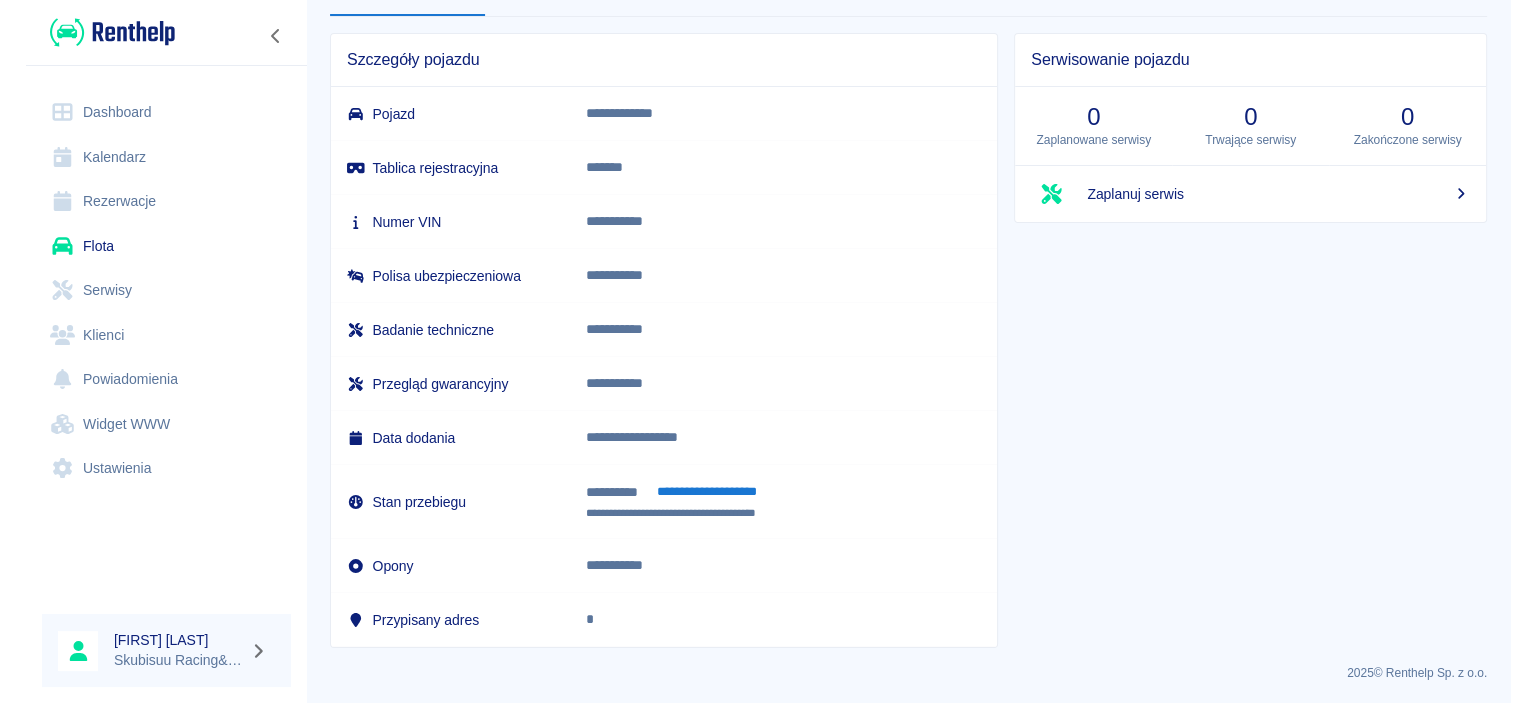 scroll, scrollTop: 0, scrollLeft: 0, axis: both 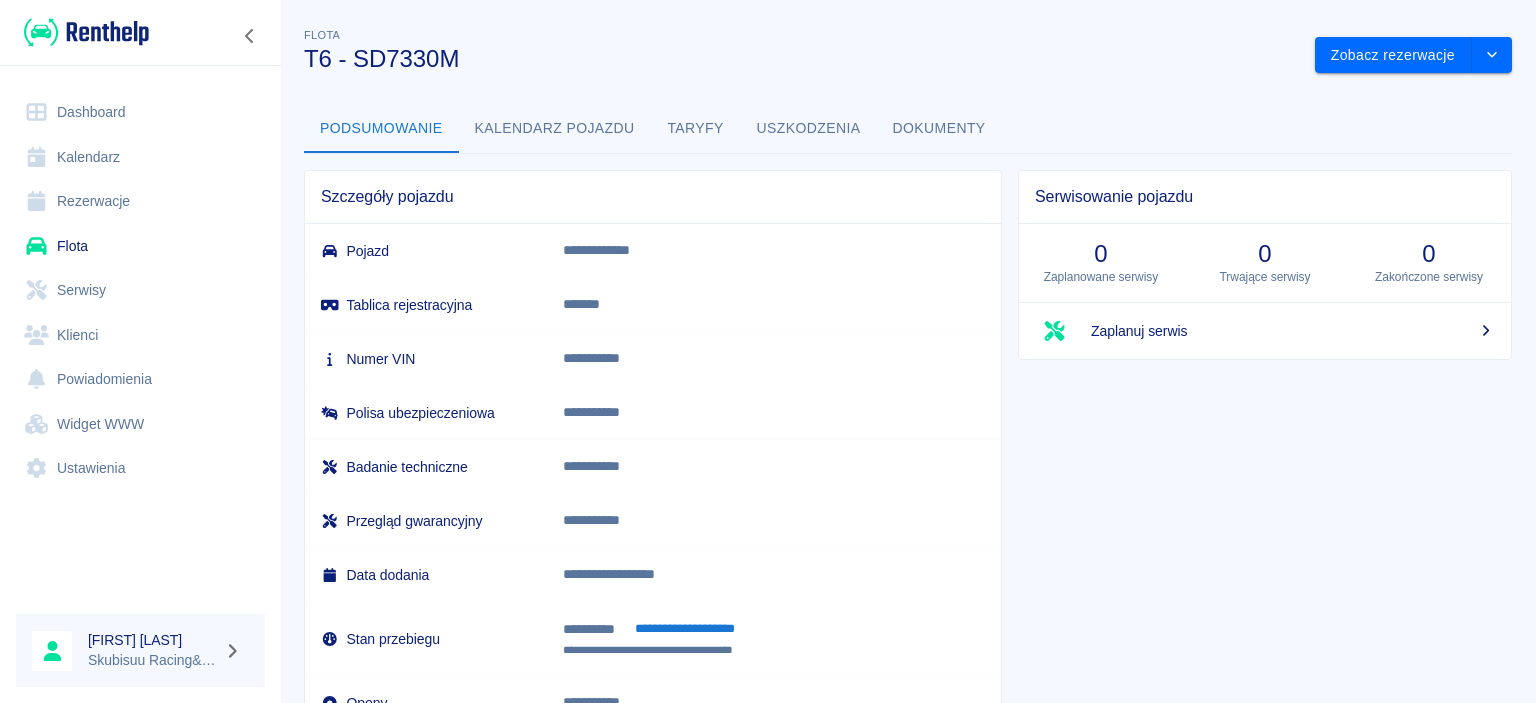 click on "Dashboard" at bounding box center (140, 112) 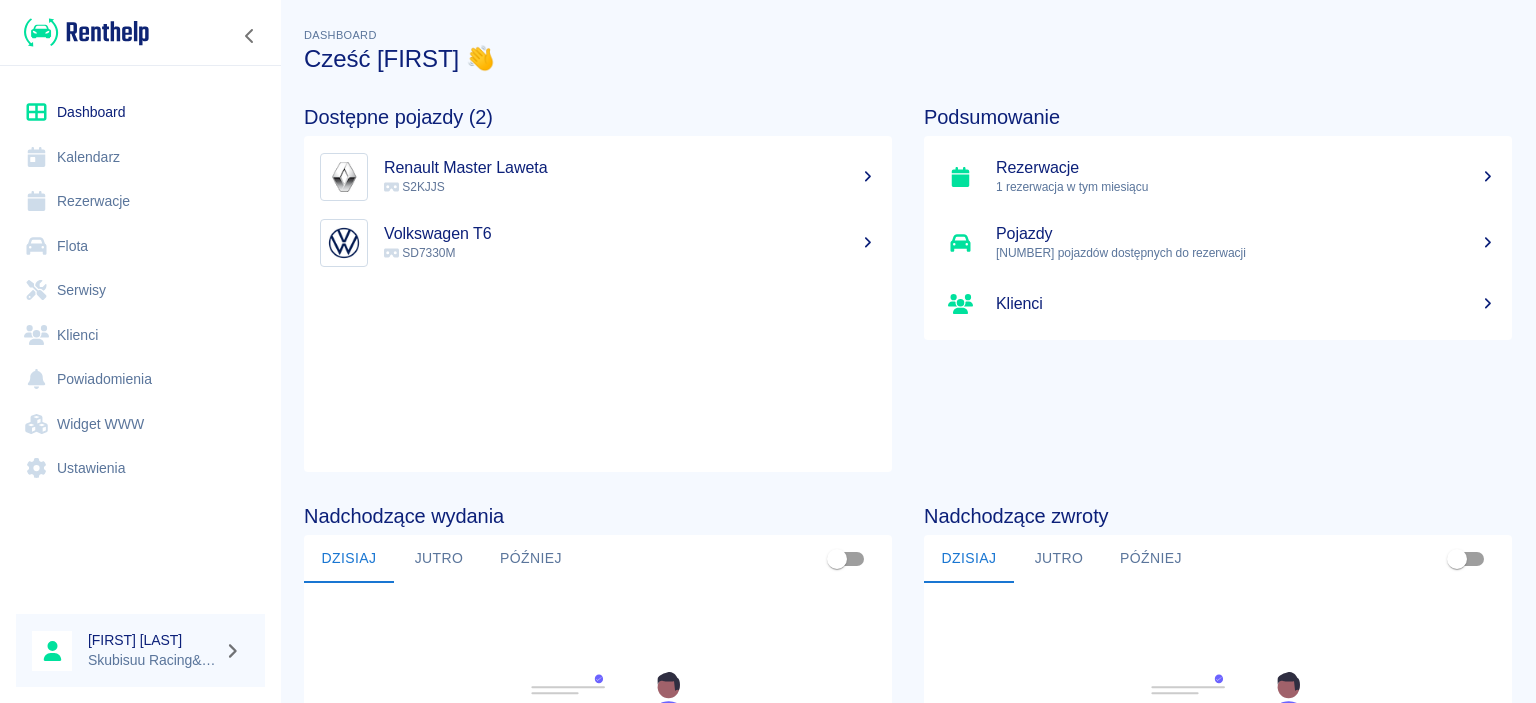 click on "Klienci" at bounding box center (1218, 304) 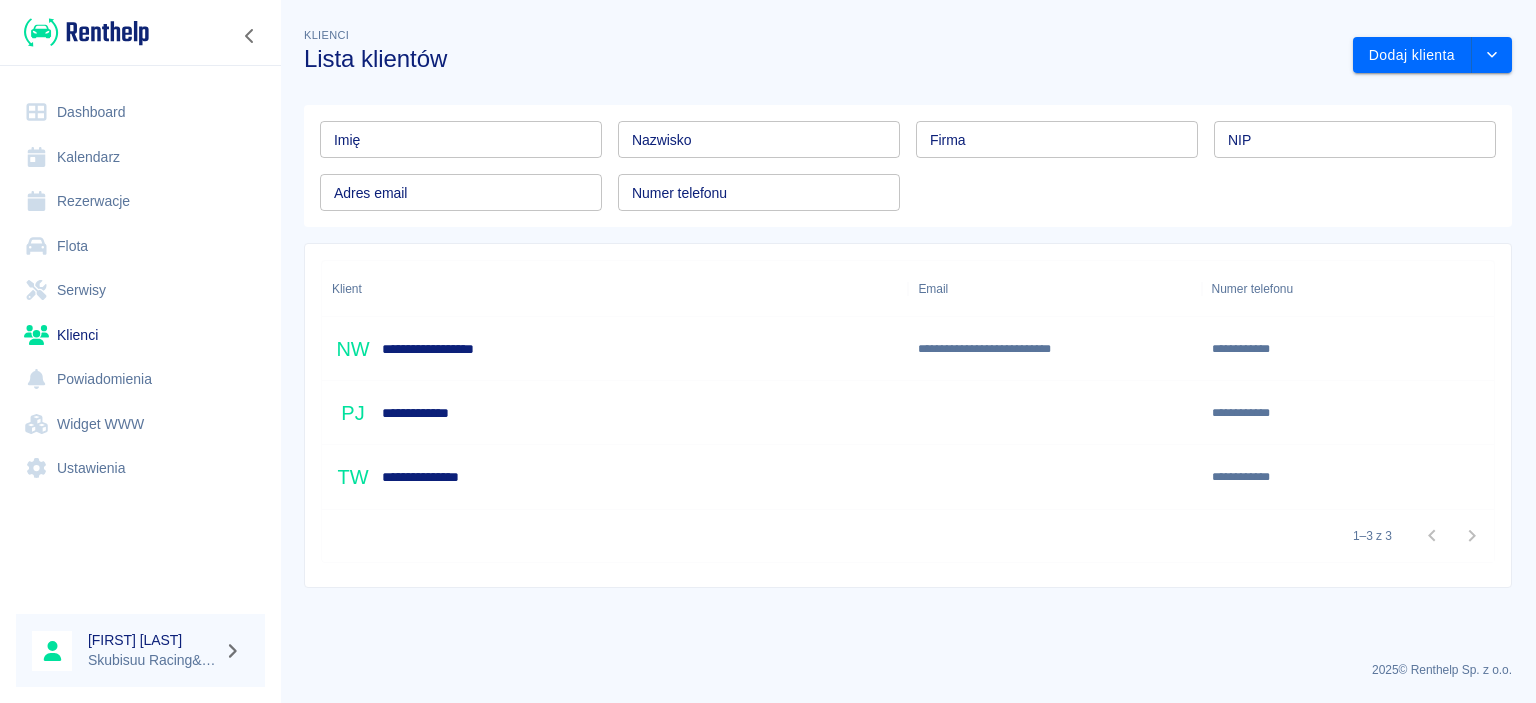 click on "**********" at bounding box center [615, 413] 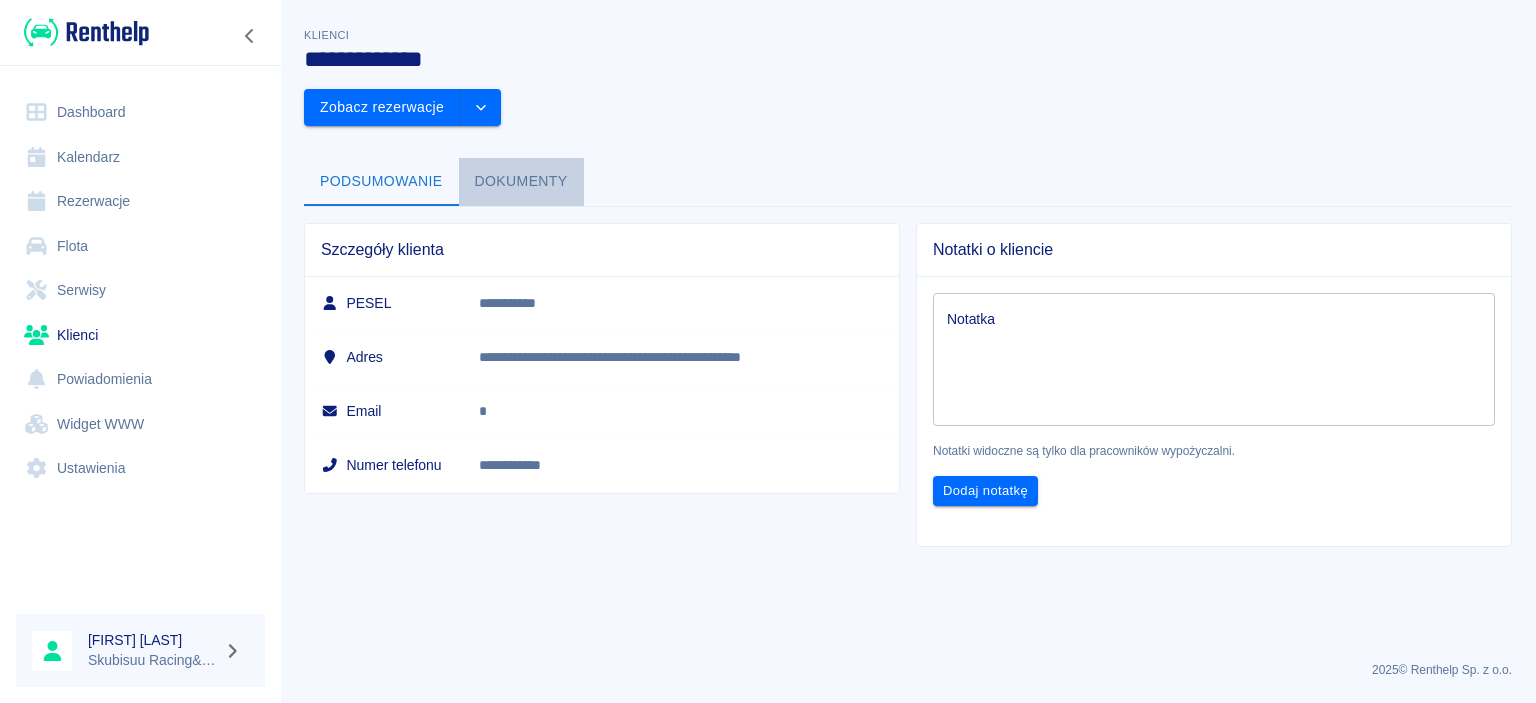 click on "Dokumenty" at bounding box center [521, 182] 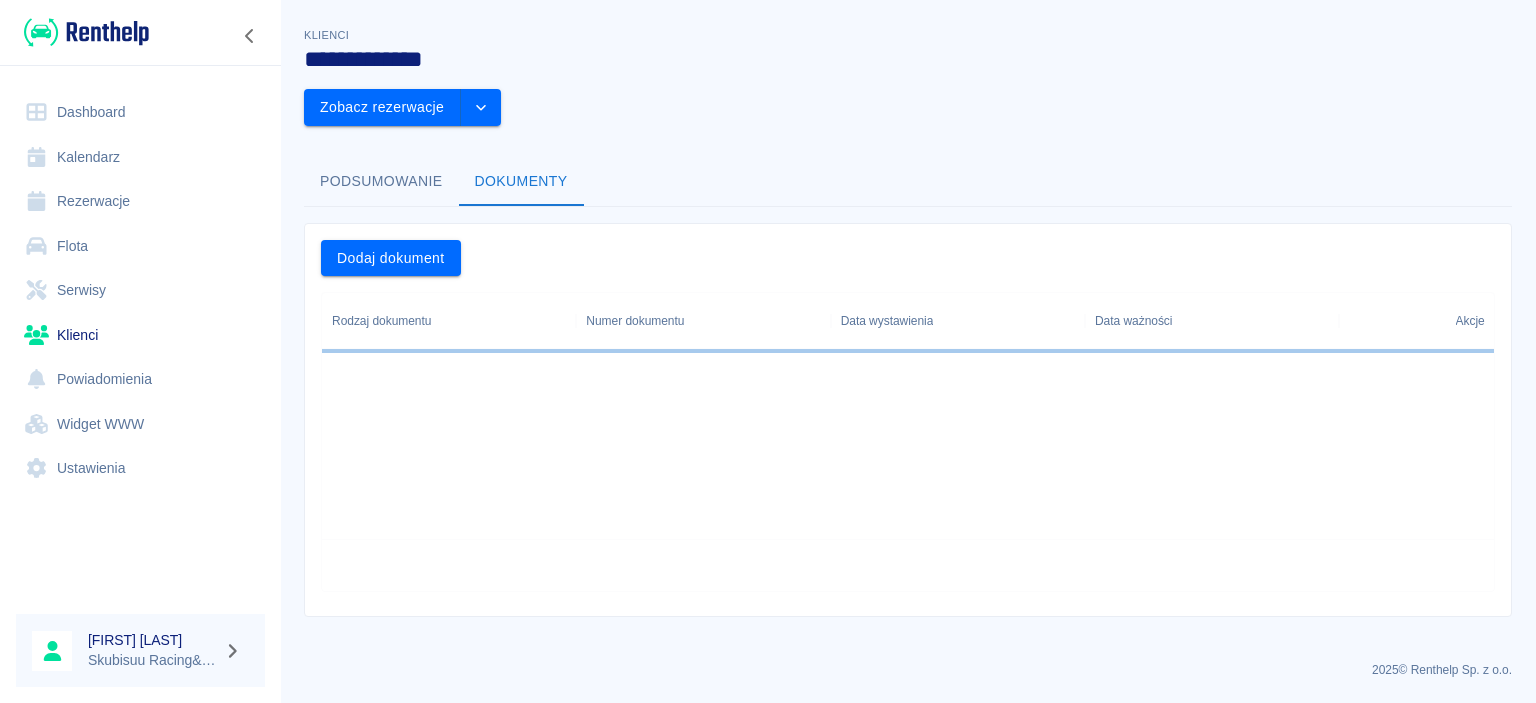 click on "Dokumenty" at bounding box center [521, 182] 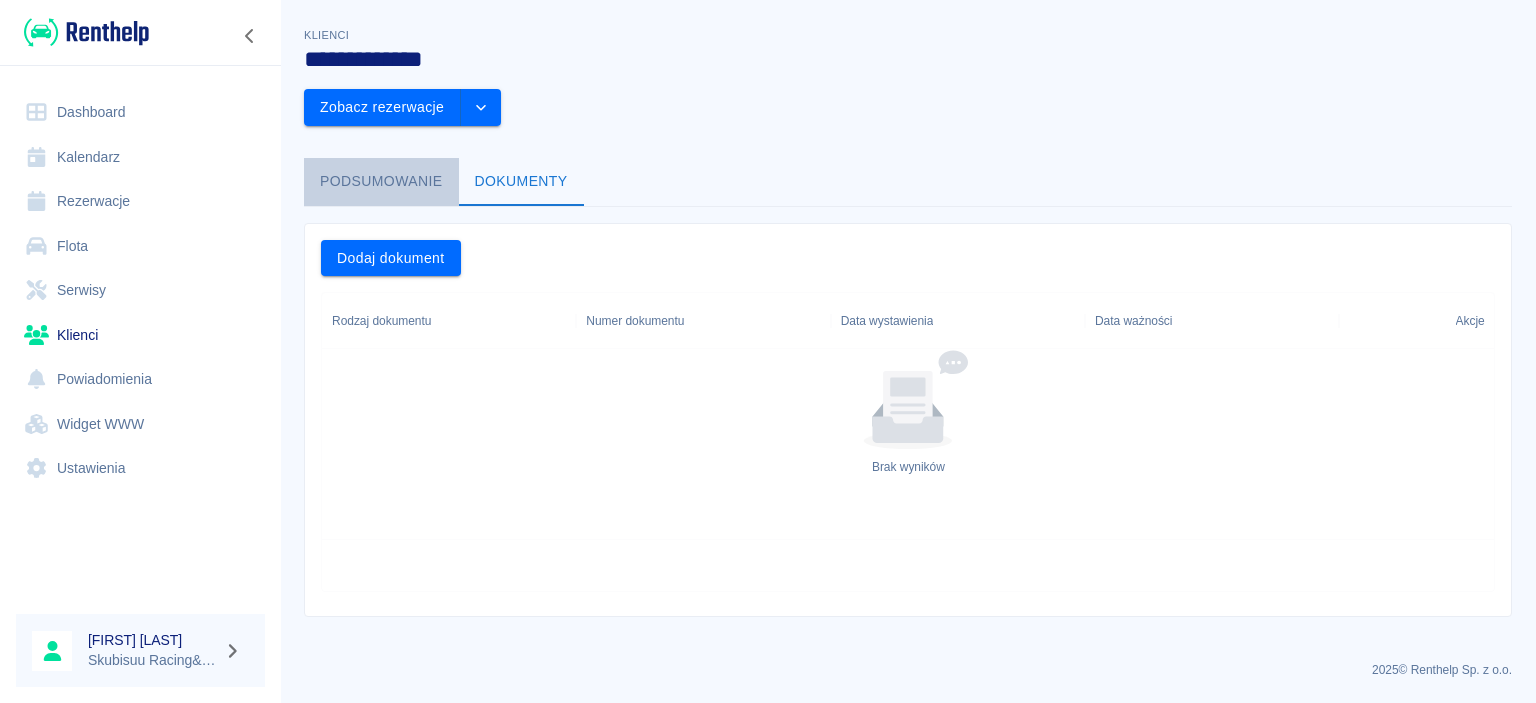 click on "Podsumowanie" at bounding box center (381, 182) 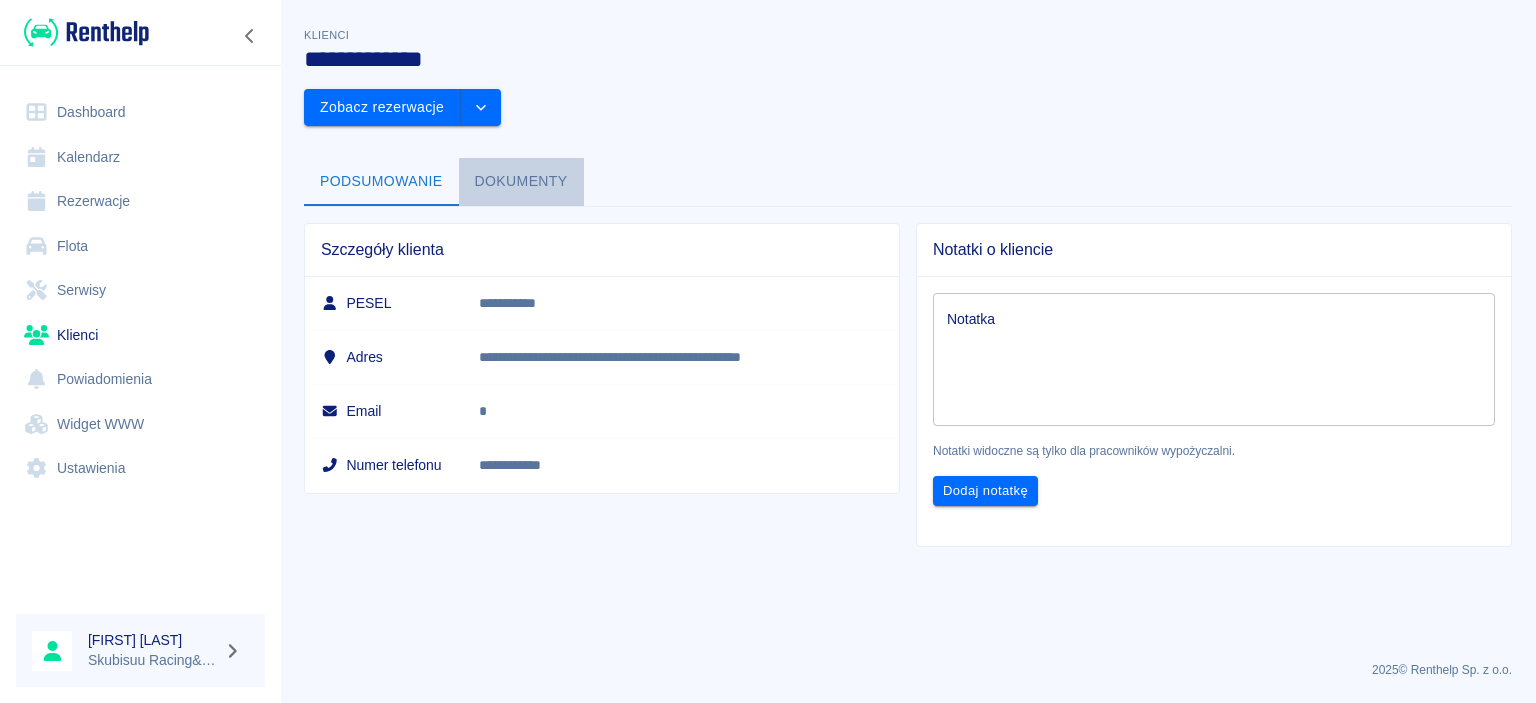 click on "Dokumenty" at bounding box center (521, 182) 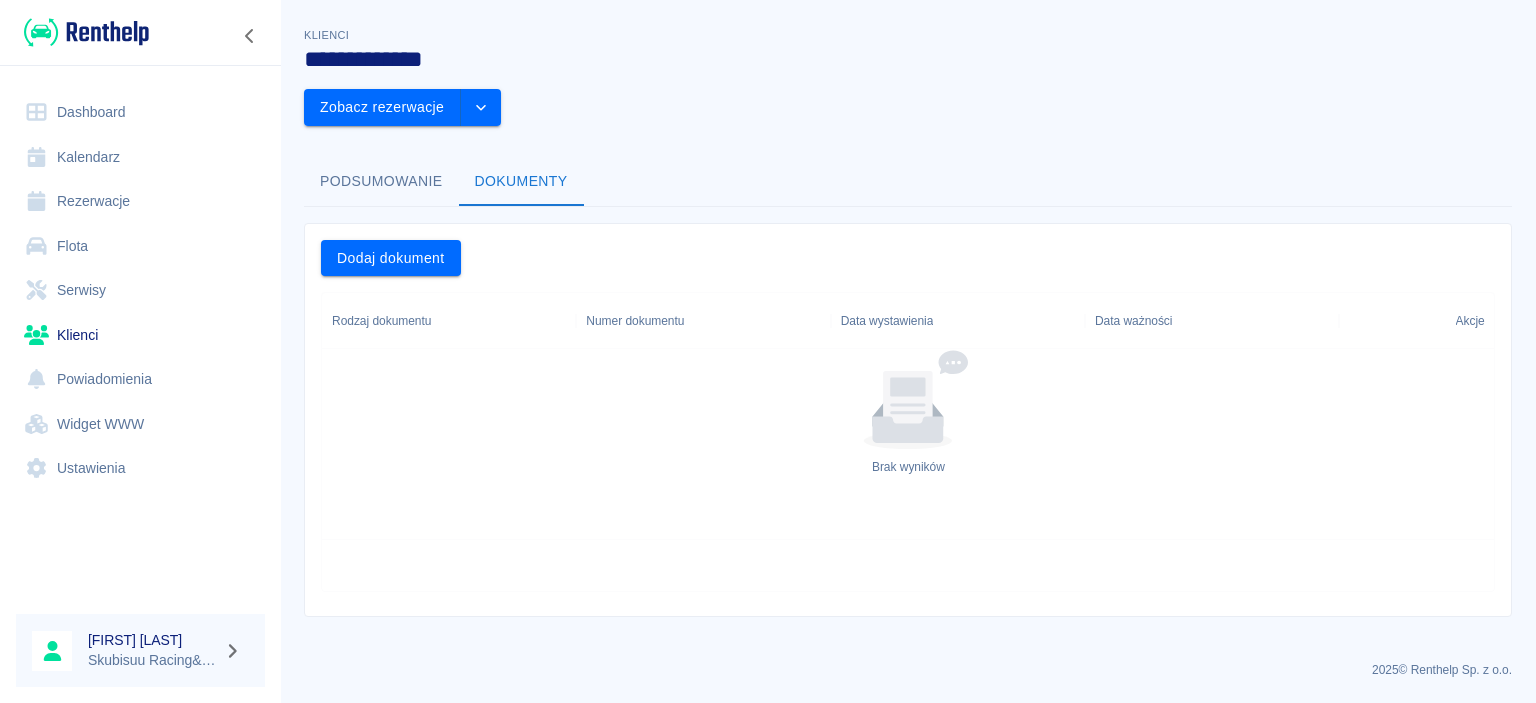 click on "Podsumowanie" at bounding box center [381, 182] 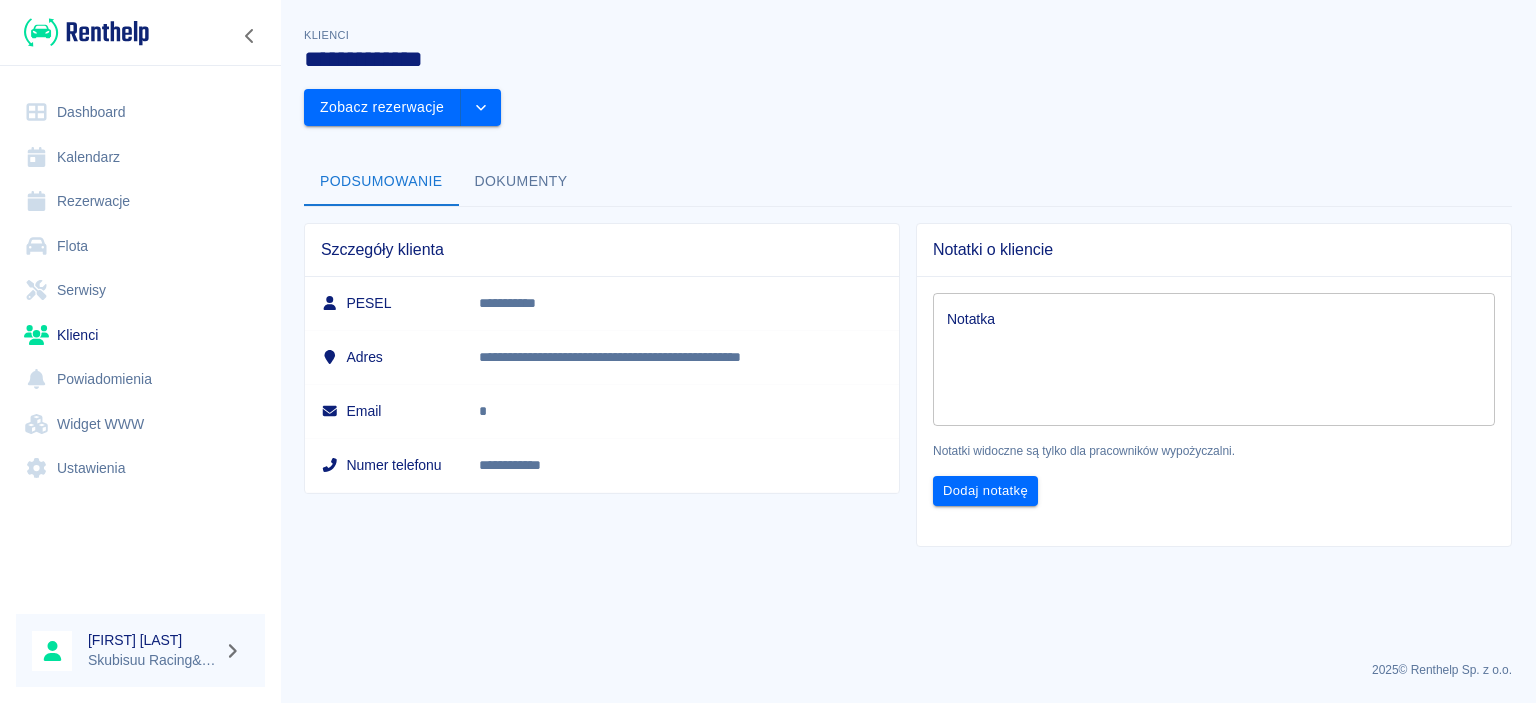 click on "Dokumenty" at bounding box center [521, 182] 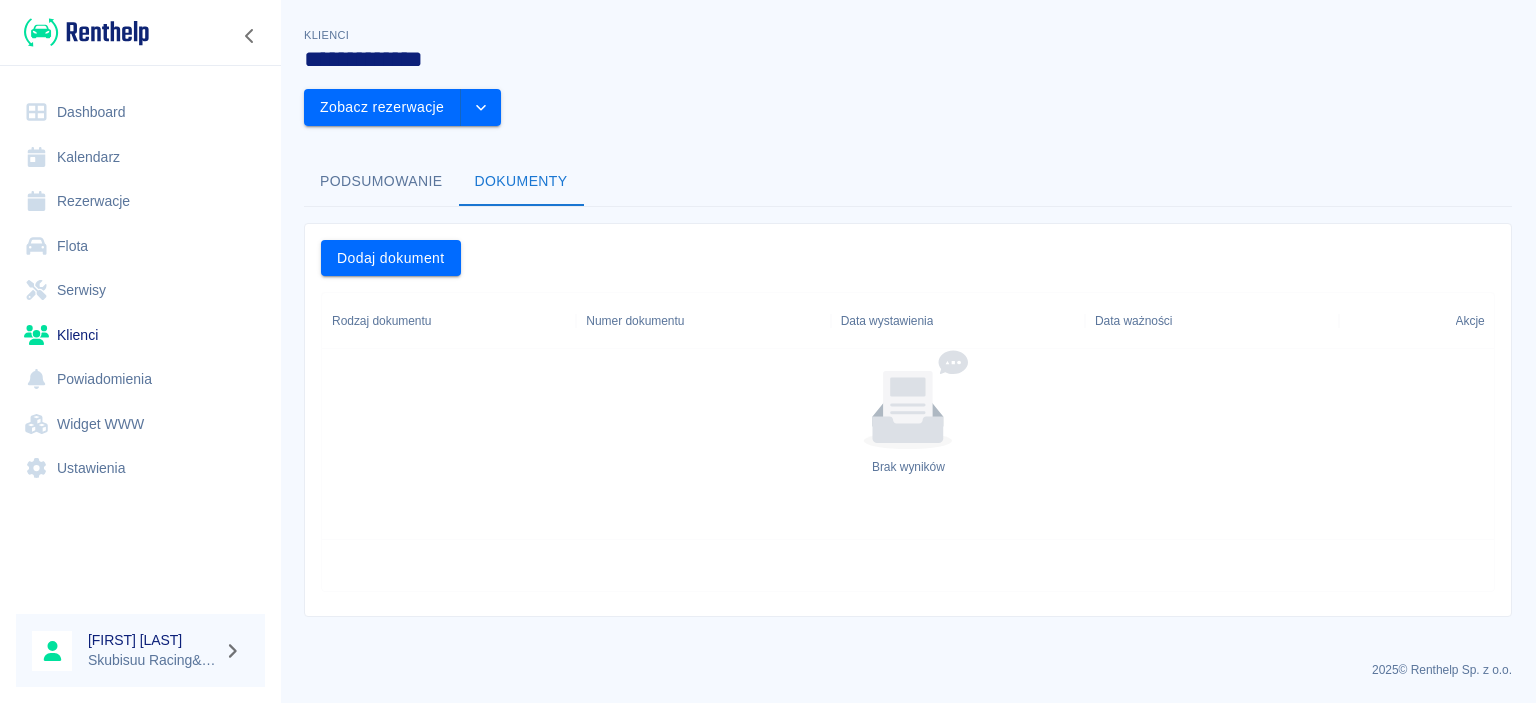 click on "Podsumowanie" at bounding box center [381, 182] 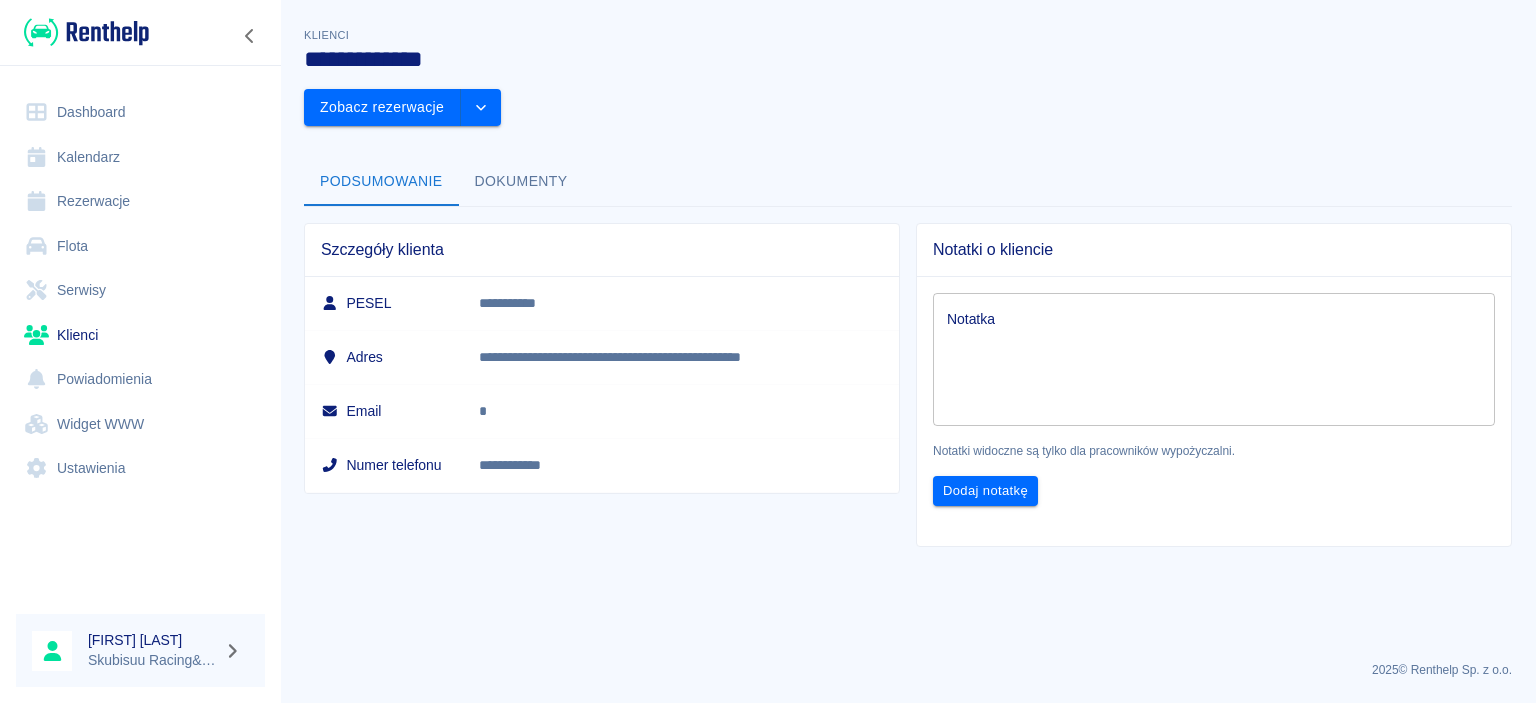 click on "Dokumenty" at bounding box center [521, 182] 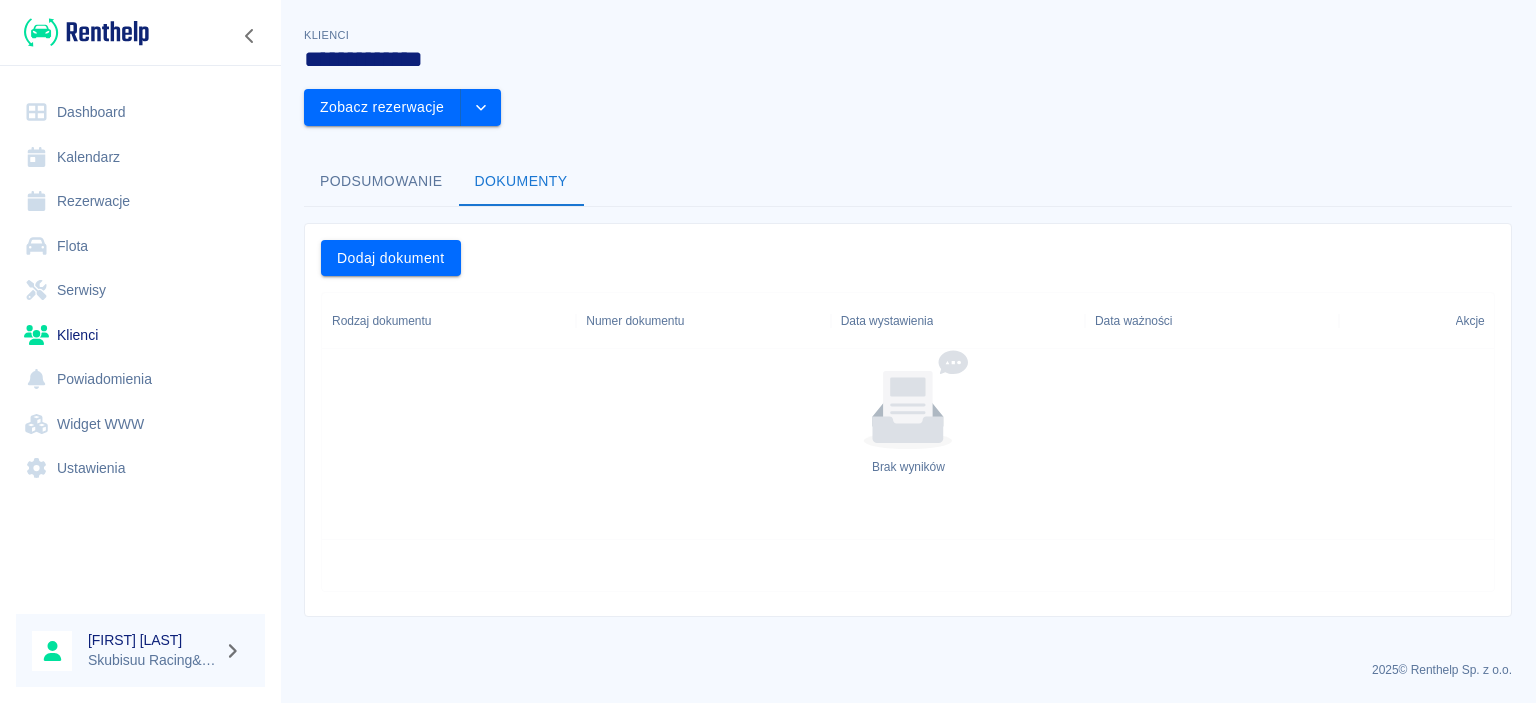 click on "Dodaj dokument" at bounding box center [900, 250] 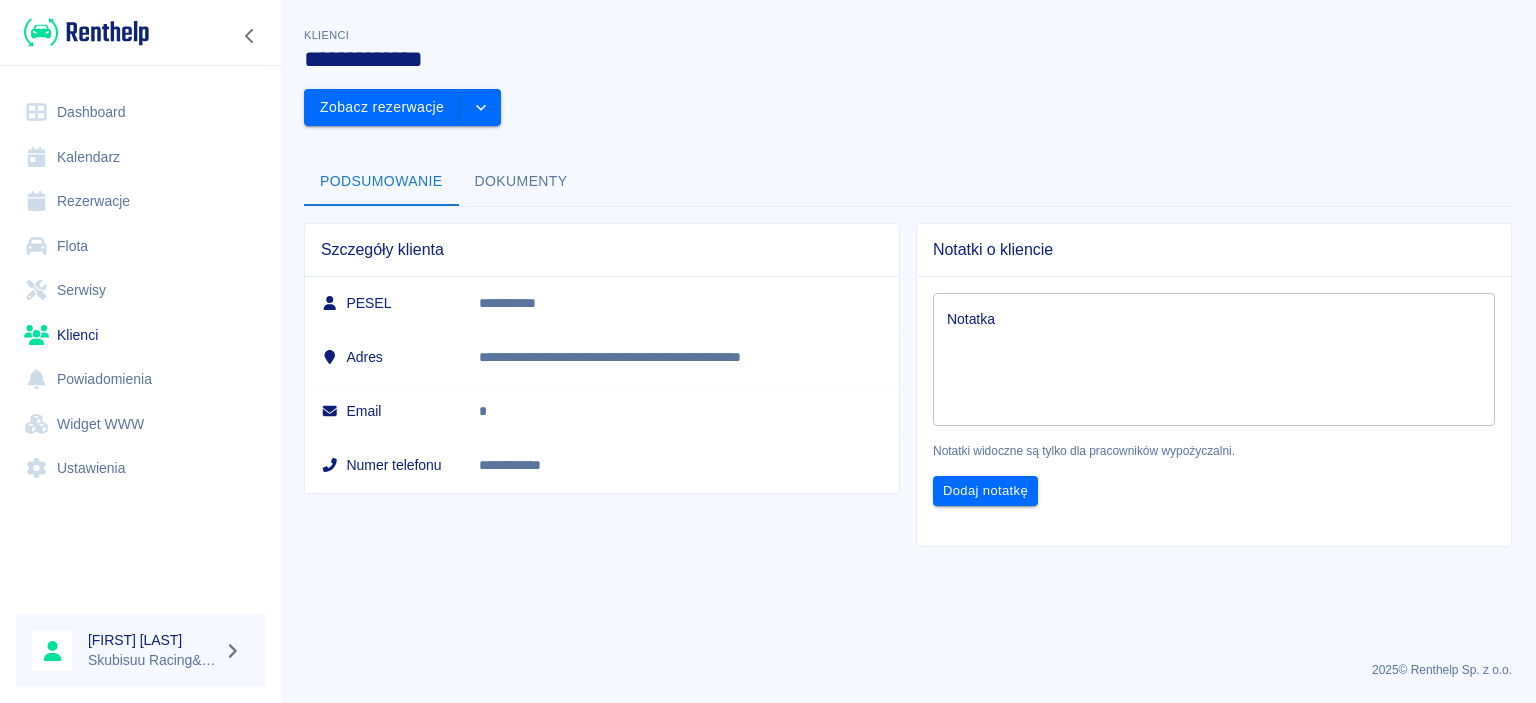 click on "Flota" at bounding box center [140, 246] 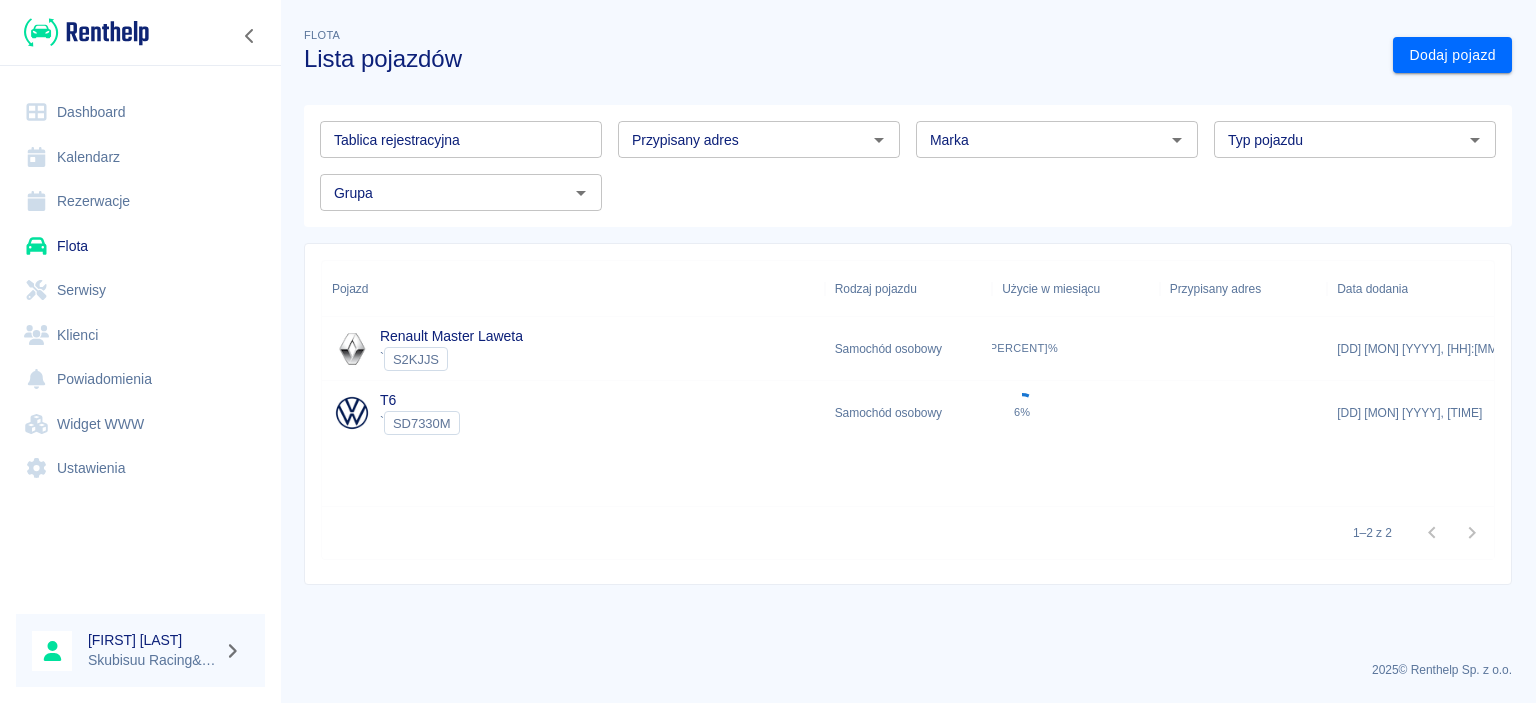 click on "Tablica rejestracyjna Tablica rejestracyjna Przypisany adres Przypisany adres Marka Marka Typ pojazdu Typ pojazdu Grupa Grupa" at bounding box center (908, 166) 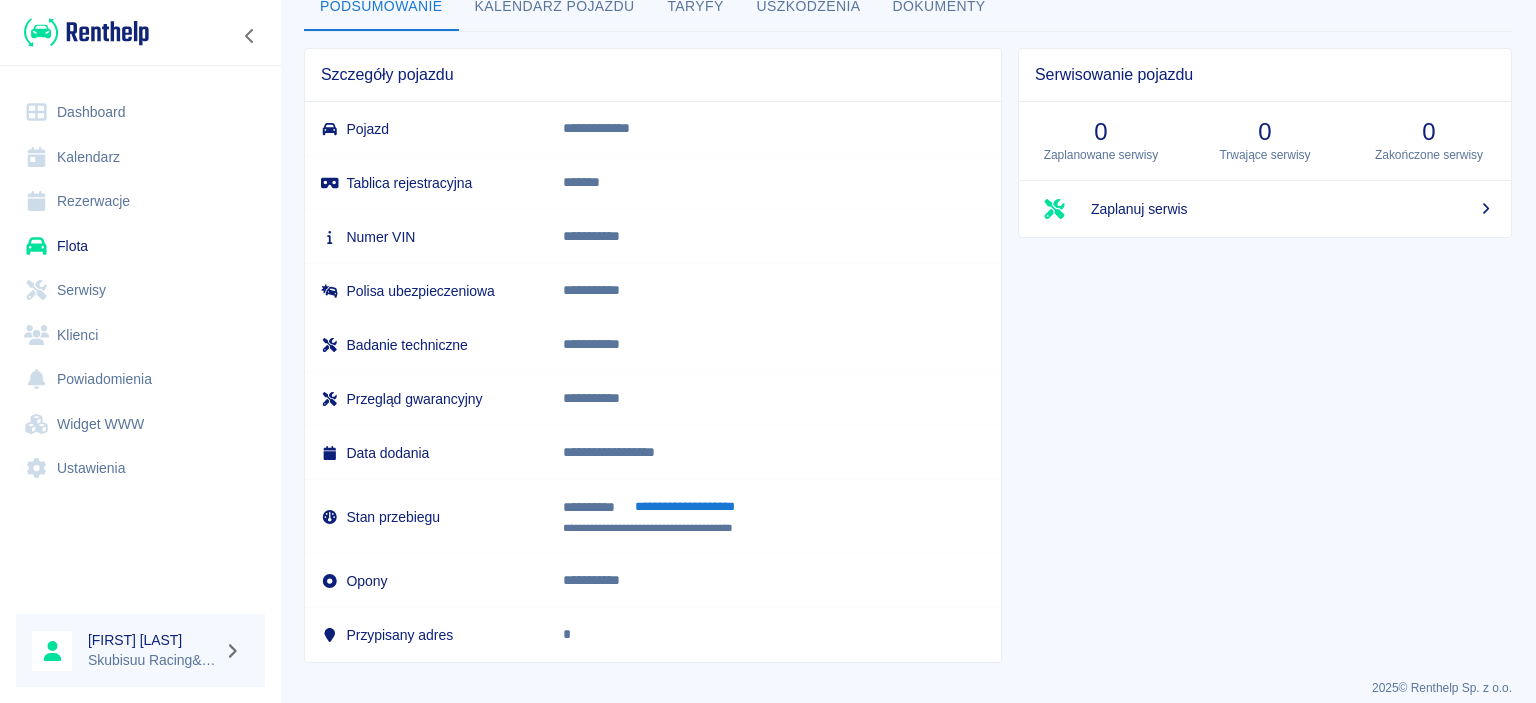scroll, scrollTop: 137, scrollLeft: 0, axis: vertical 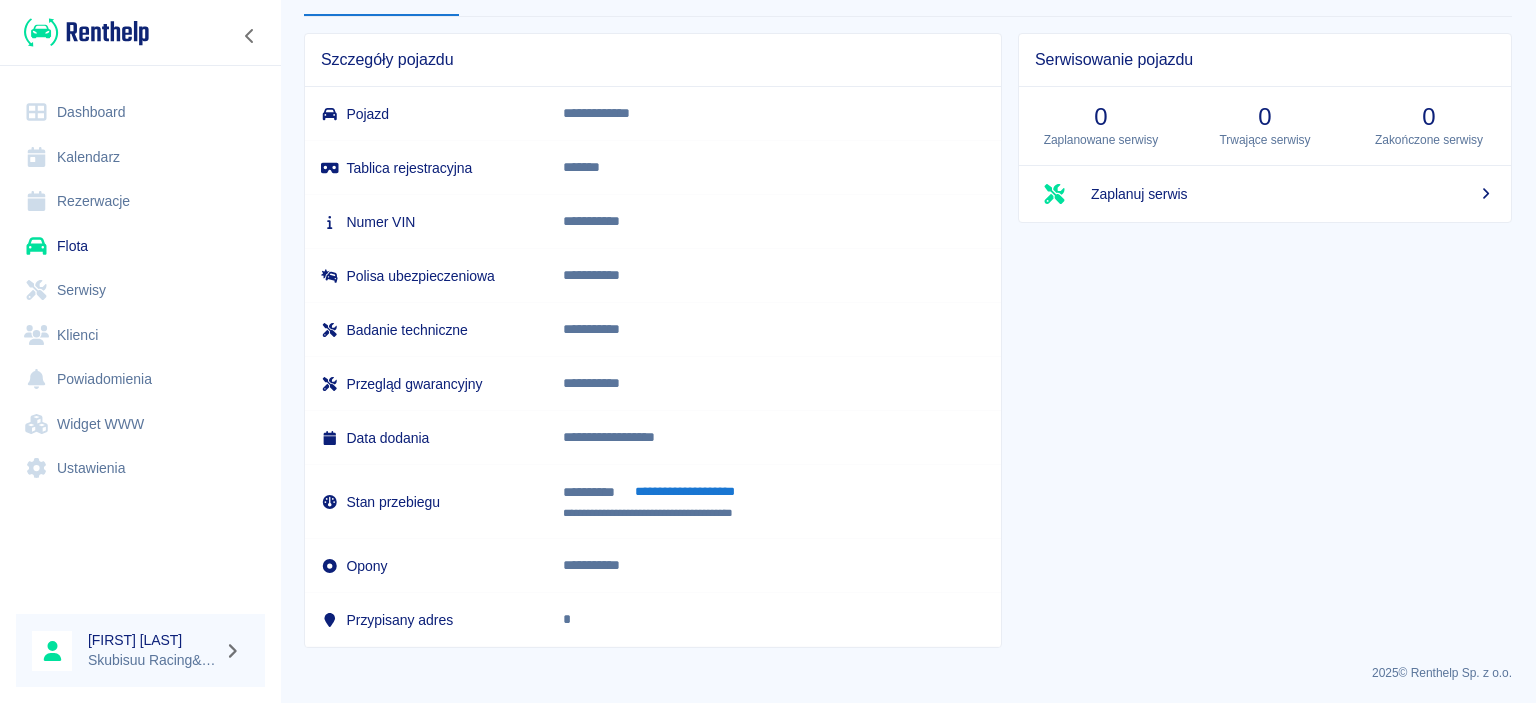 click on "**********" at bounding box center (739, 437) 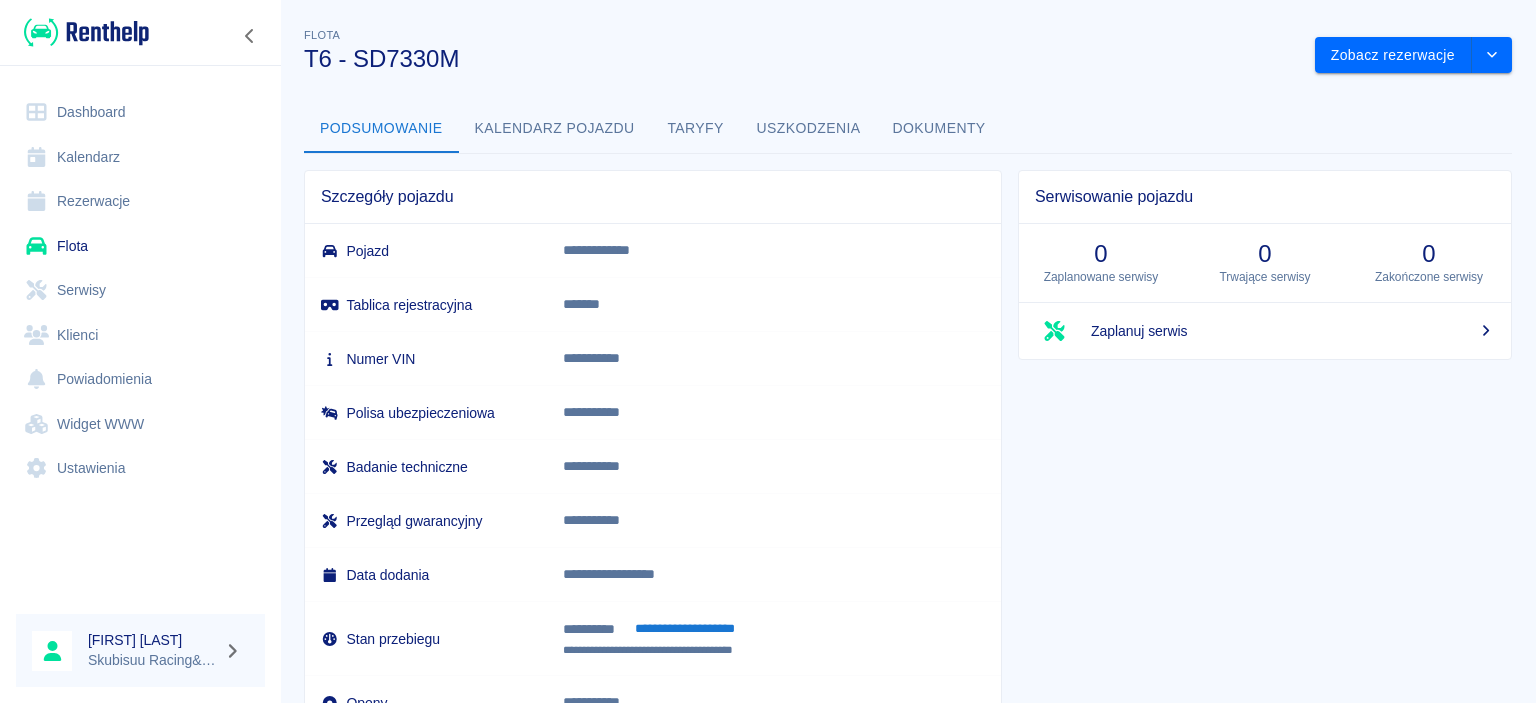 click on "**********" at bounding box center (908, 396) 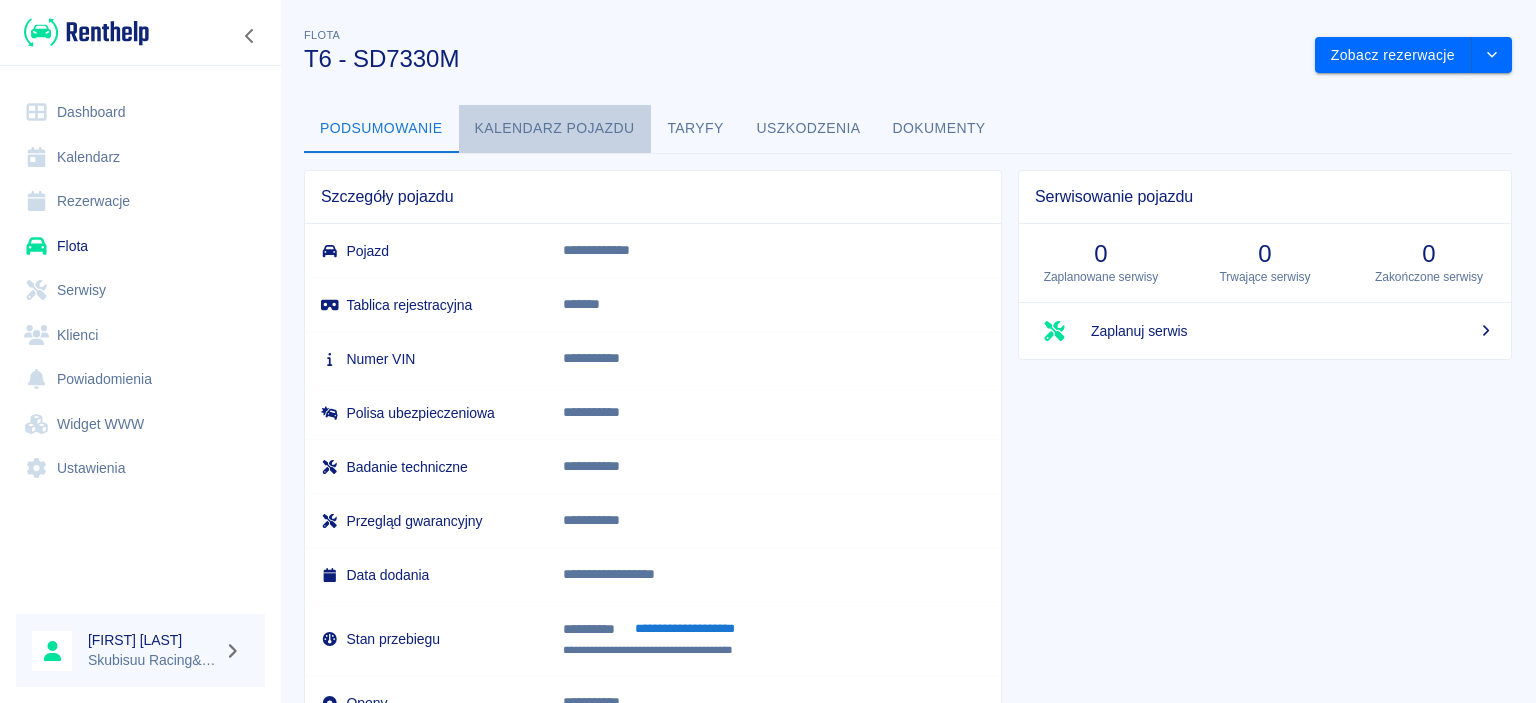 click on "Kalendarz pojazdu" at bounding box center [555, 129] 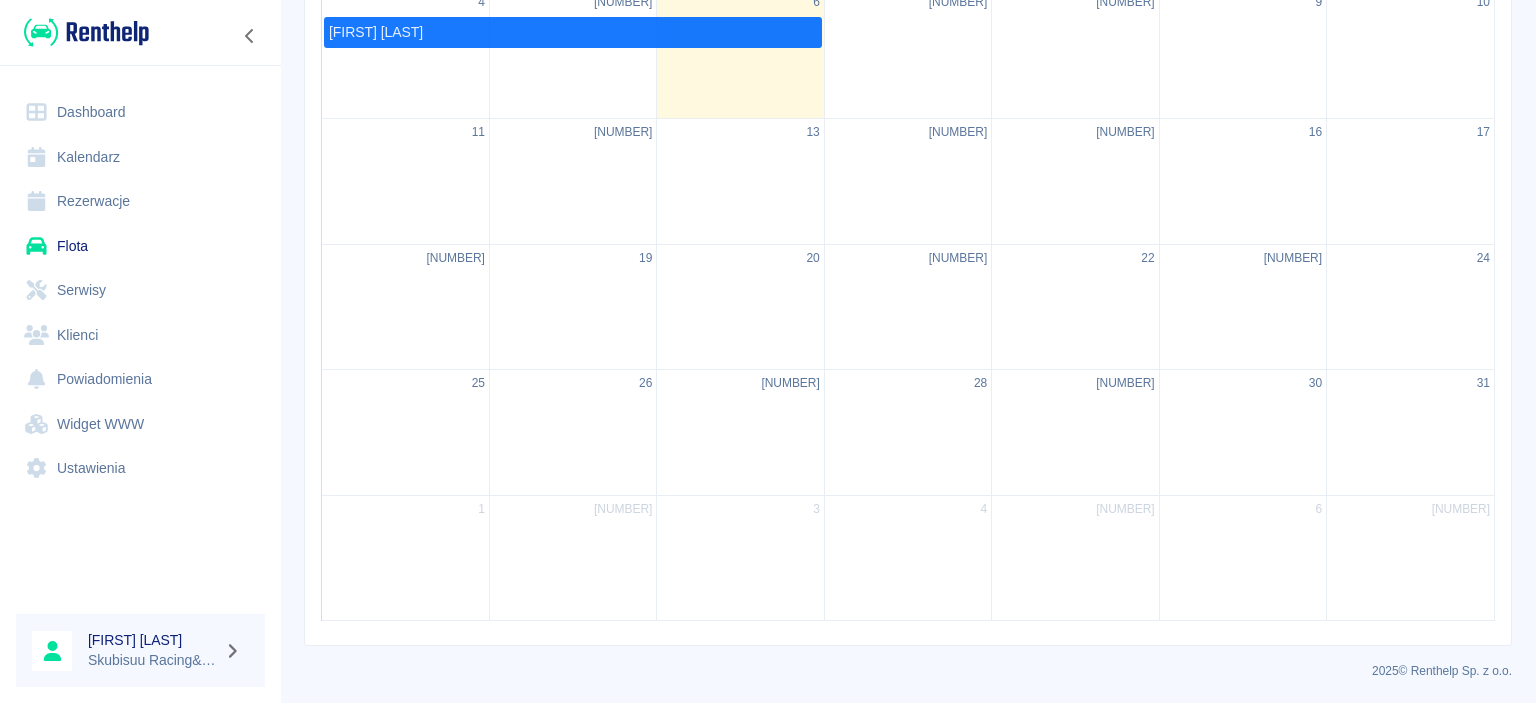 scroll, scrollTop: 0, scrollLeft: 0, axis: both 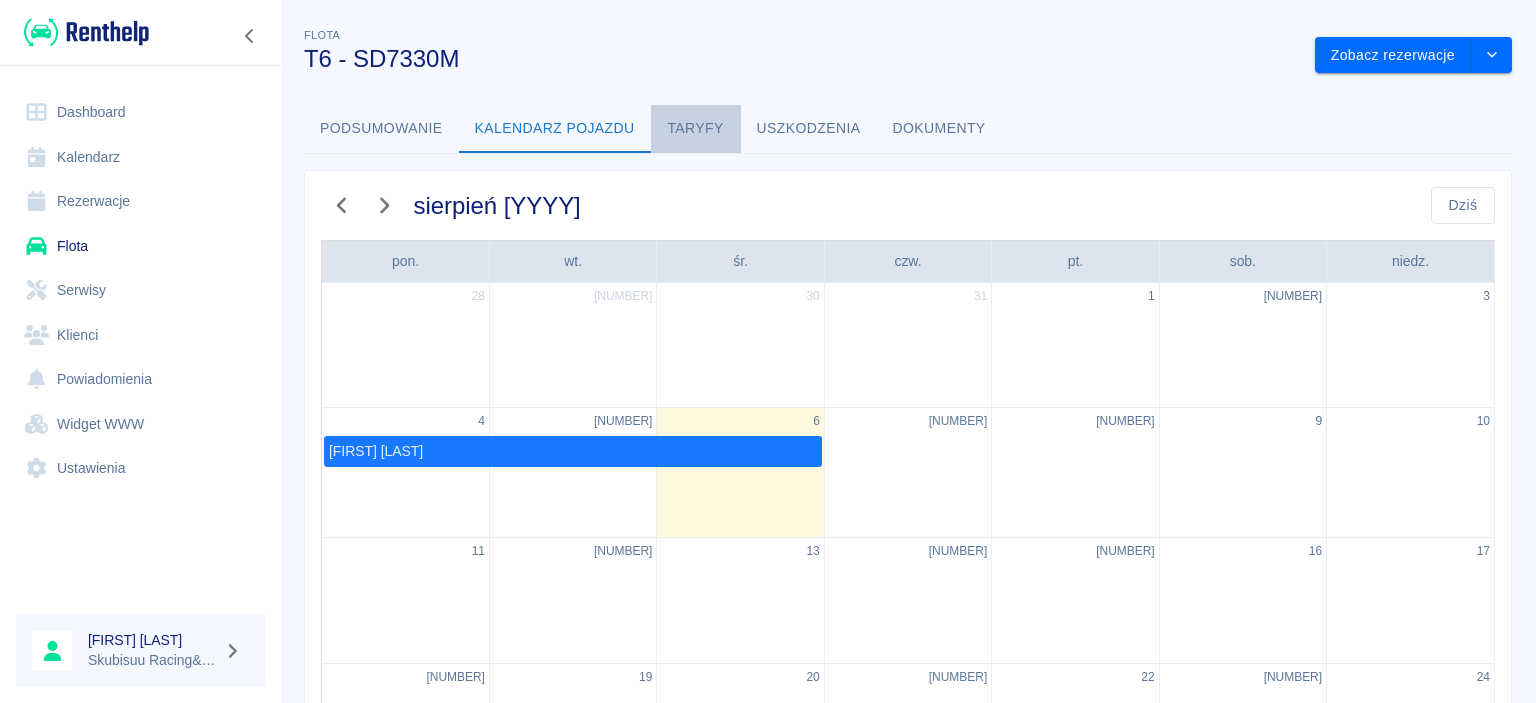 click on "Taryfy" at bounding box center (696, 129) 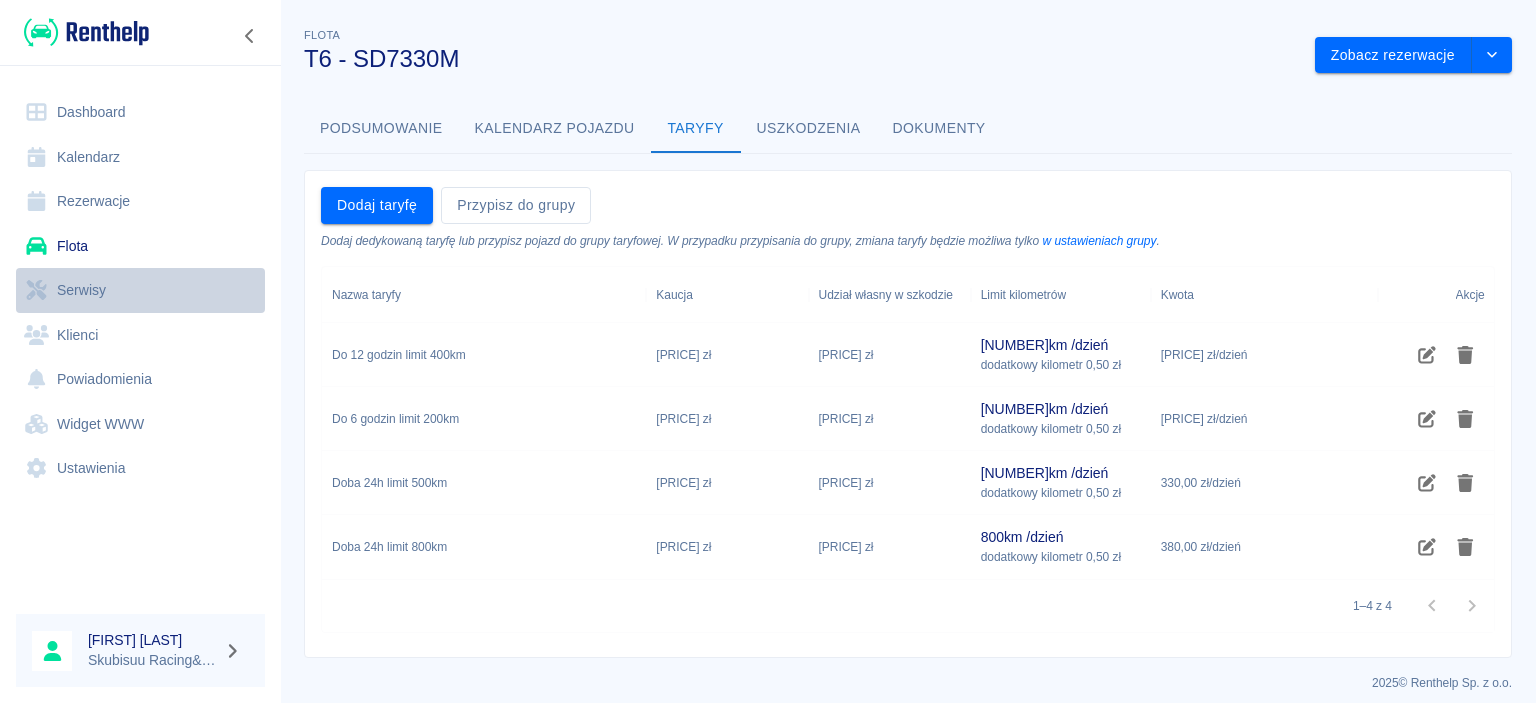 click on "Serwisy" at bounding box center (140, 290) 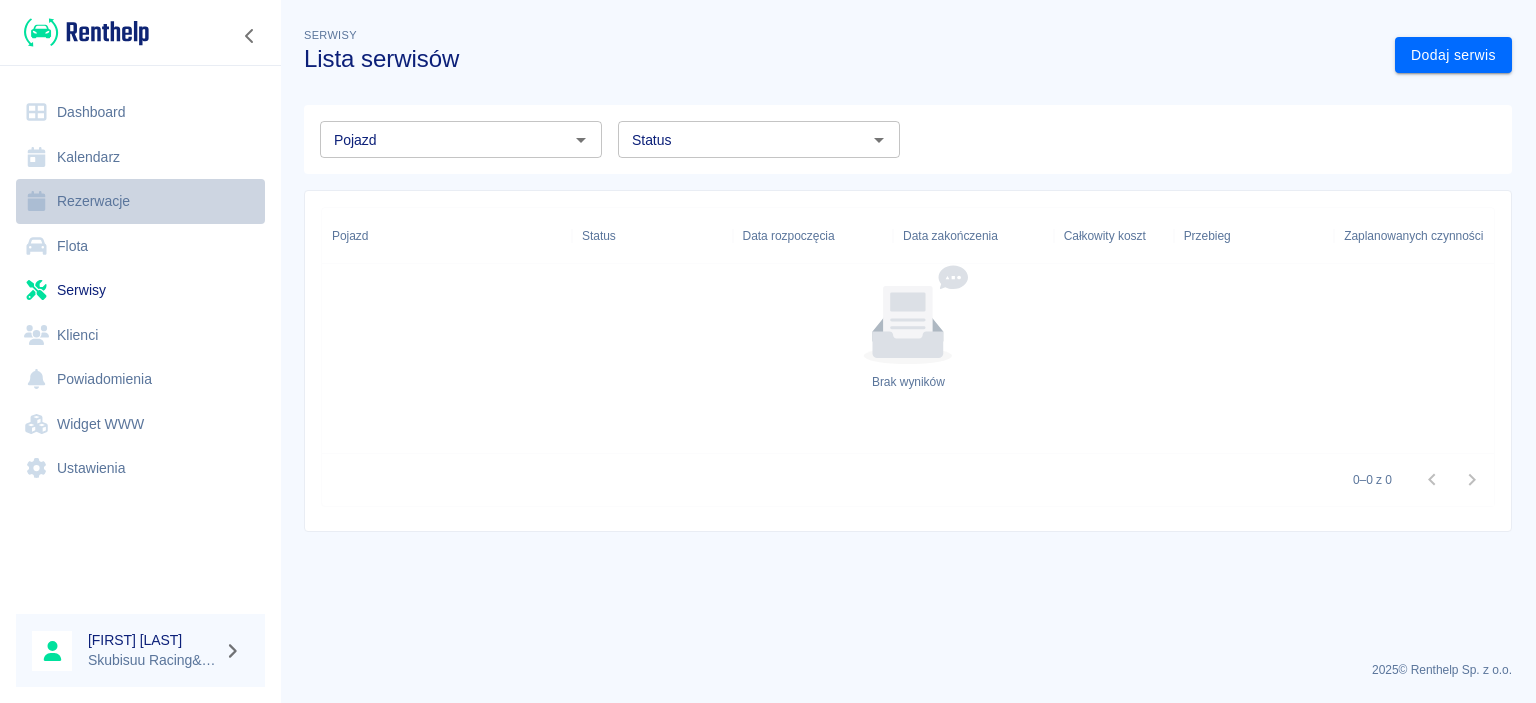 click on "Rezerwacje" at bounding box center [140, 201] 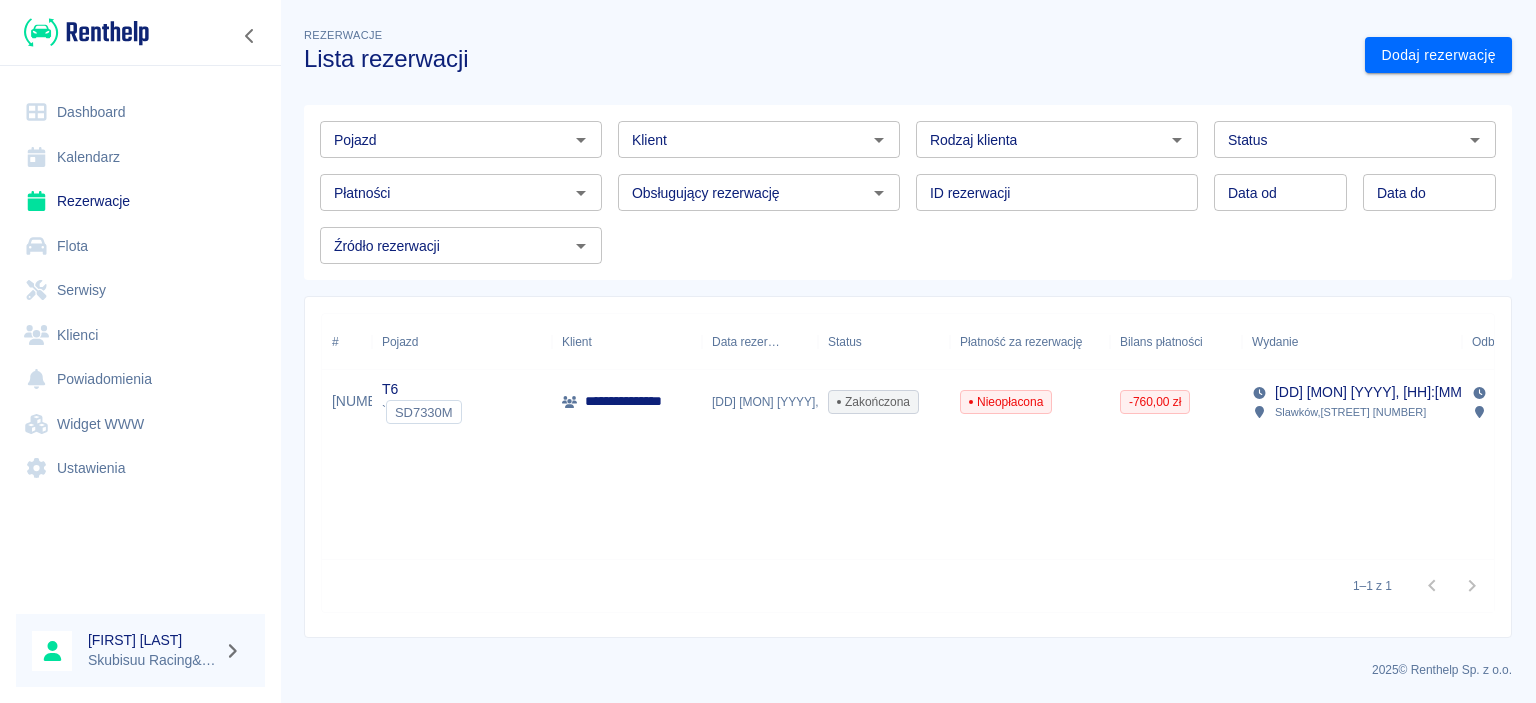click on "Nieopłacona" at bounding box center [1006, 402] 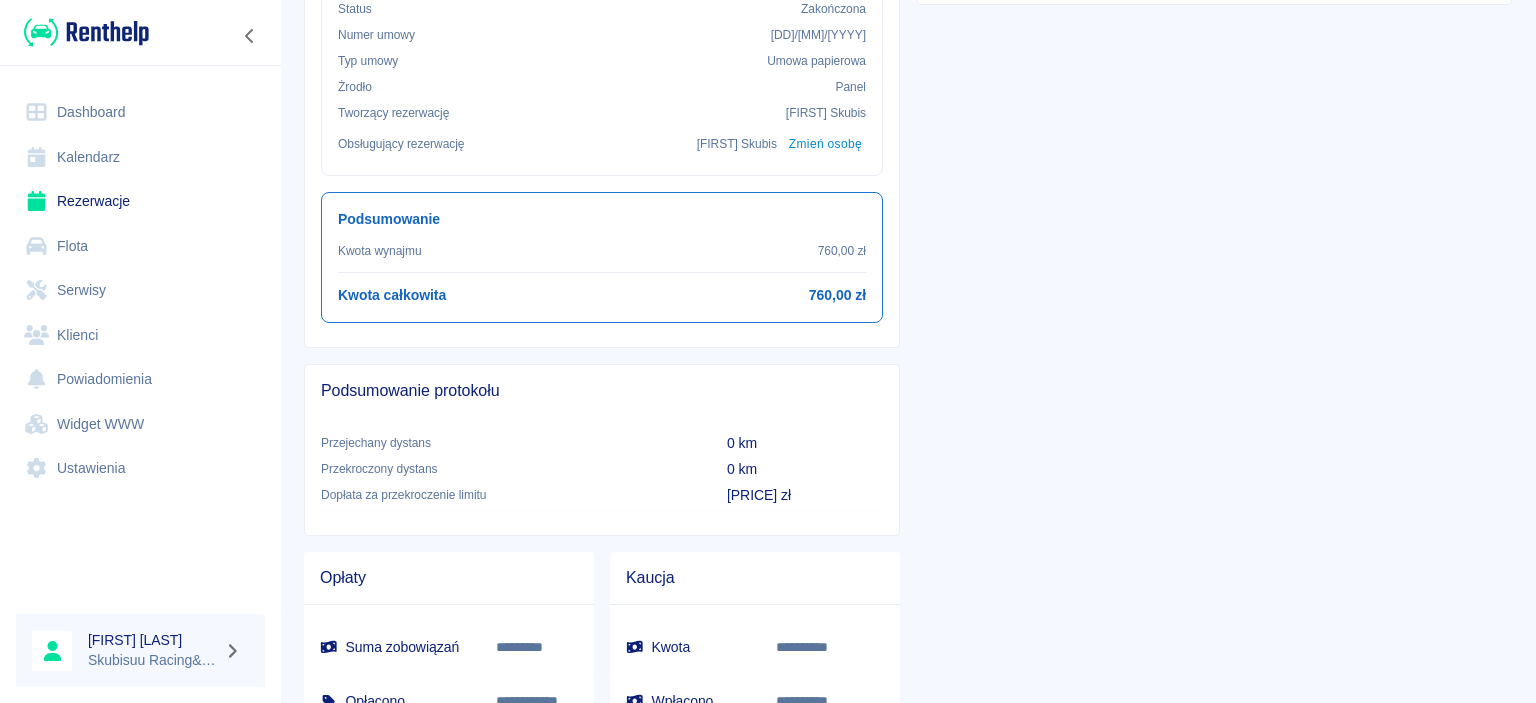 scroll, scrollTop: 0, scrollLeft: 0, axis: both 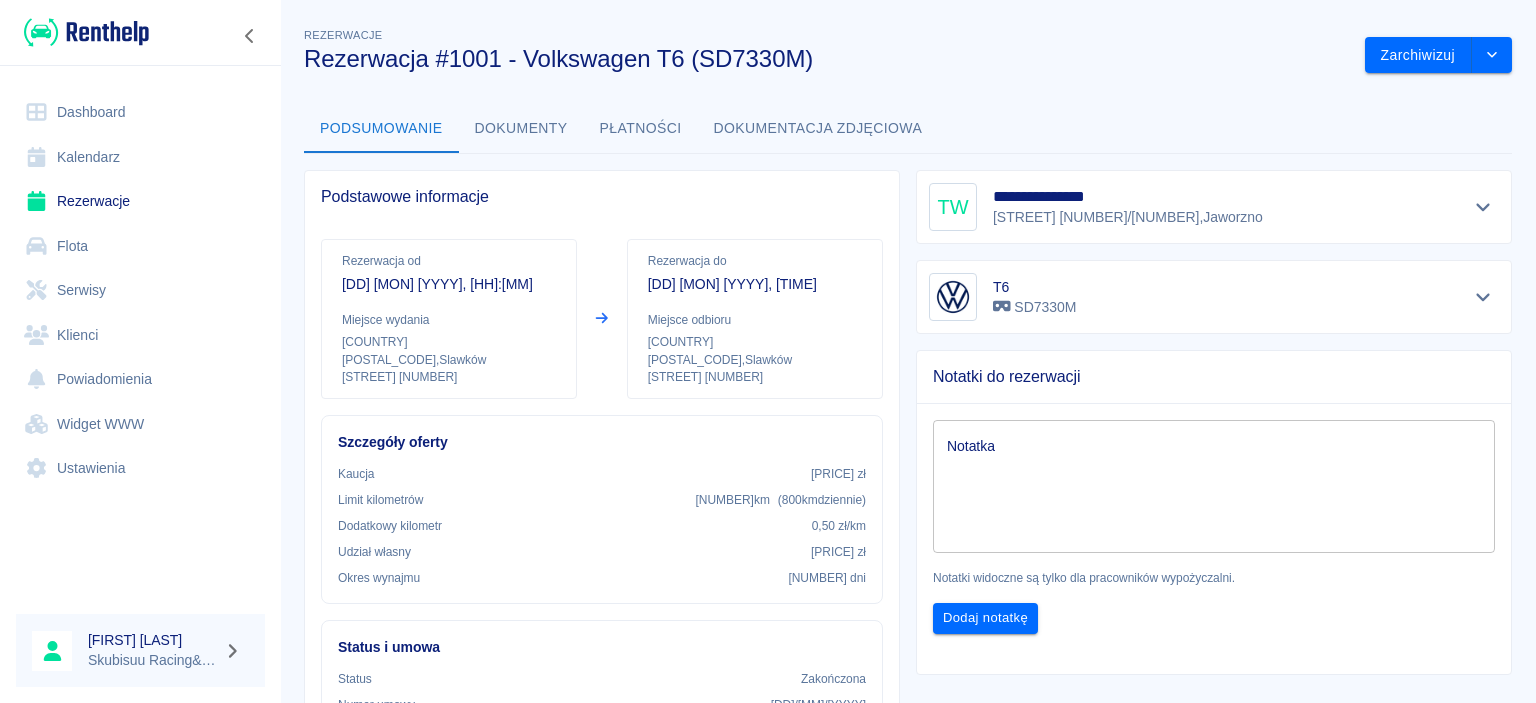 click on "Dokumenty" at bounding box center [521, 129] 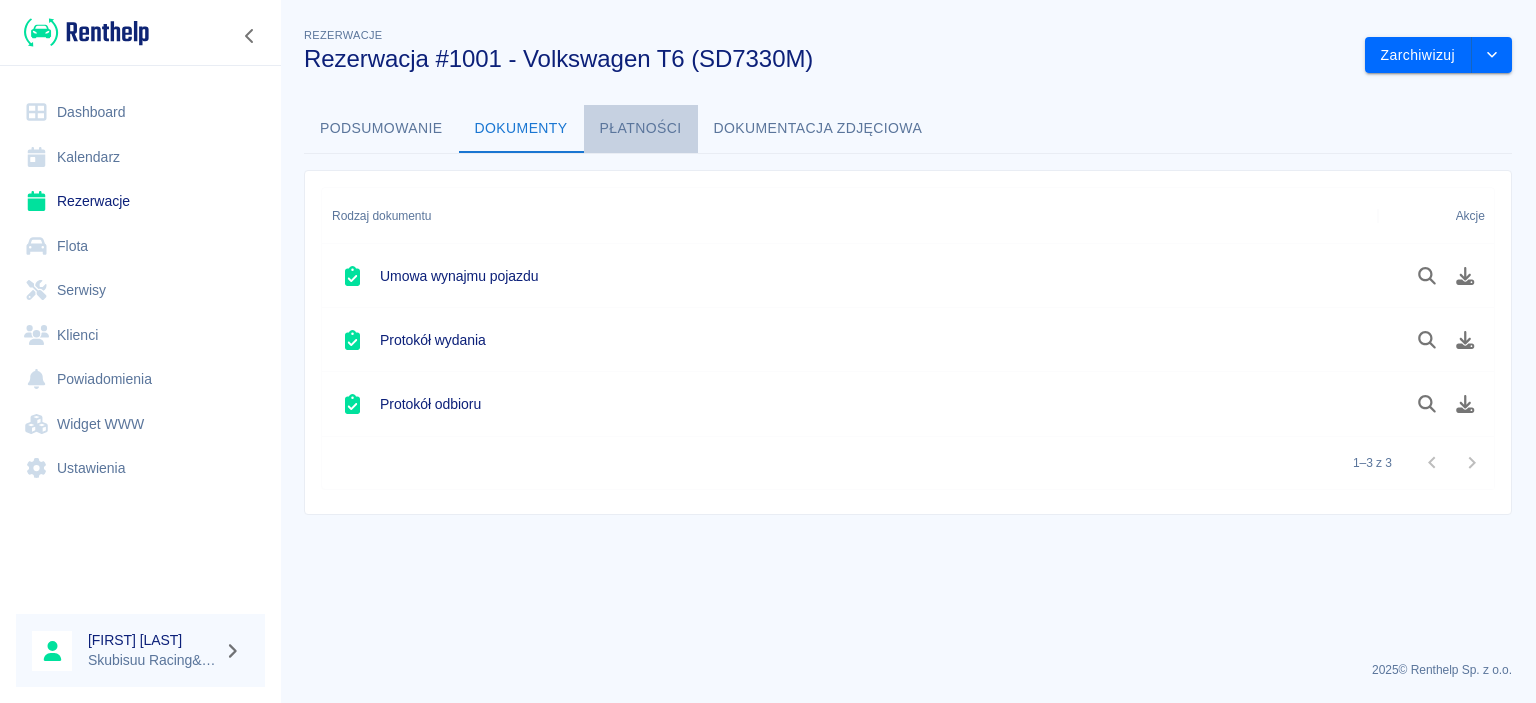 click on "Płatności" at bounding box center [641, 129] 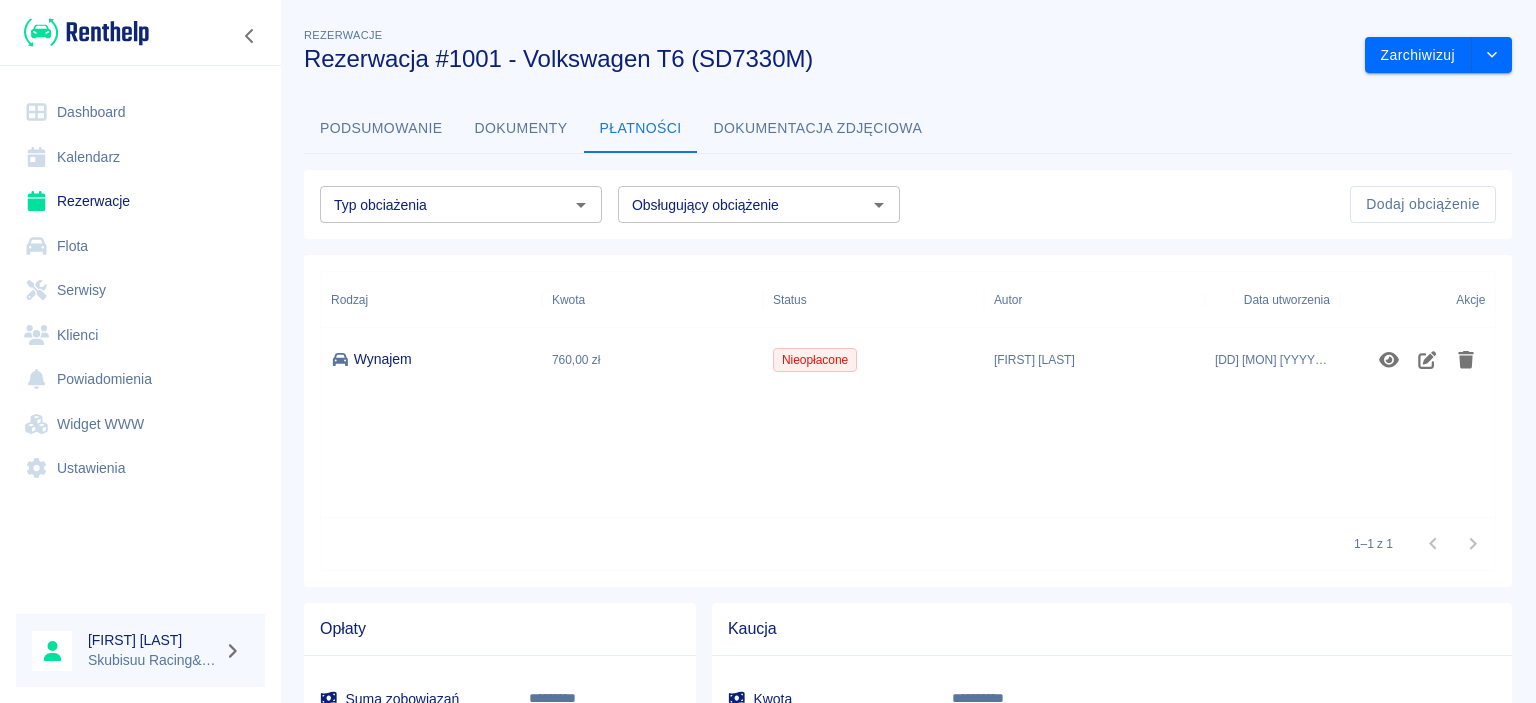 click on "Dokumentacja zdjęciowa" at bounding box center (818, 129) 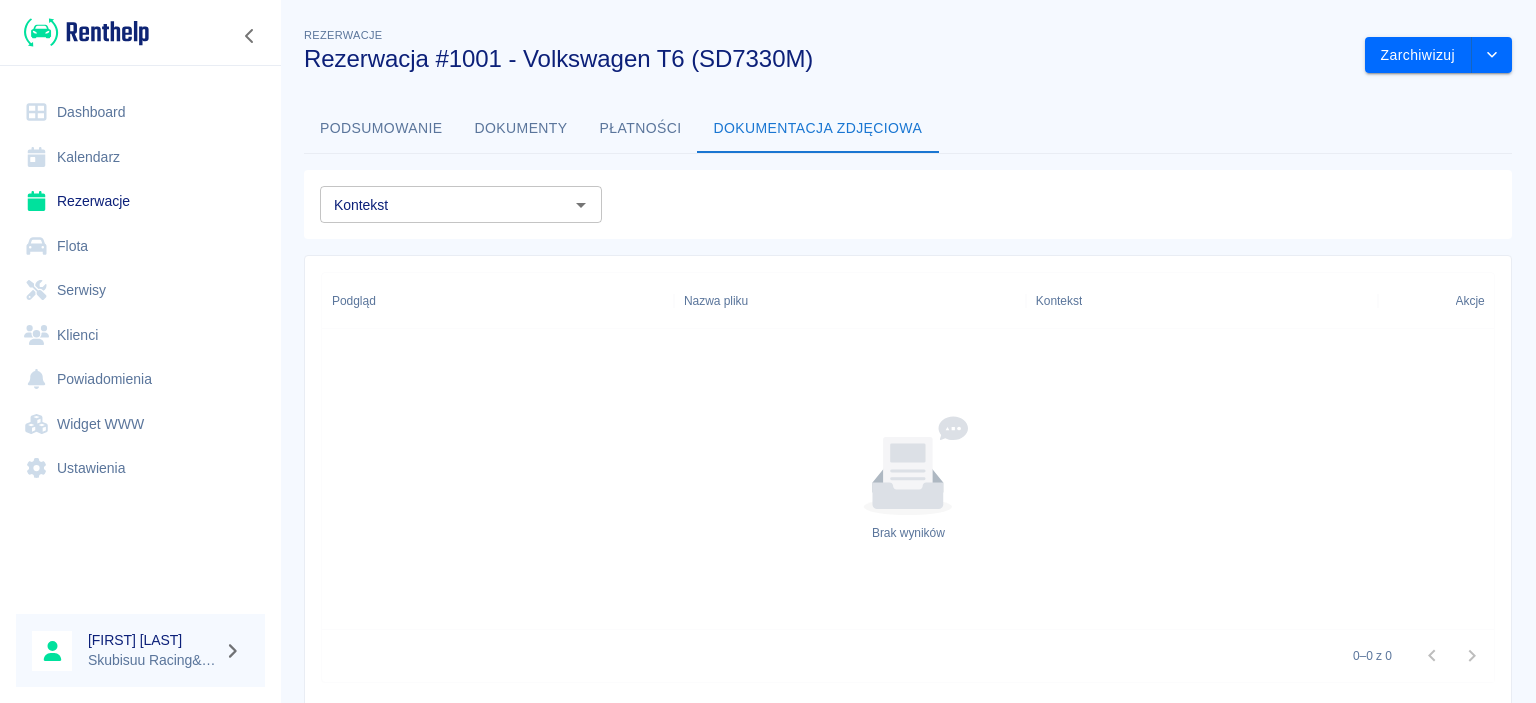 click on "Płatności" at bounding box center [641, 129] 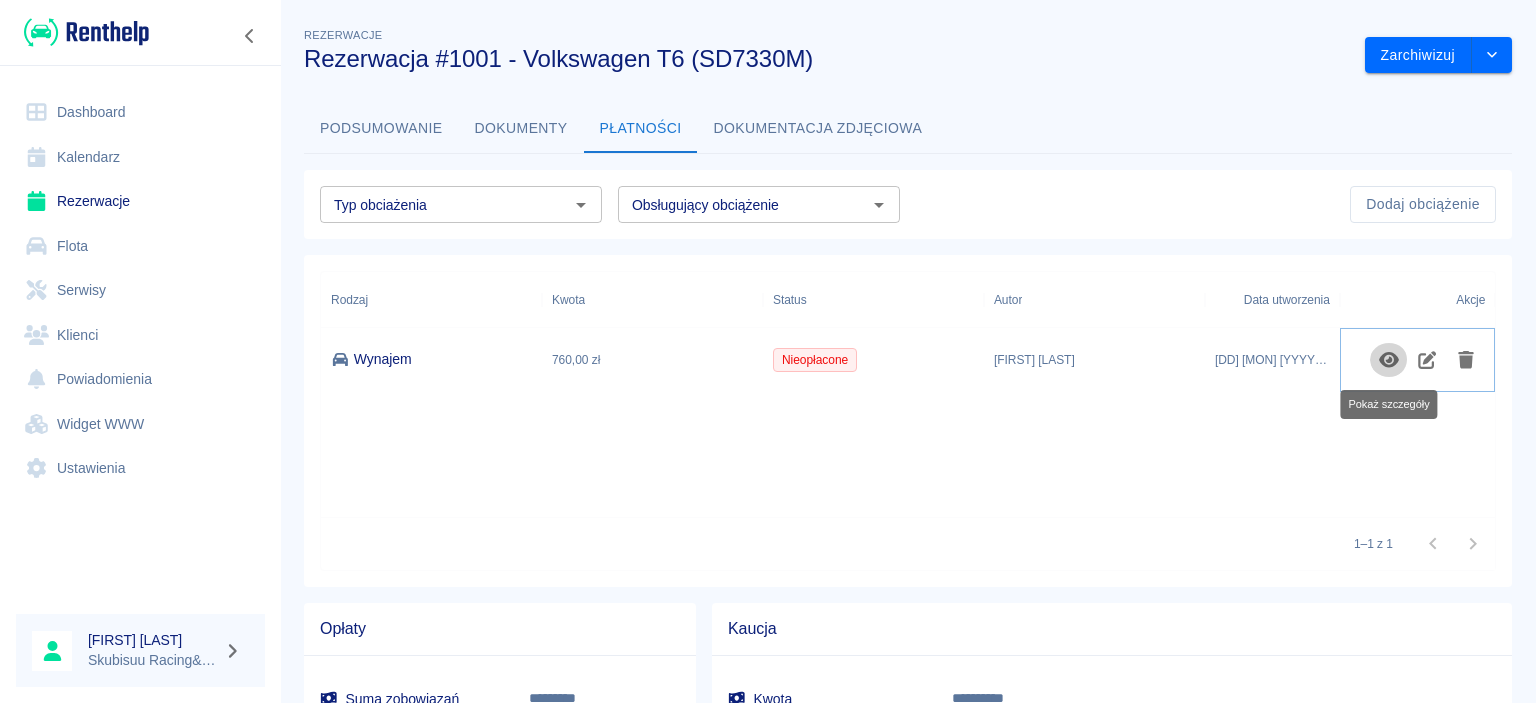 click 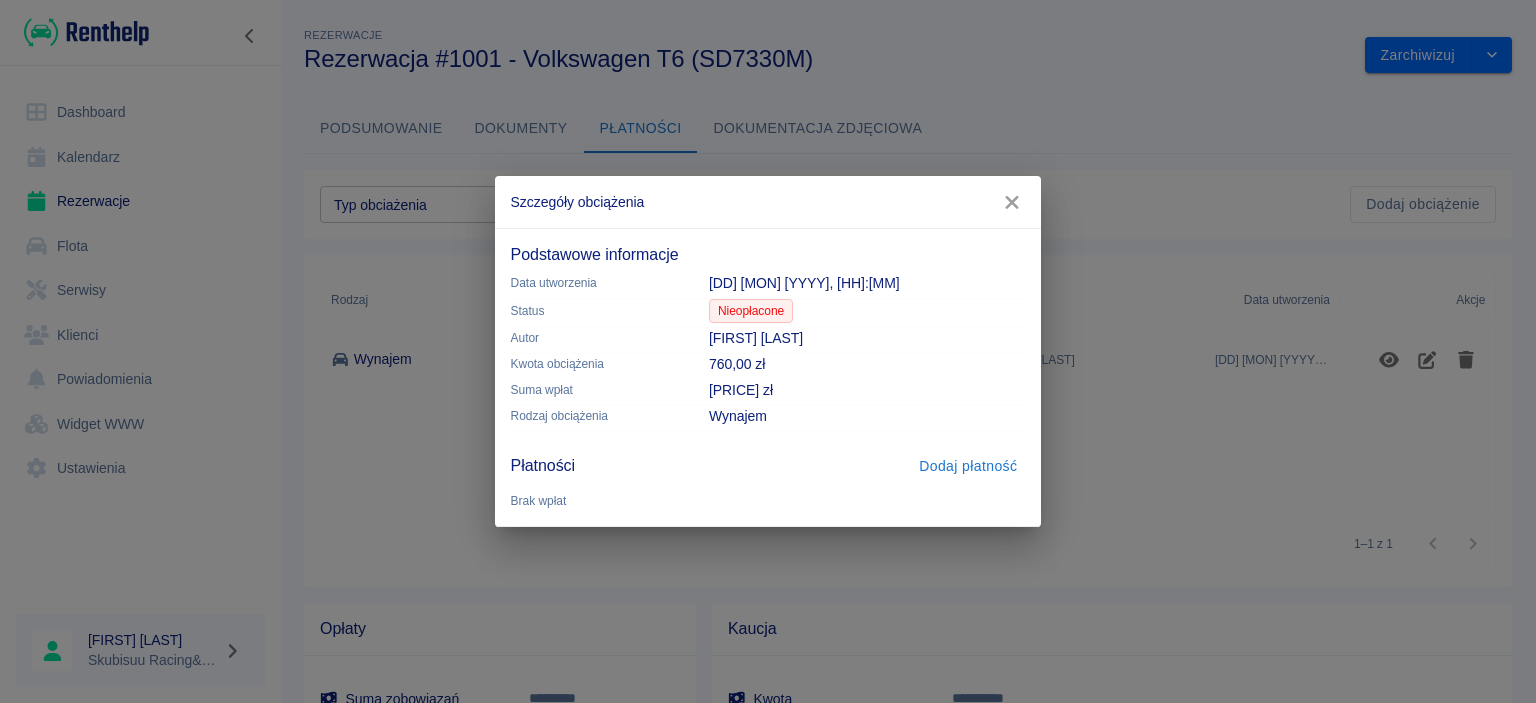 click on "Nieopłacone" at bounding box center [751, 311] 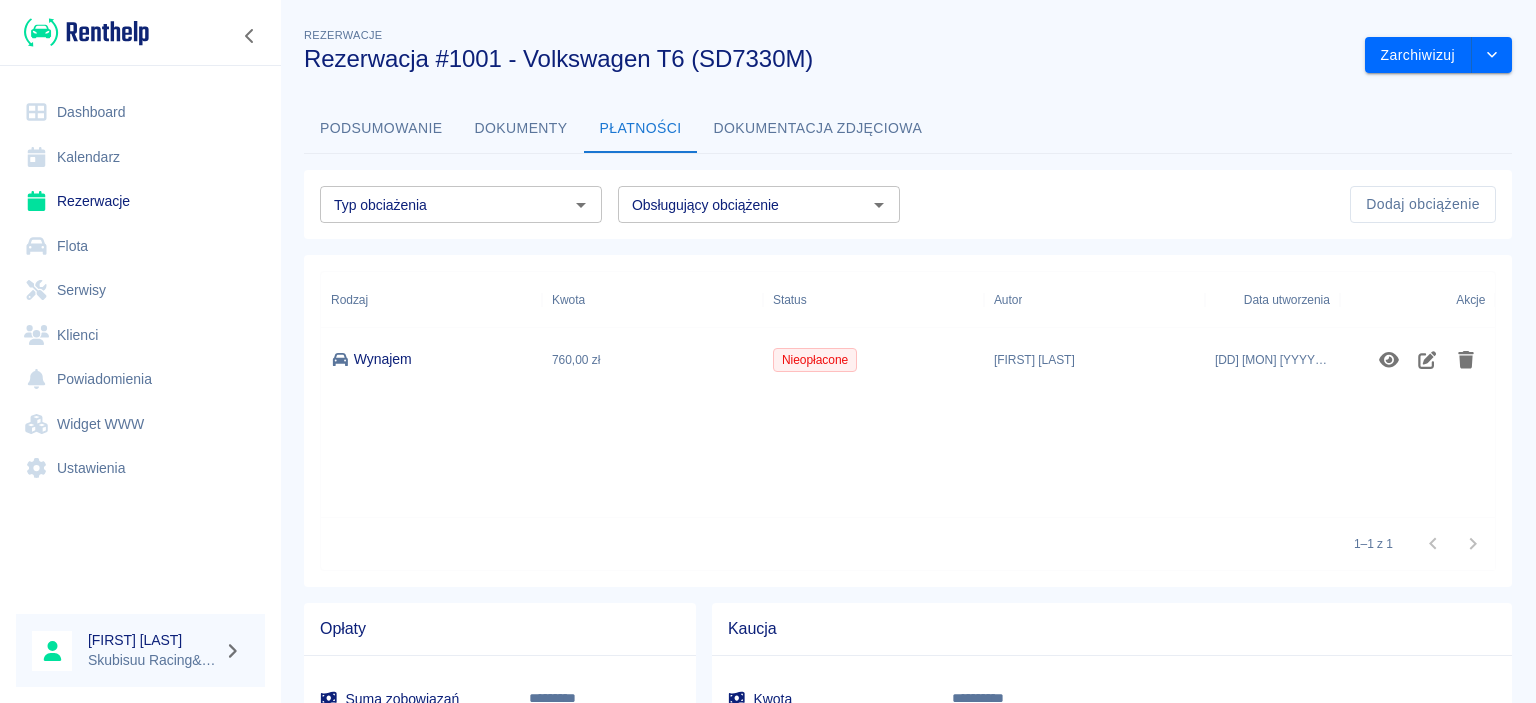 click on "Kalendarz" at bounding box center [140, 157] 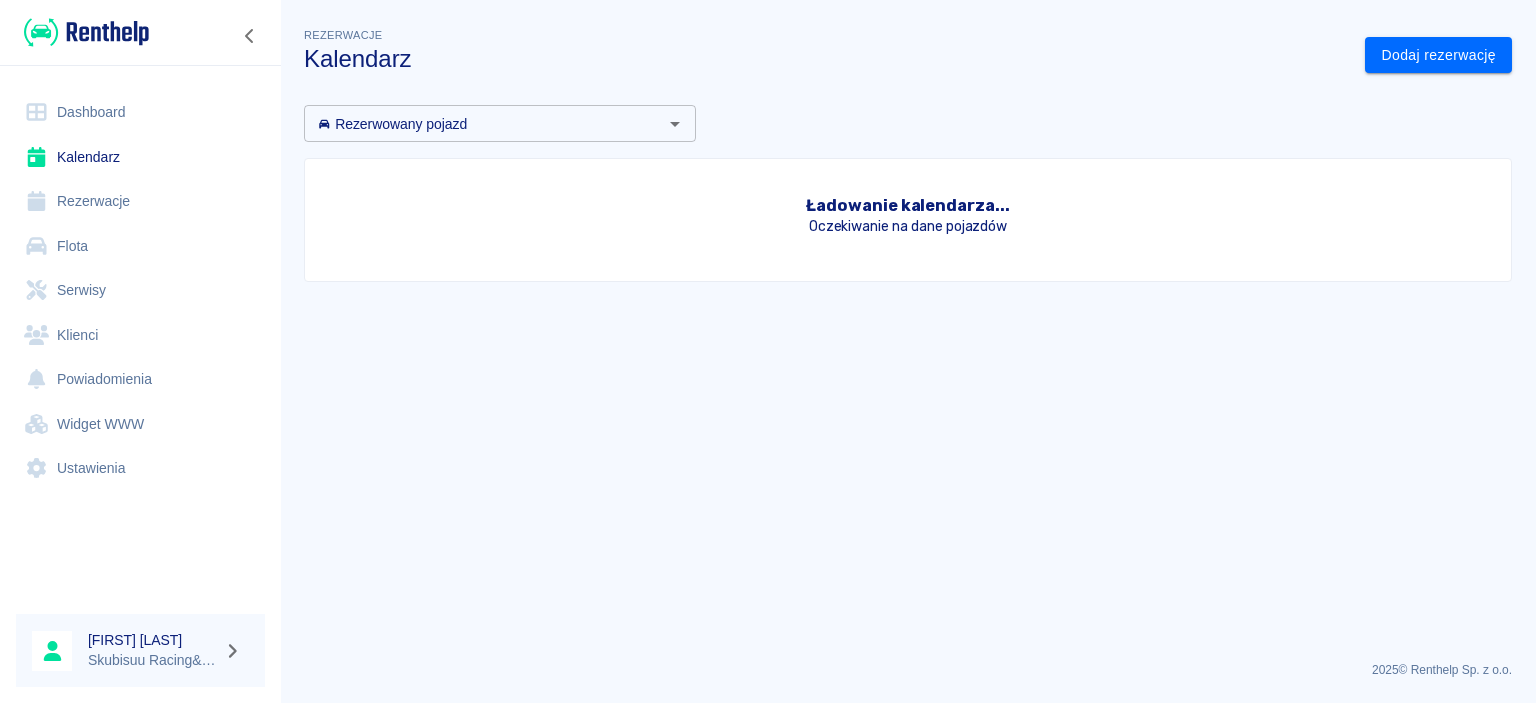 click on "Dashboard" at bounding box center [140, 112] 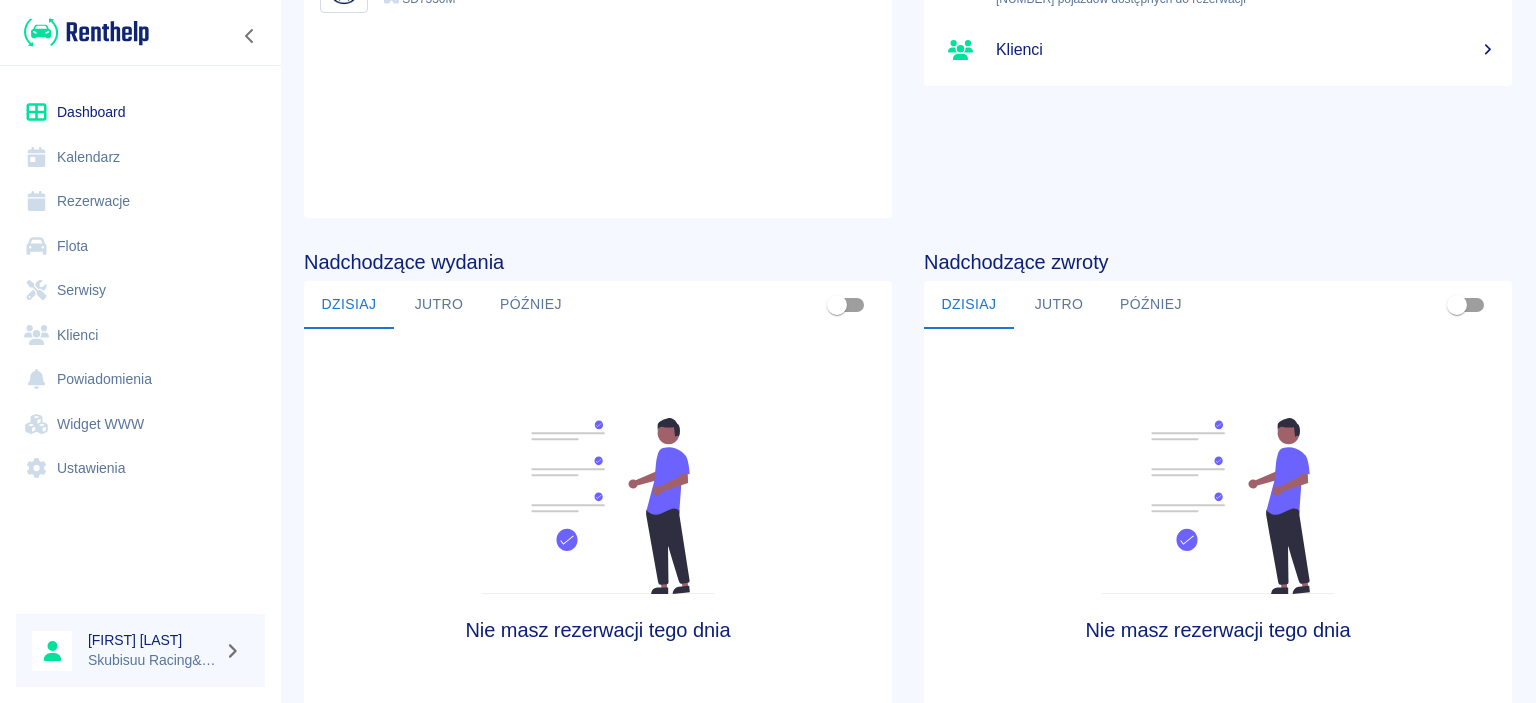 scroll, scrollTop: 0, scrollLeft: 0, axis: both 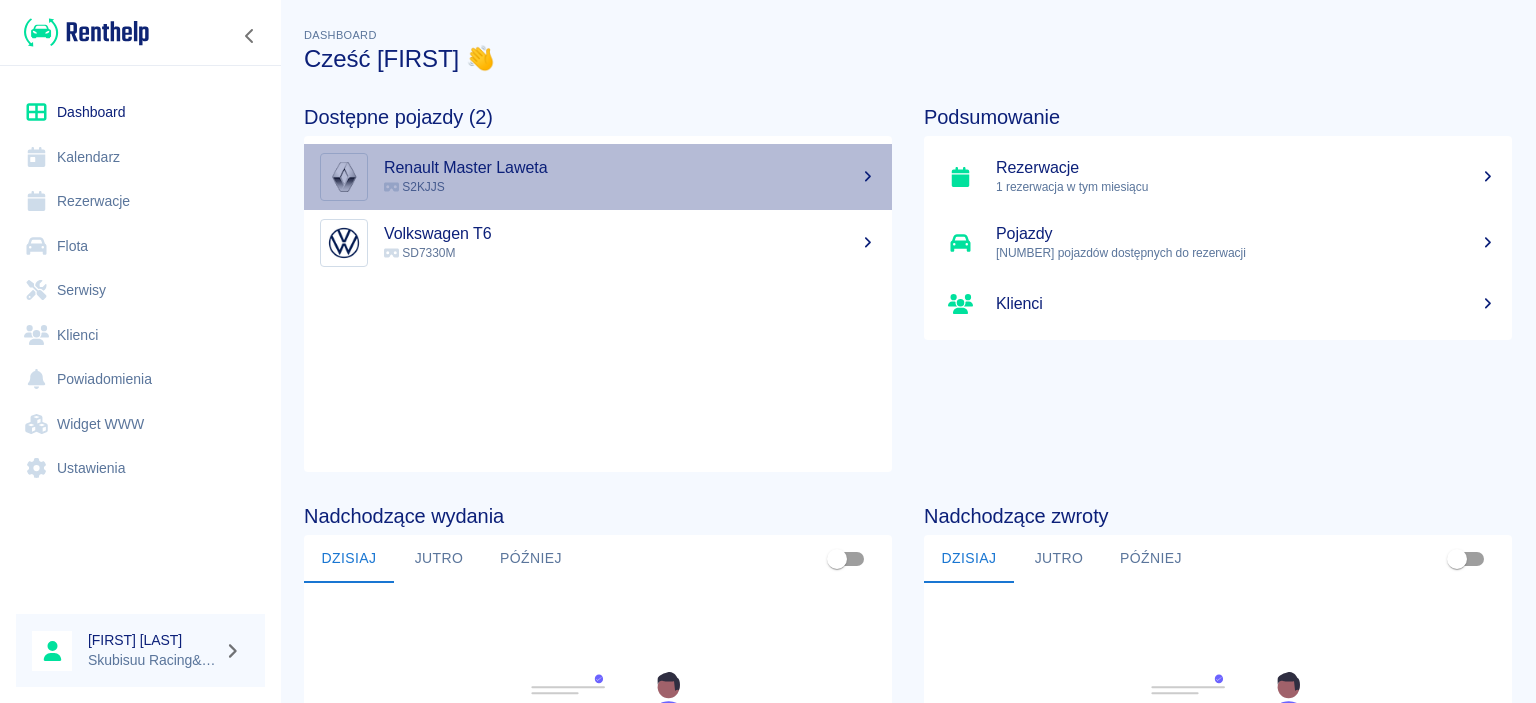 click on "S2KJJS" at bounding box center (630, 187) 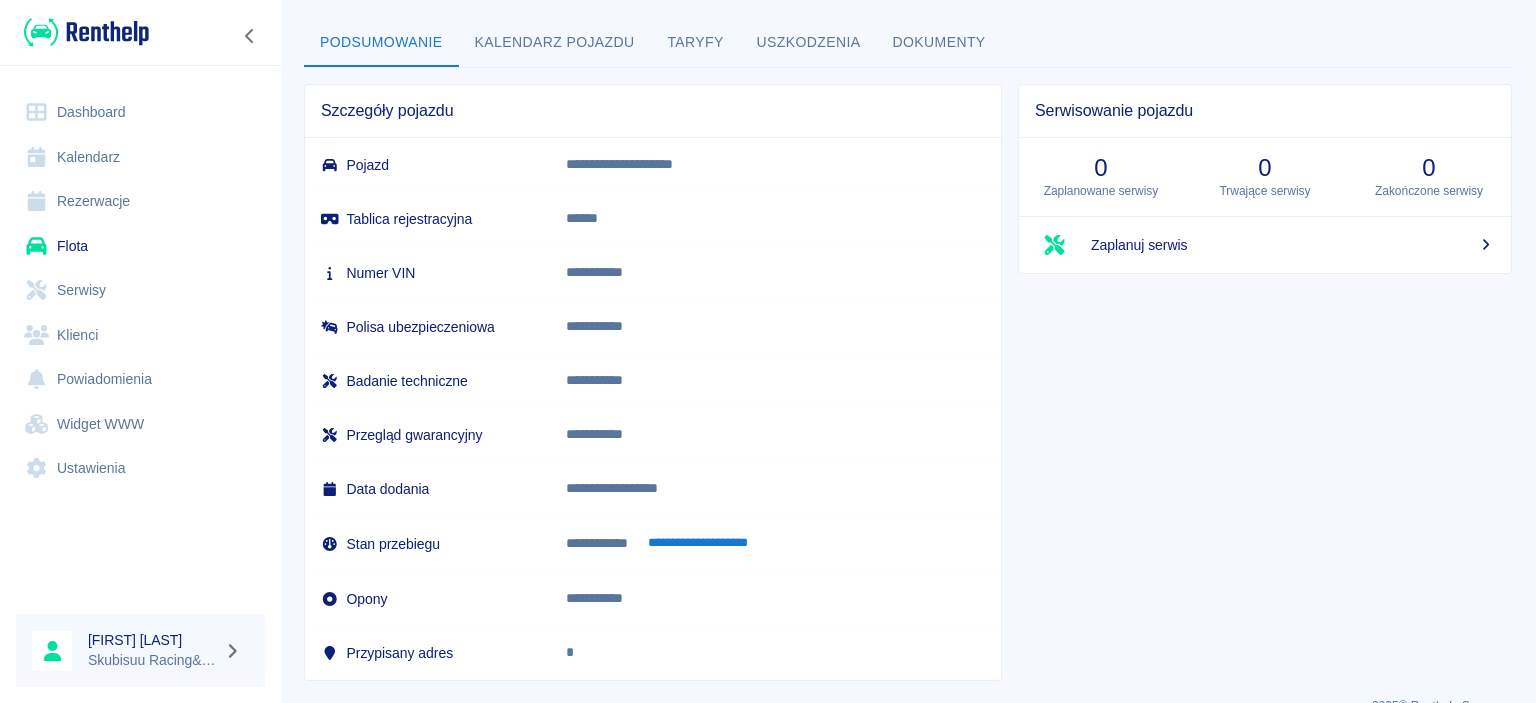 scroll, scrollTop: 119, scrollLeft: 0, axis: vertical 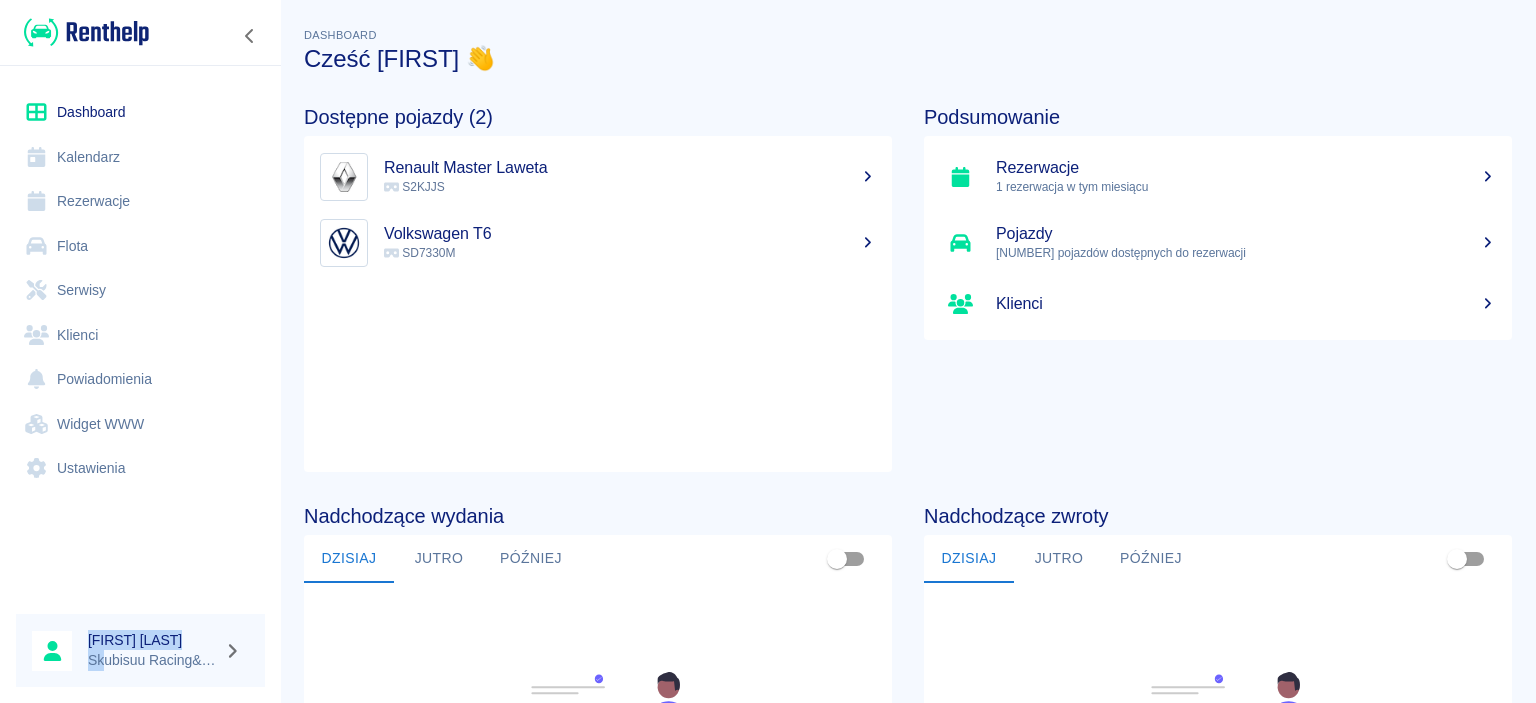 click on "Dashboard Kalendarz Rezerwacje Flota Serwisy Klienci Powiadomienia Widget WWW Ustawienia Jakub Skubis Skubisuu Racing&Rent" at bounding box center (140, 351) 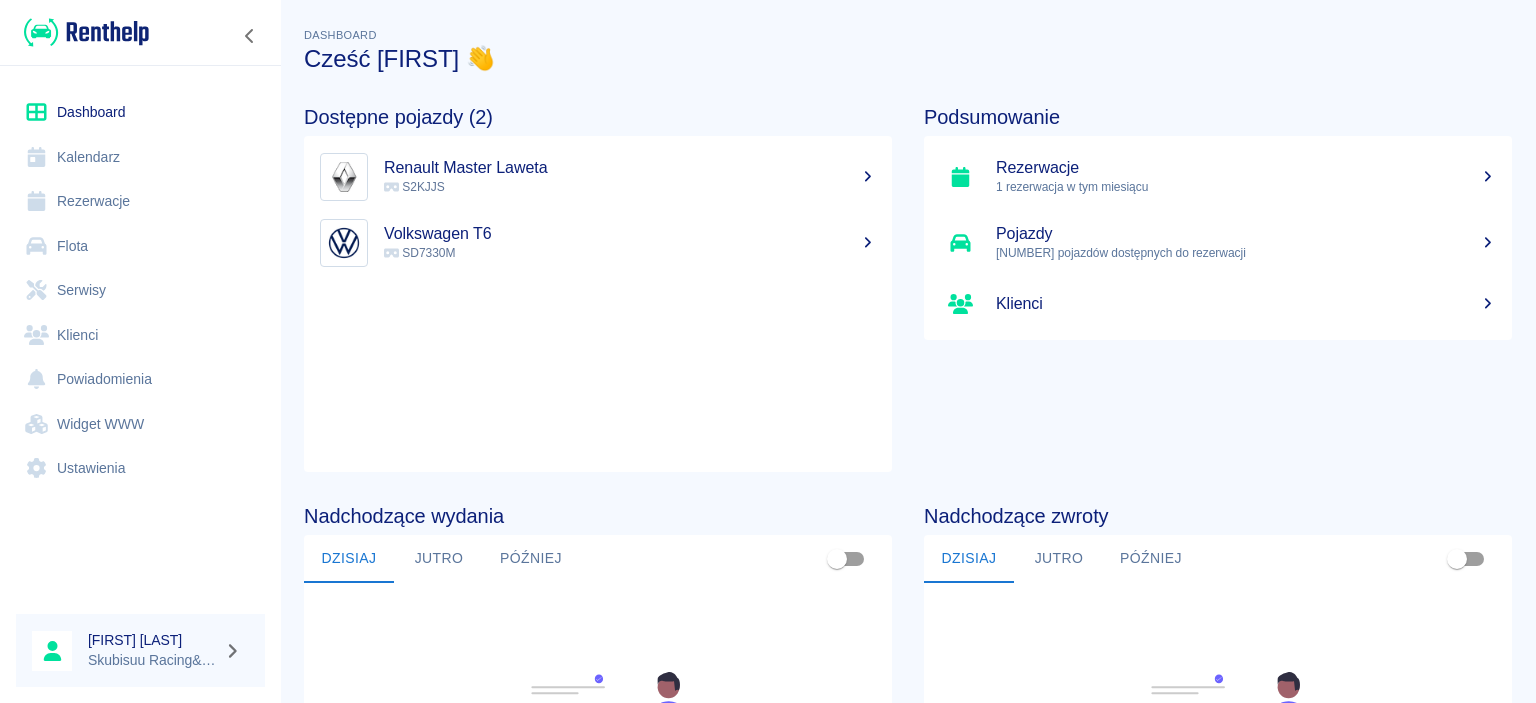 drag, startPoint x: 154, startPoint y: 659, endPoint x: 183, endPoint y: 666, distance: 29.832869 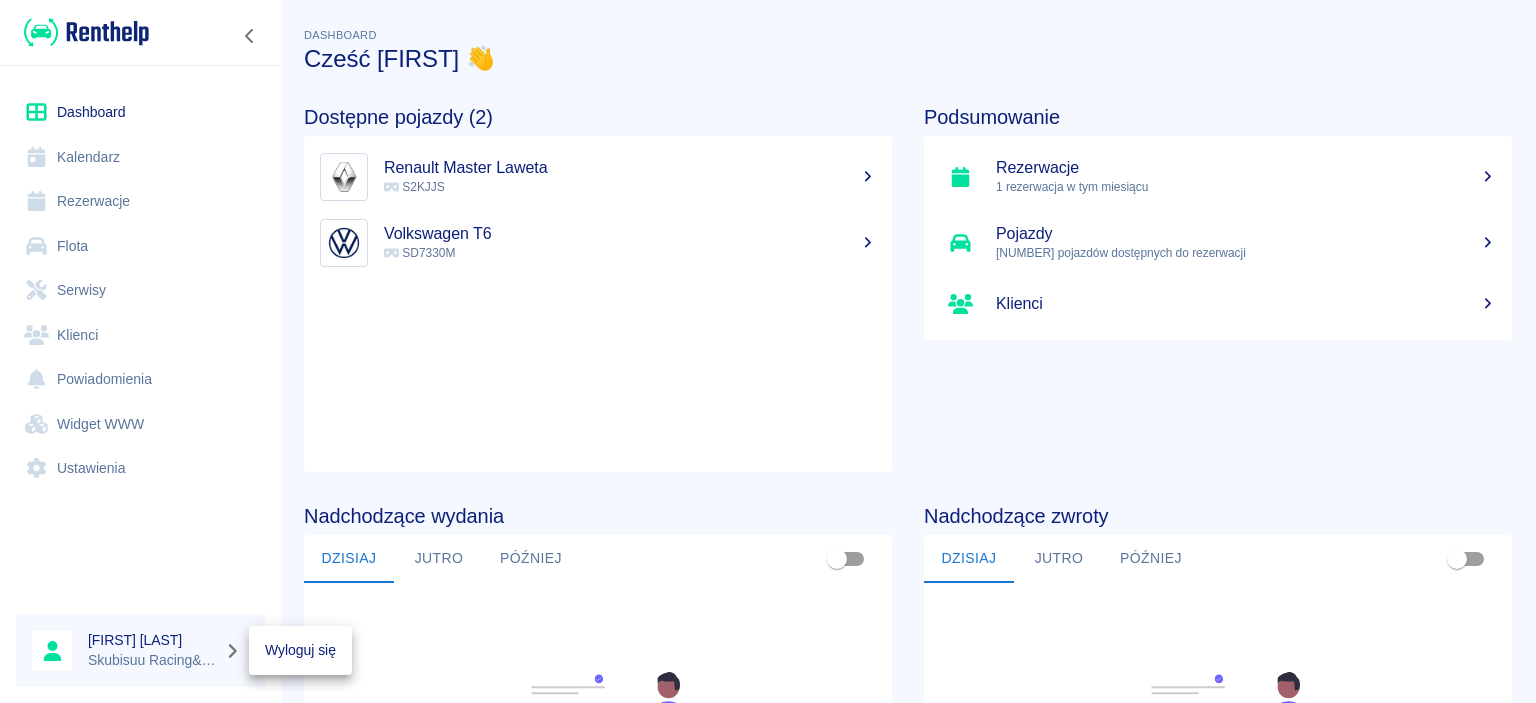 click at bounding box center [768, 351] 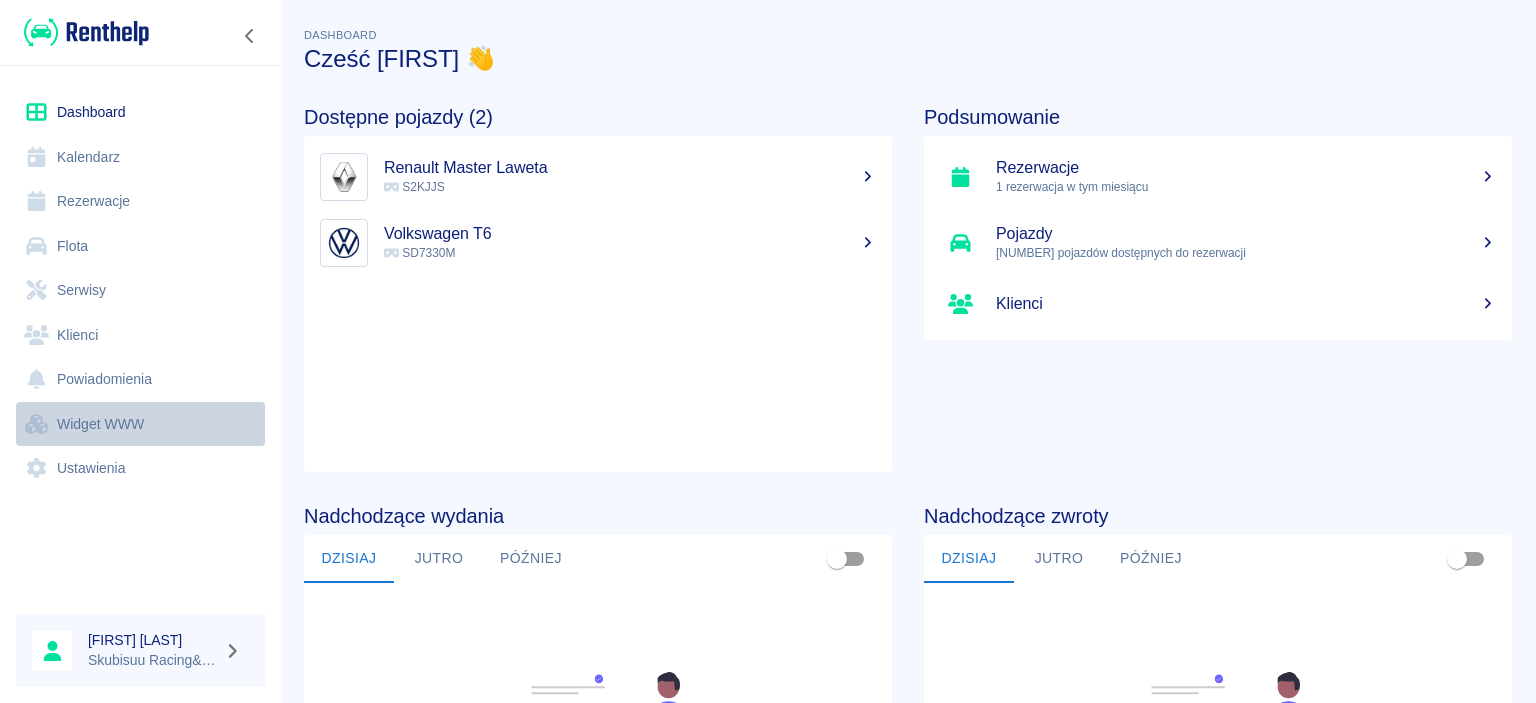 click on "Widget WWW" at bounding box center [140, 424] 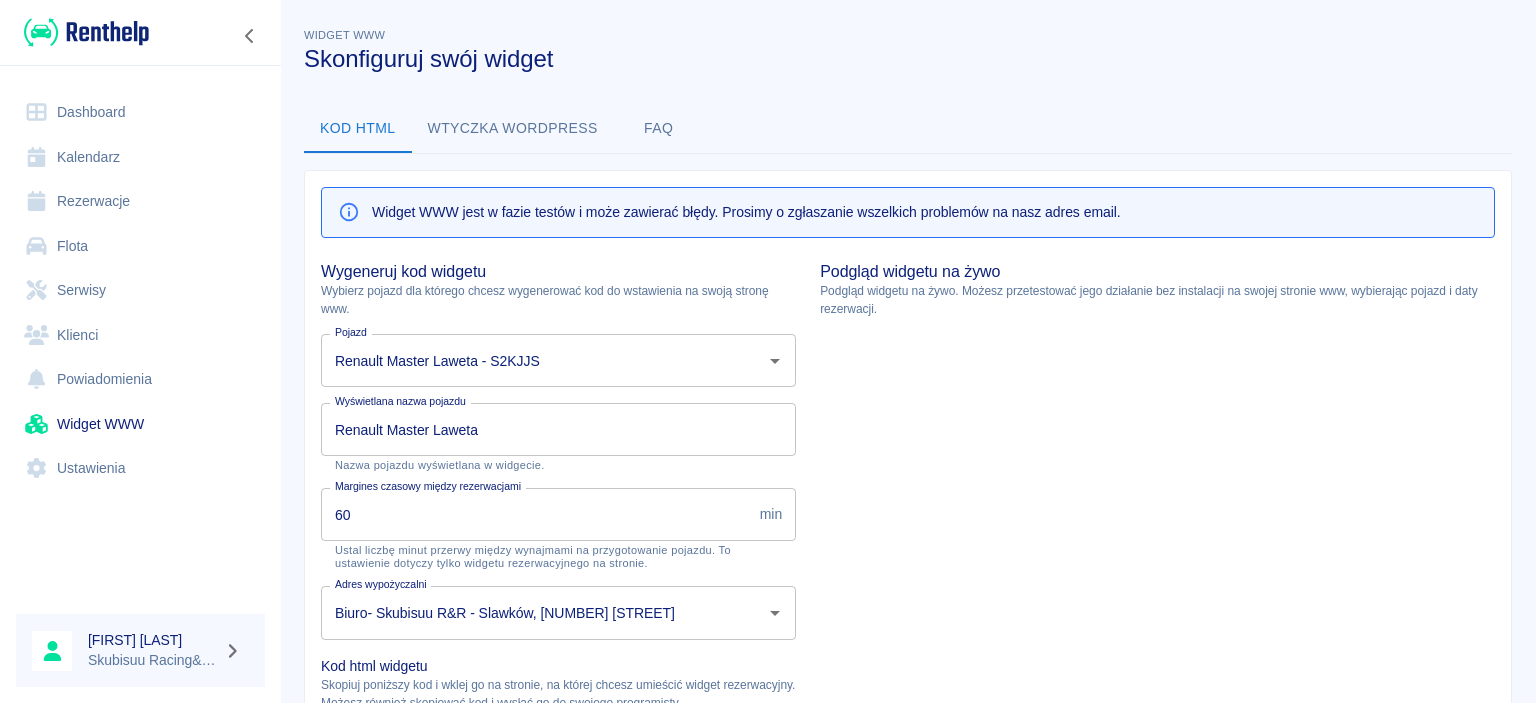type on "Renault Master Laweta - S2KJJS" 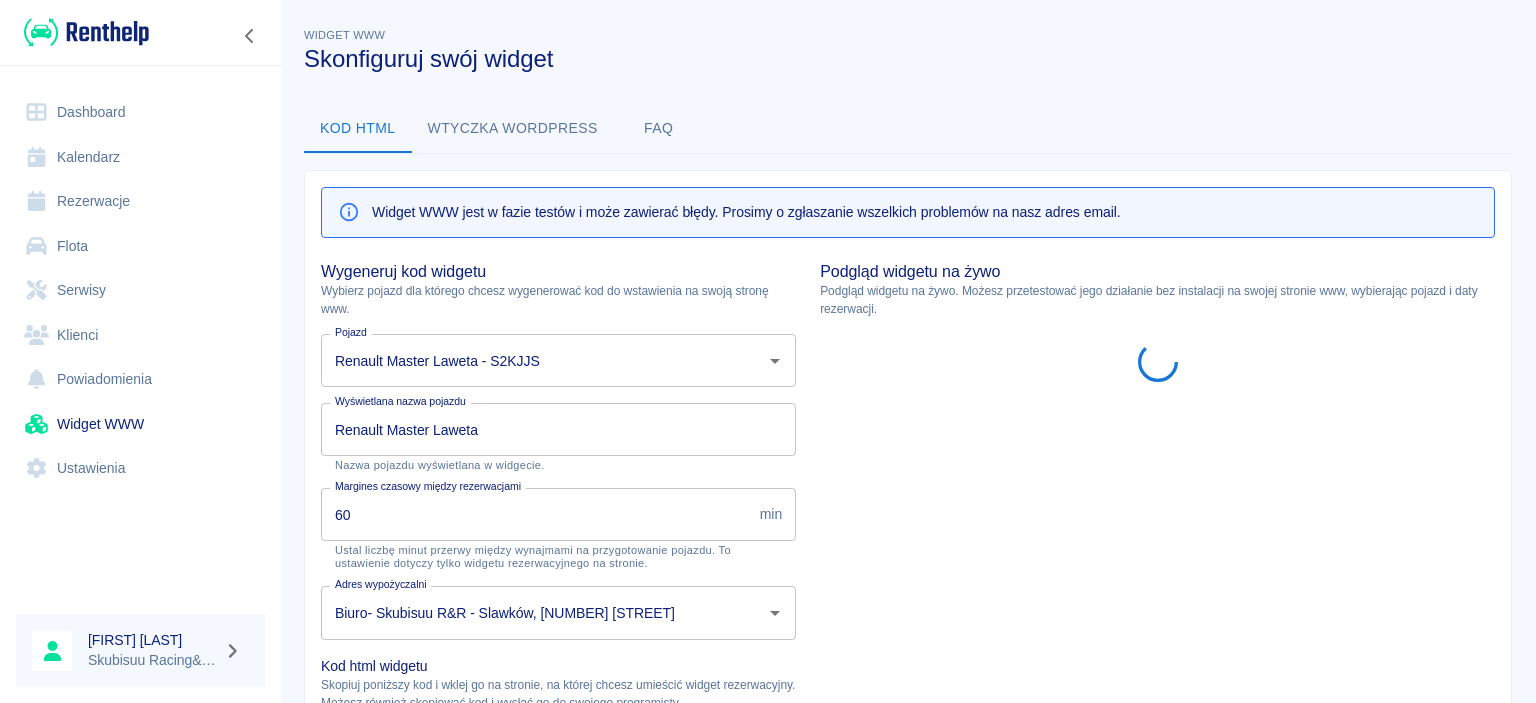 scroll, scrollTop: 0, scrollLeft: 0, axis: both 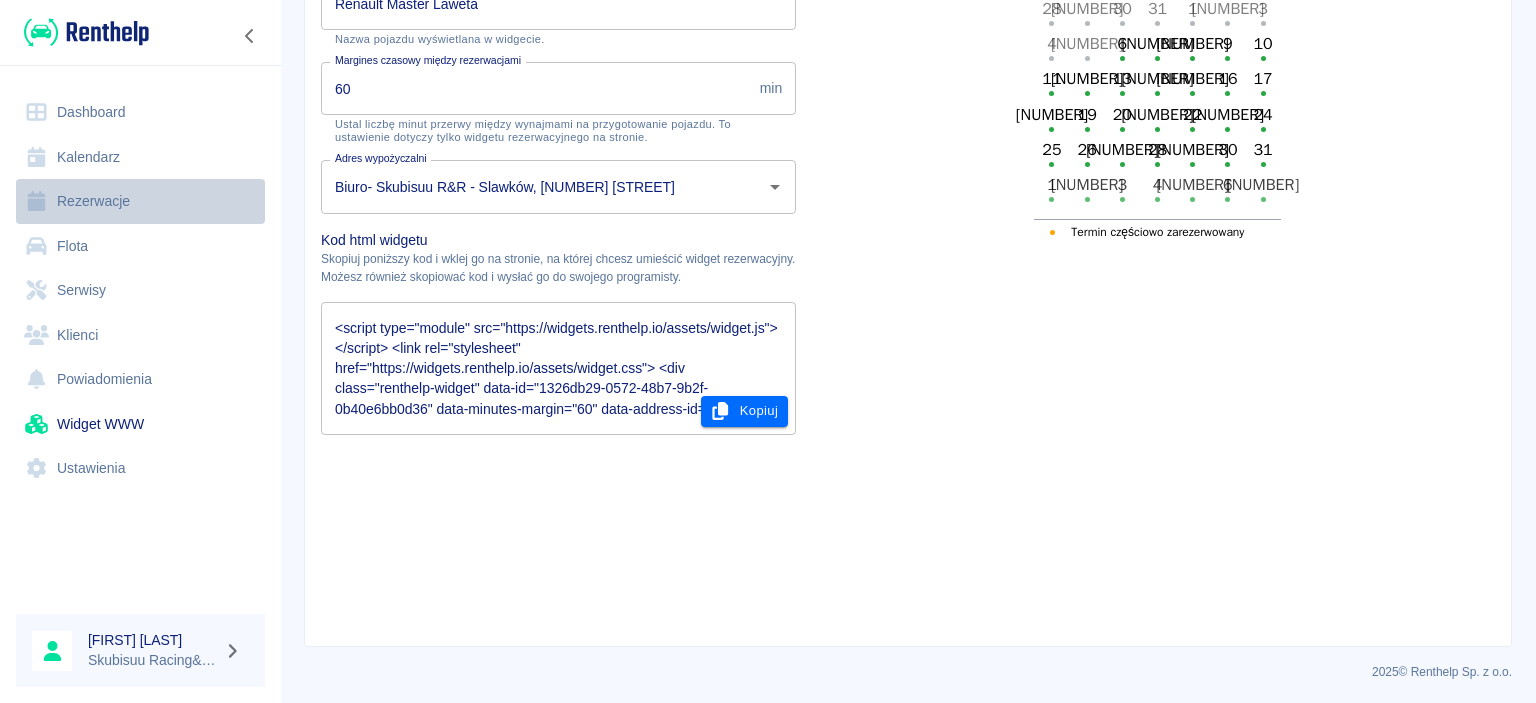 click on "Rezerwacje" at bounding box center [140, 201] 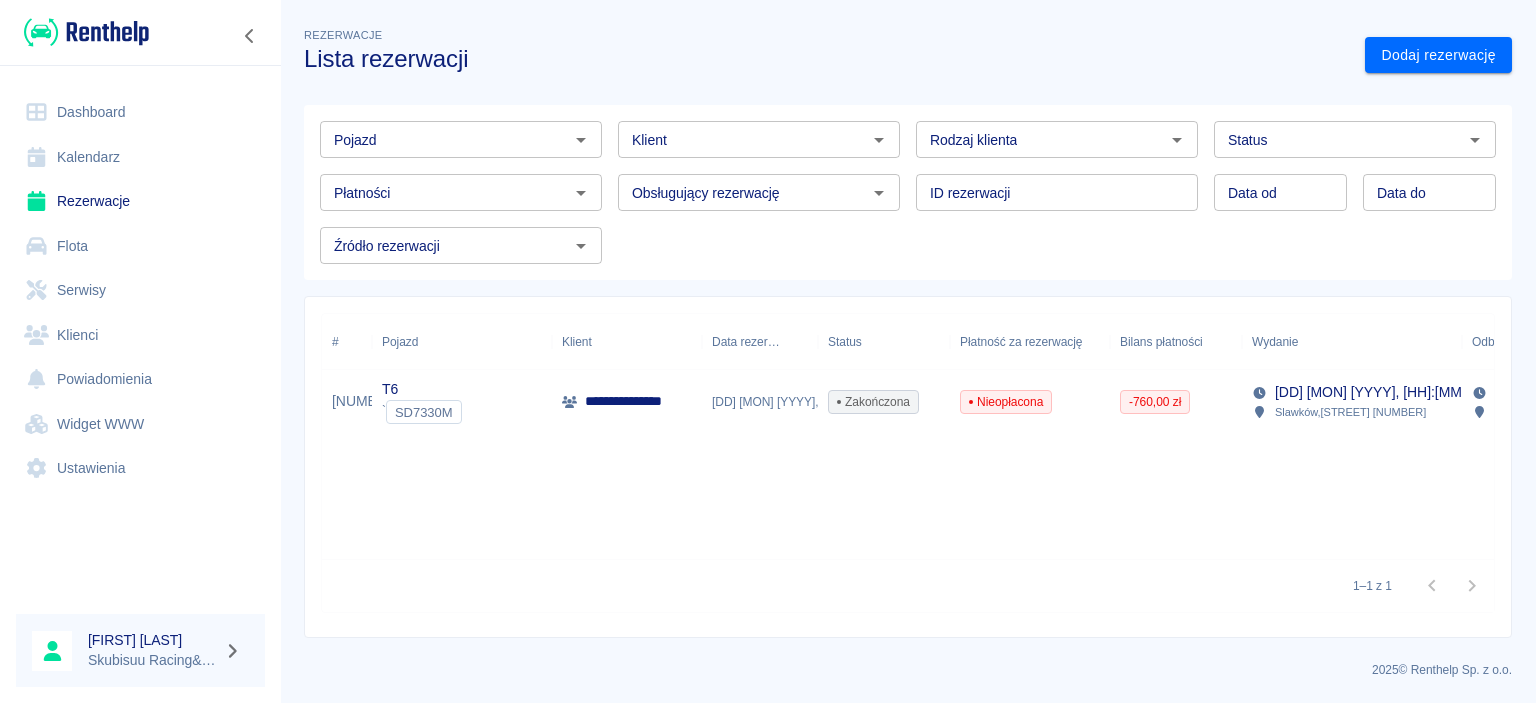 click on "Kalendarz" at bounding box center (140, 157) 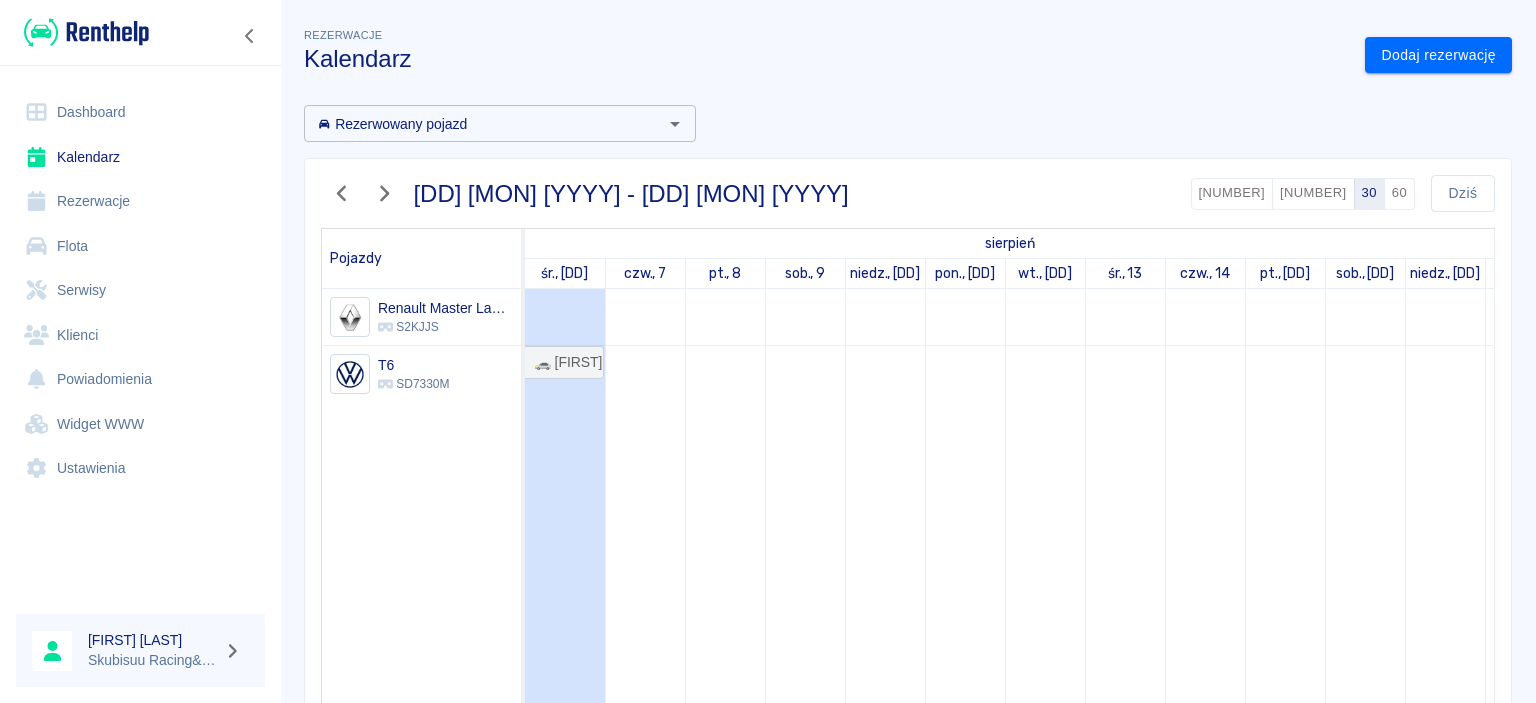 click at bounding box center [86, 32] 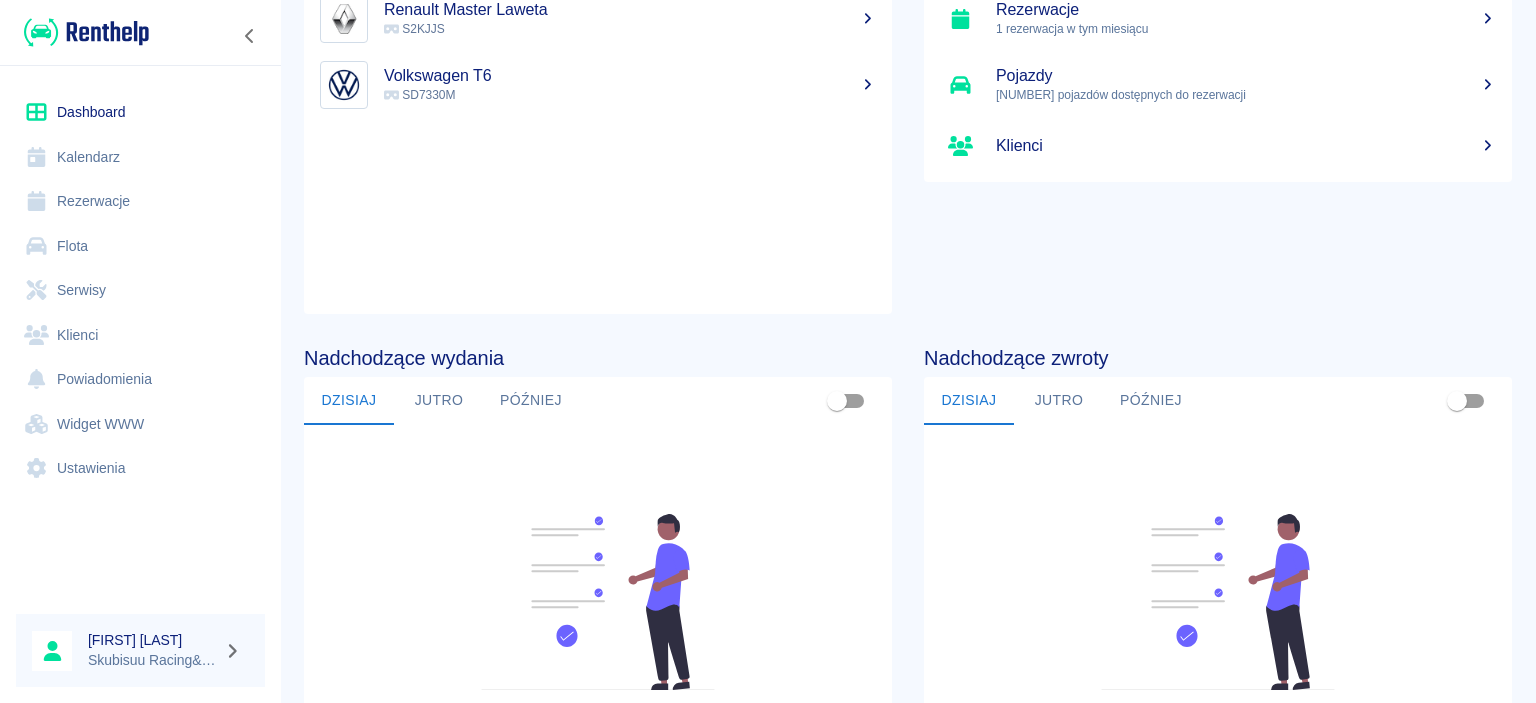 scroll, scrollTop: 0, scrollLeft: 0, axis: both 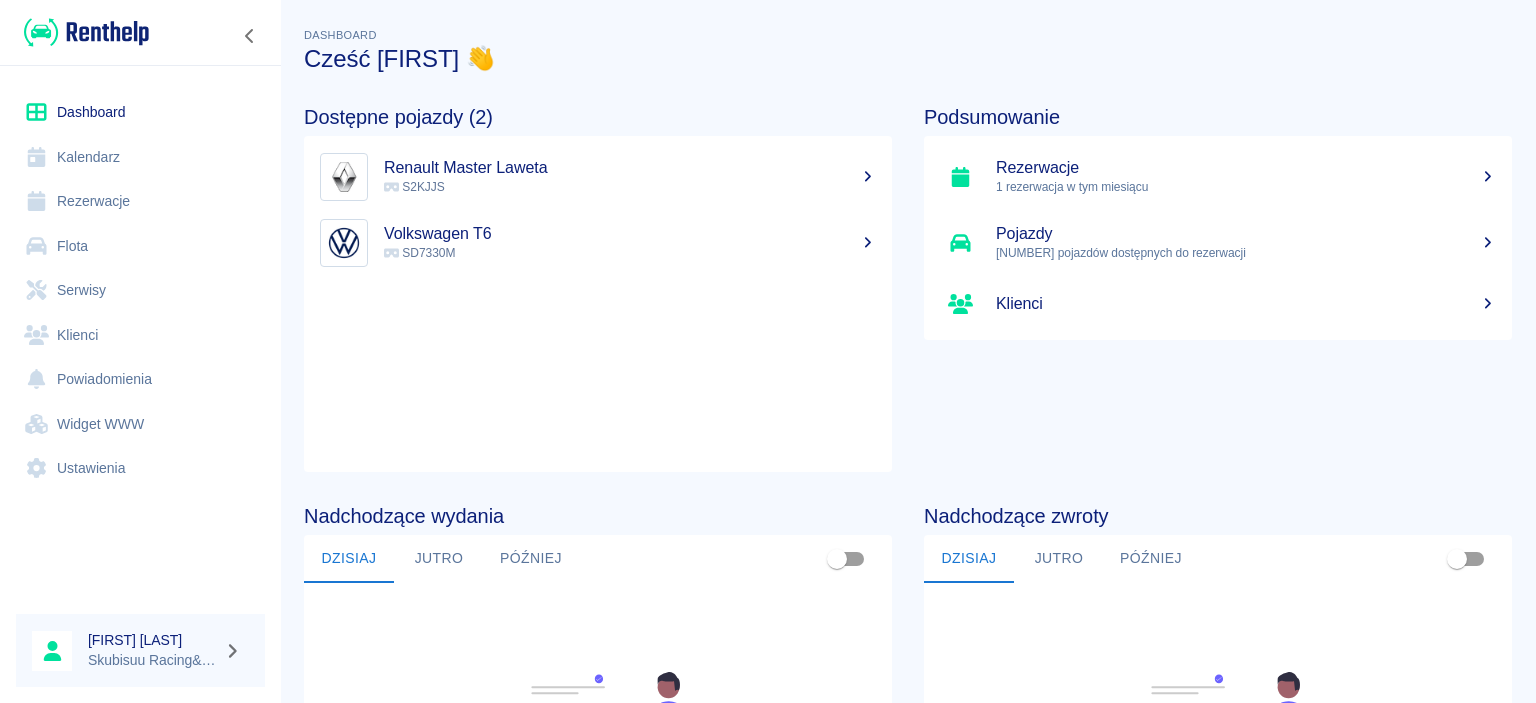 click on "Klienci" at bounding box center [1246, 304] 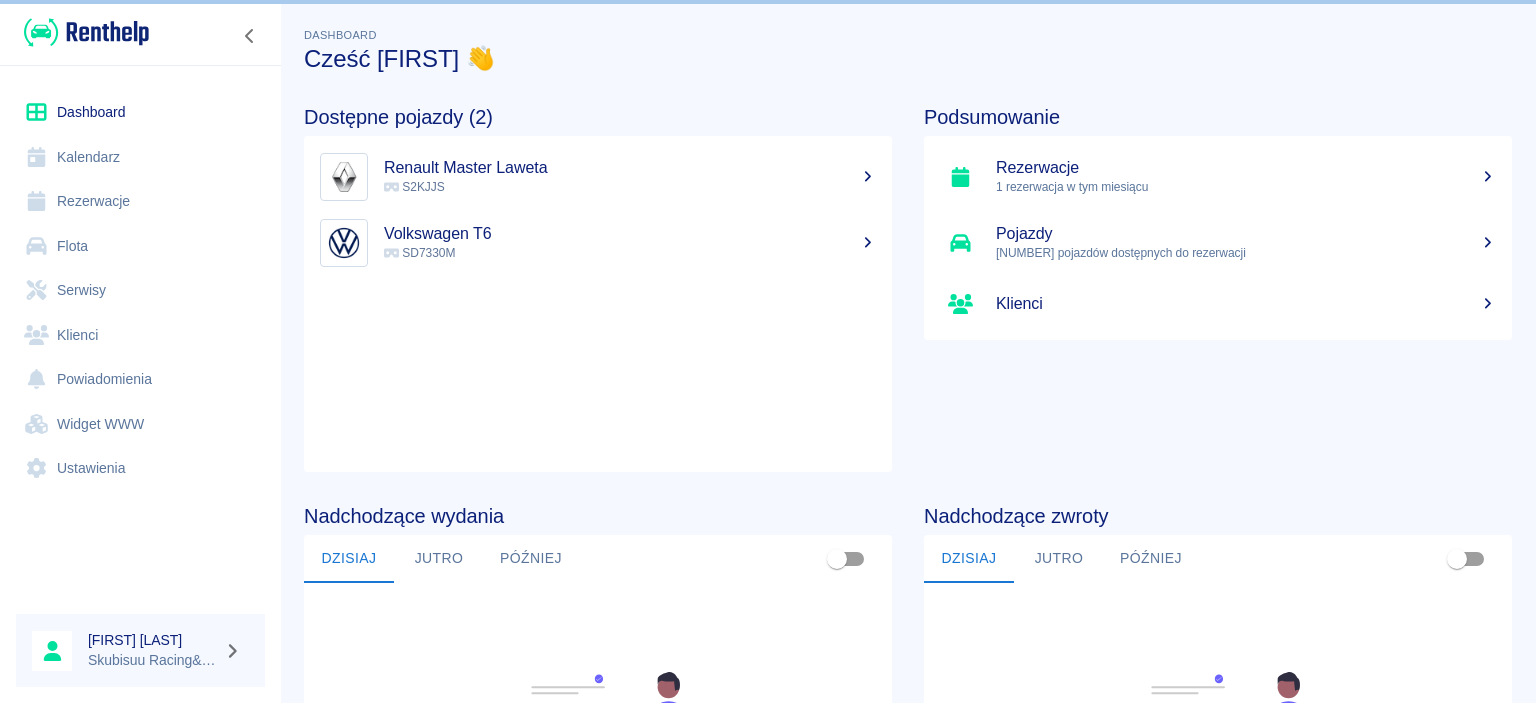 click on "Klienci" at bounding box center [1246, 304] 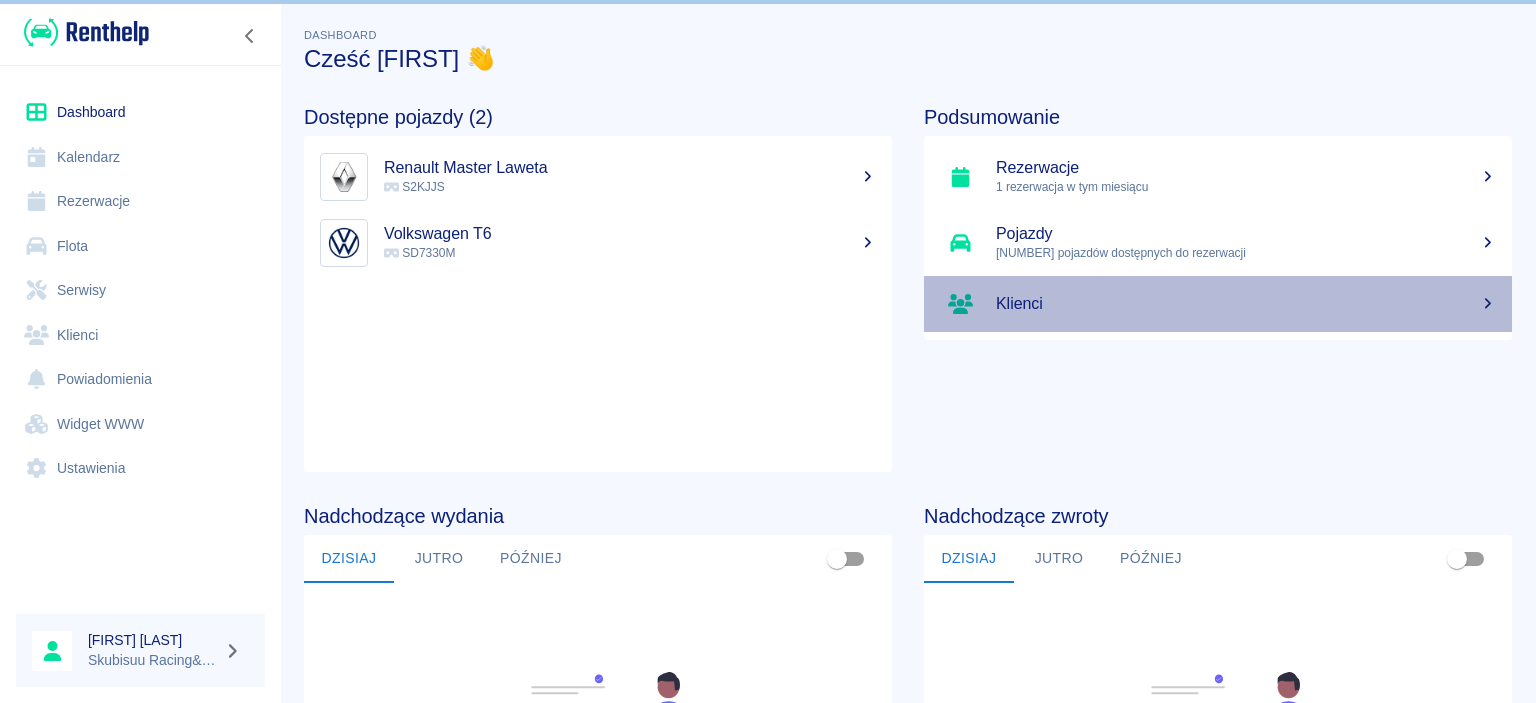 click 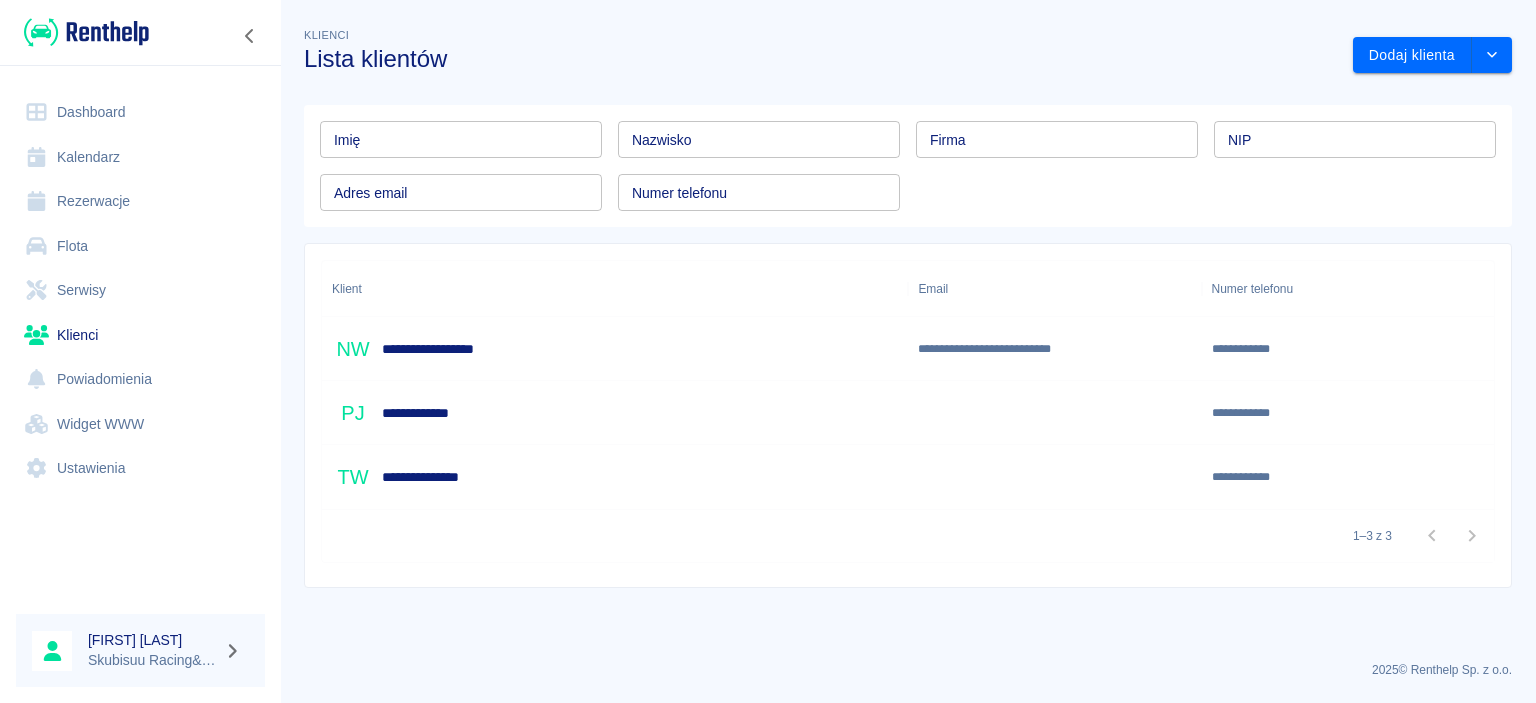 click on "**********" at bounding box center (1252, 413) 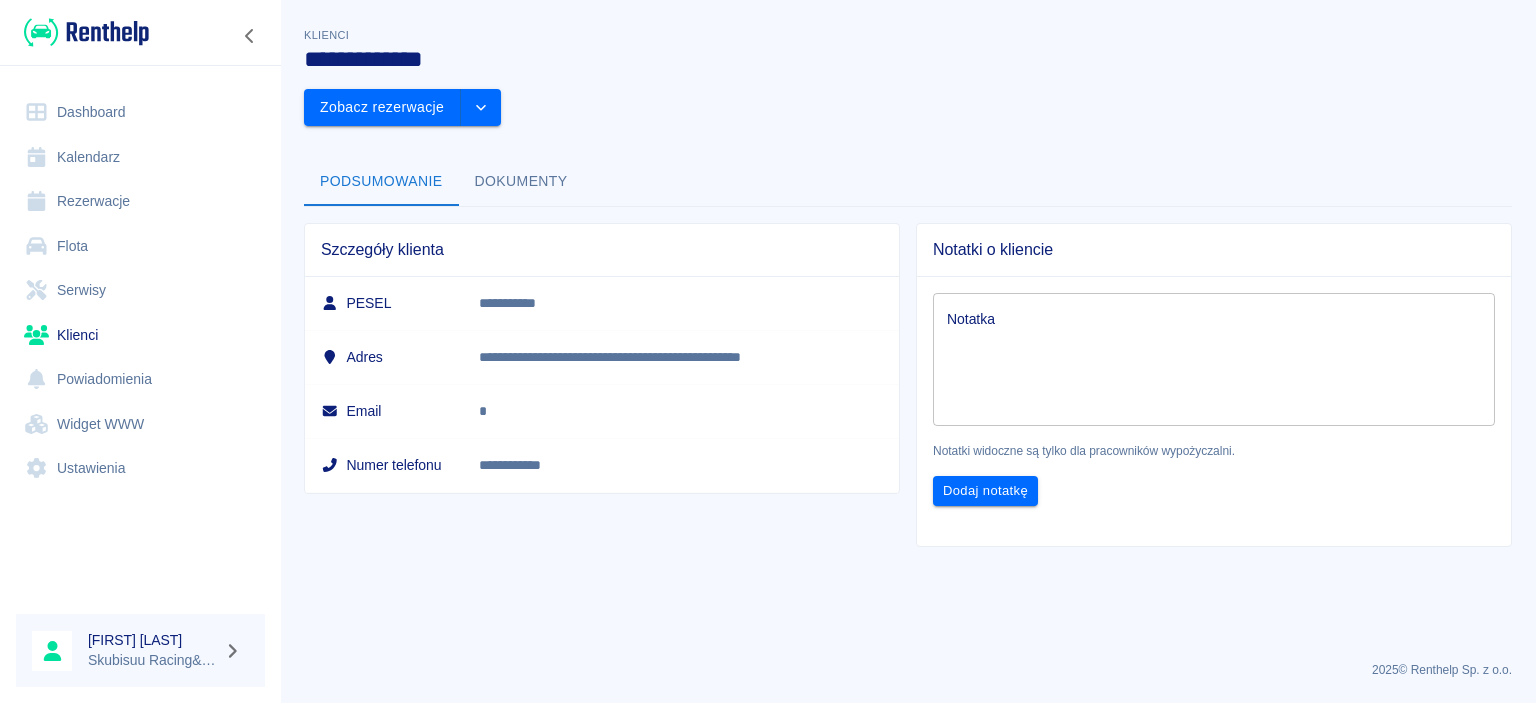 click on "Dokumenty" at bounding box center [521, 182] 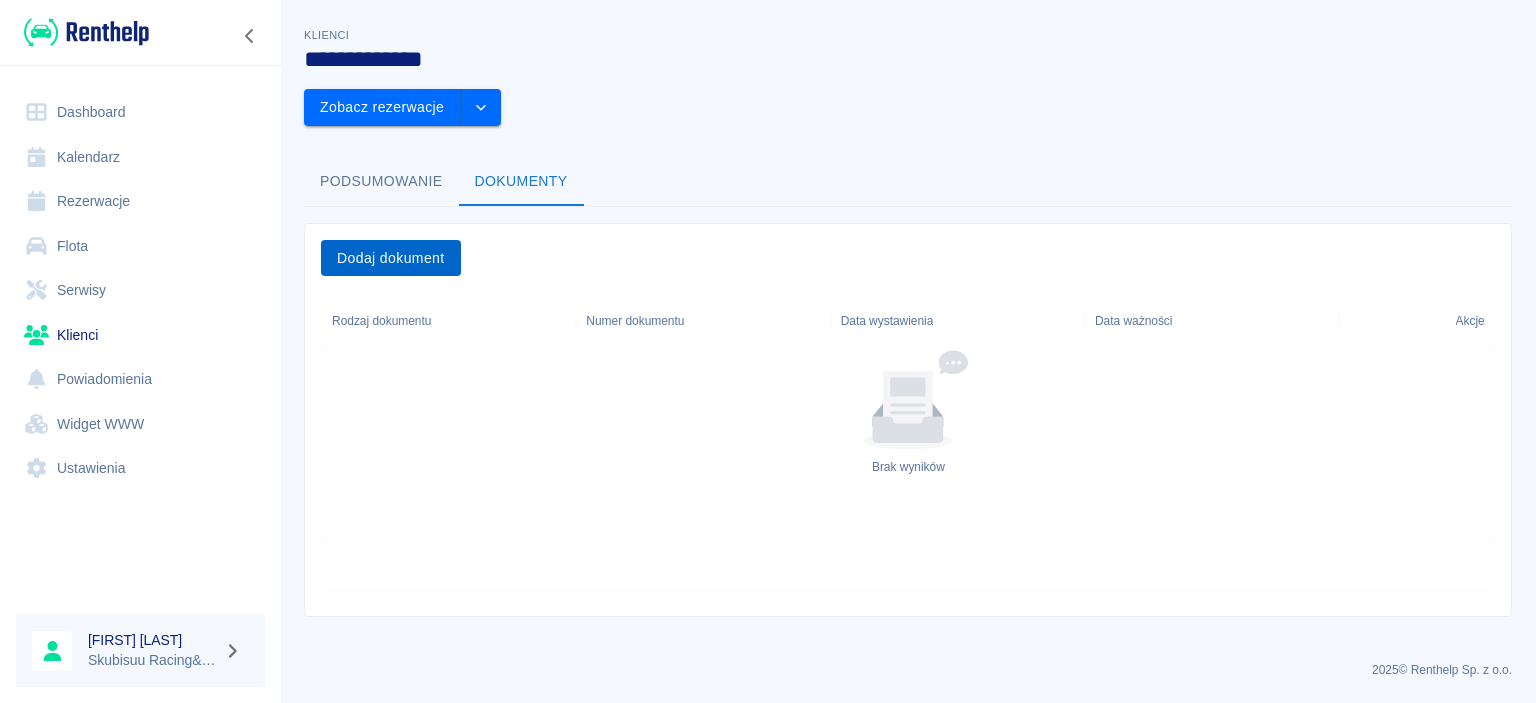 click on "Dodaj dokument" at bounding box center (391, 258) 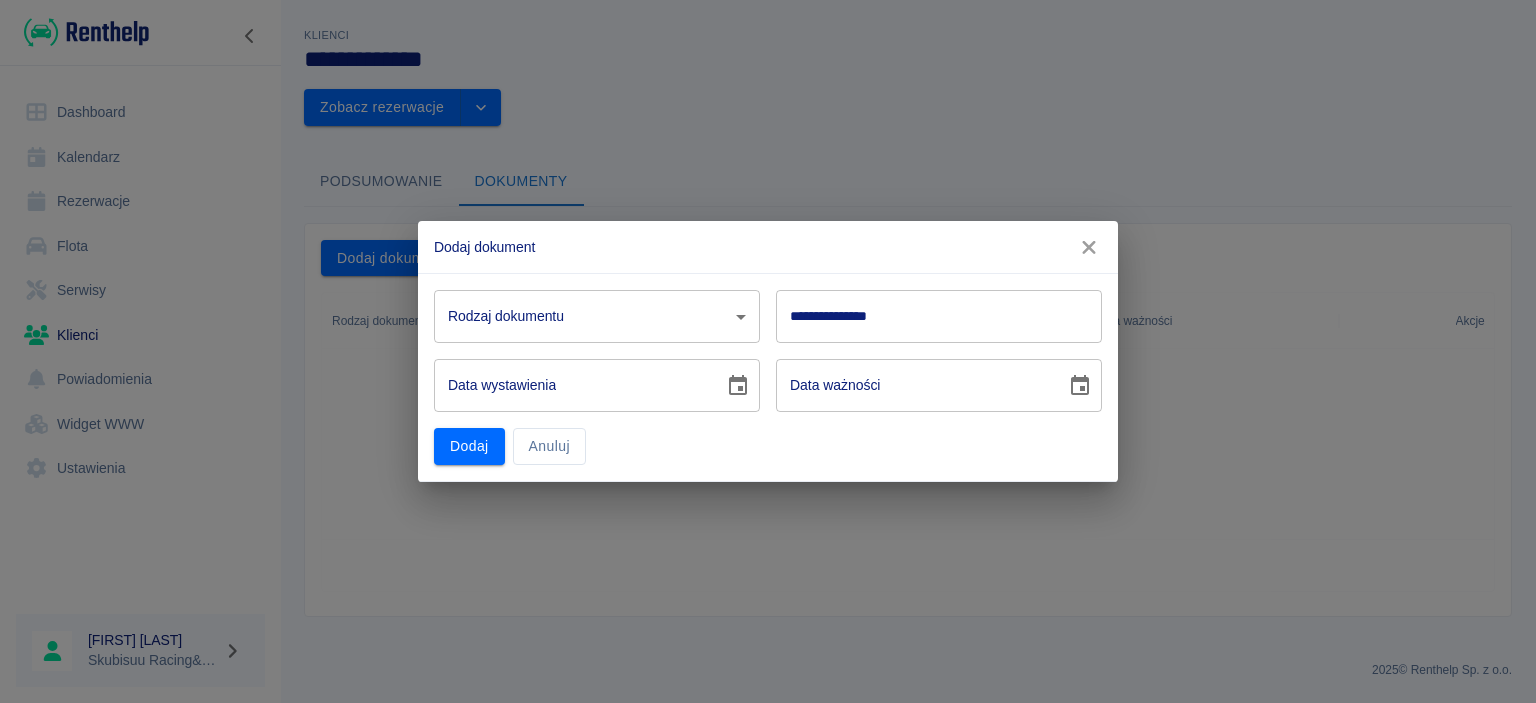 click on "**********" at bounding box center (768, 351) 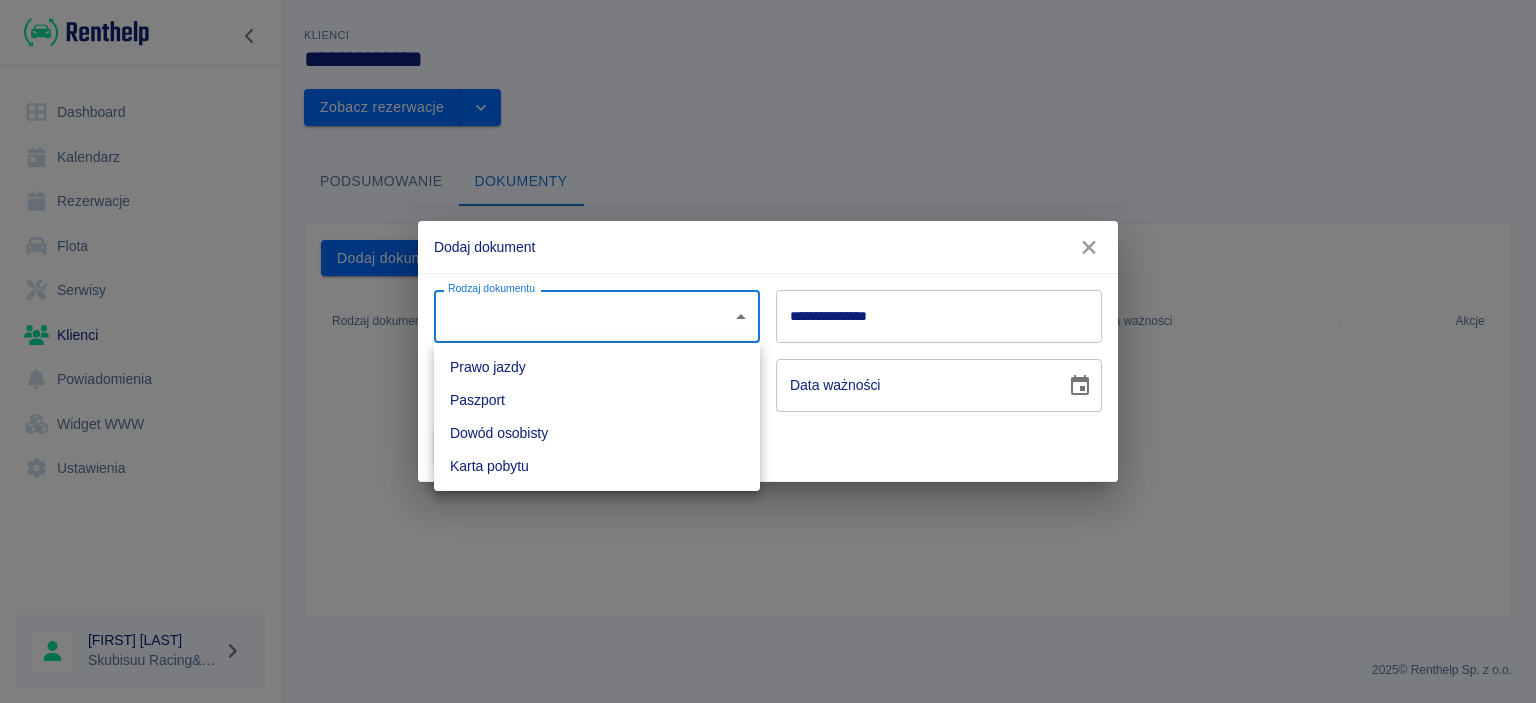 click on "Prawo jazdy" at bounding box center (597, 367) 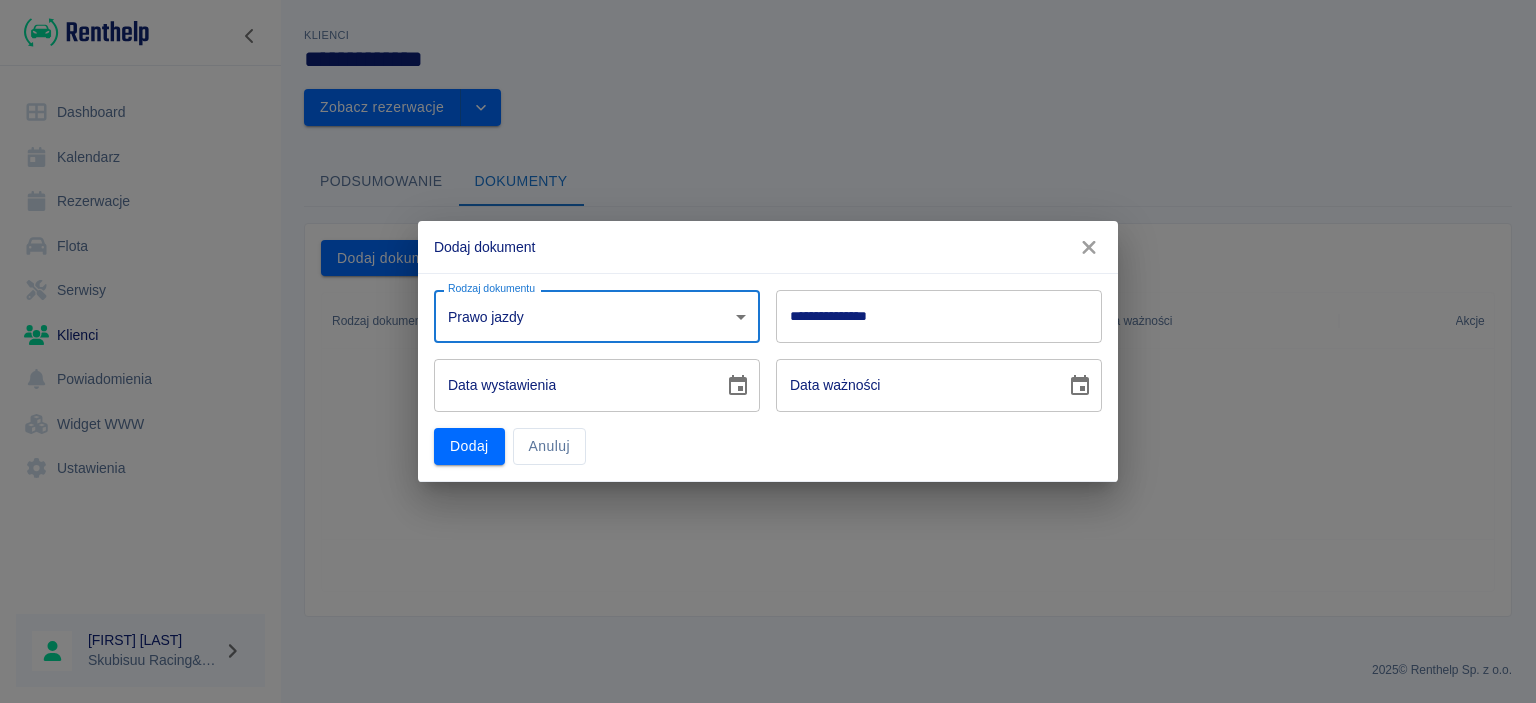 click on "**********" at bounding box center [939, 316] 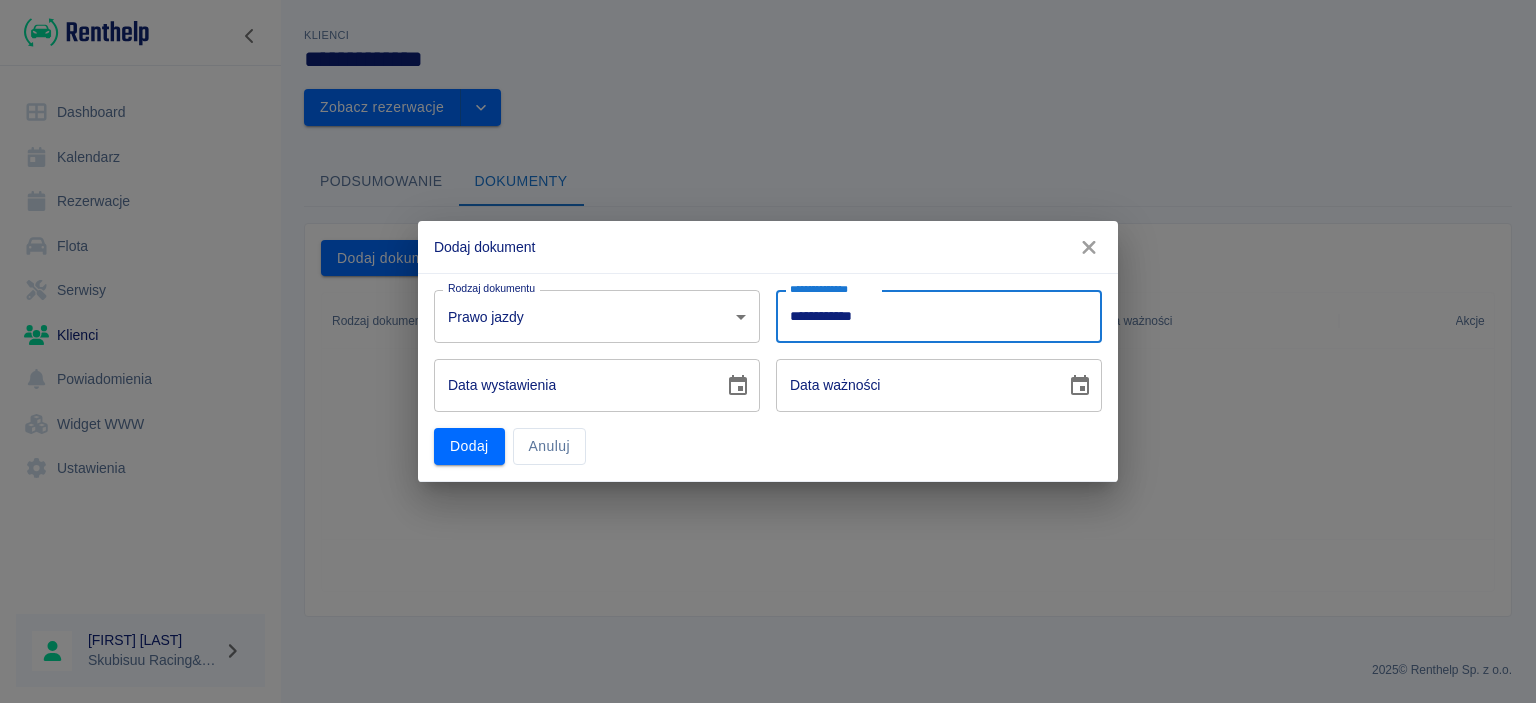 type on "**********" 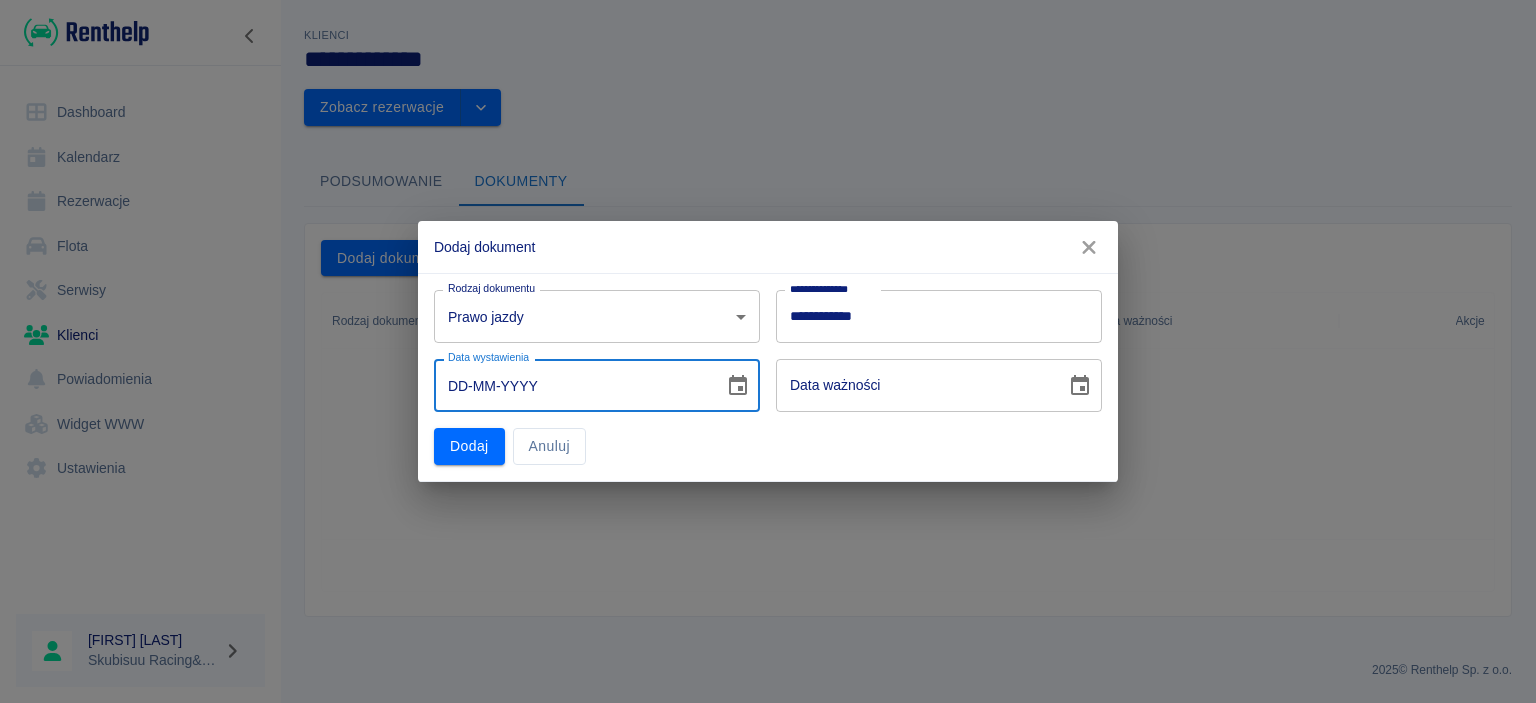type on "[DD]-[MM]-[YYYY]" 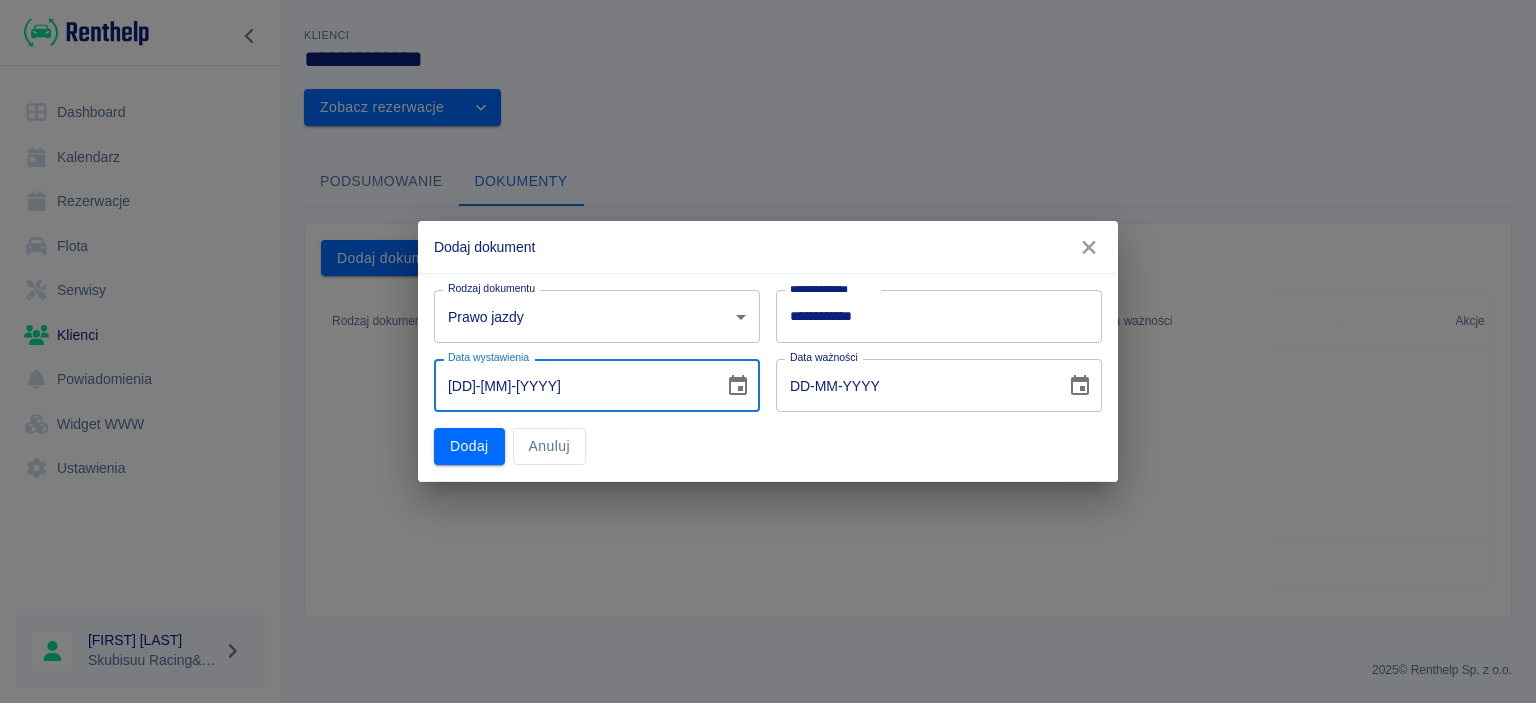 type on "[NUMBER]" 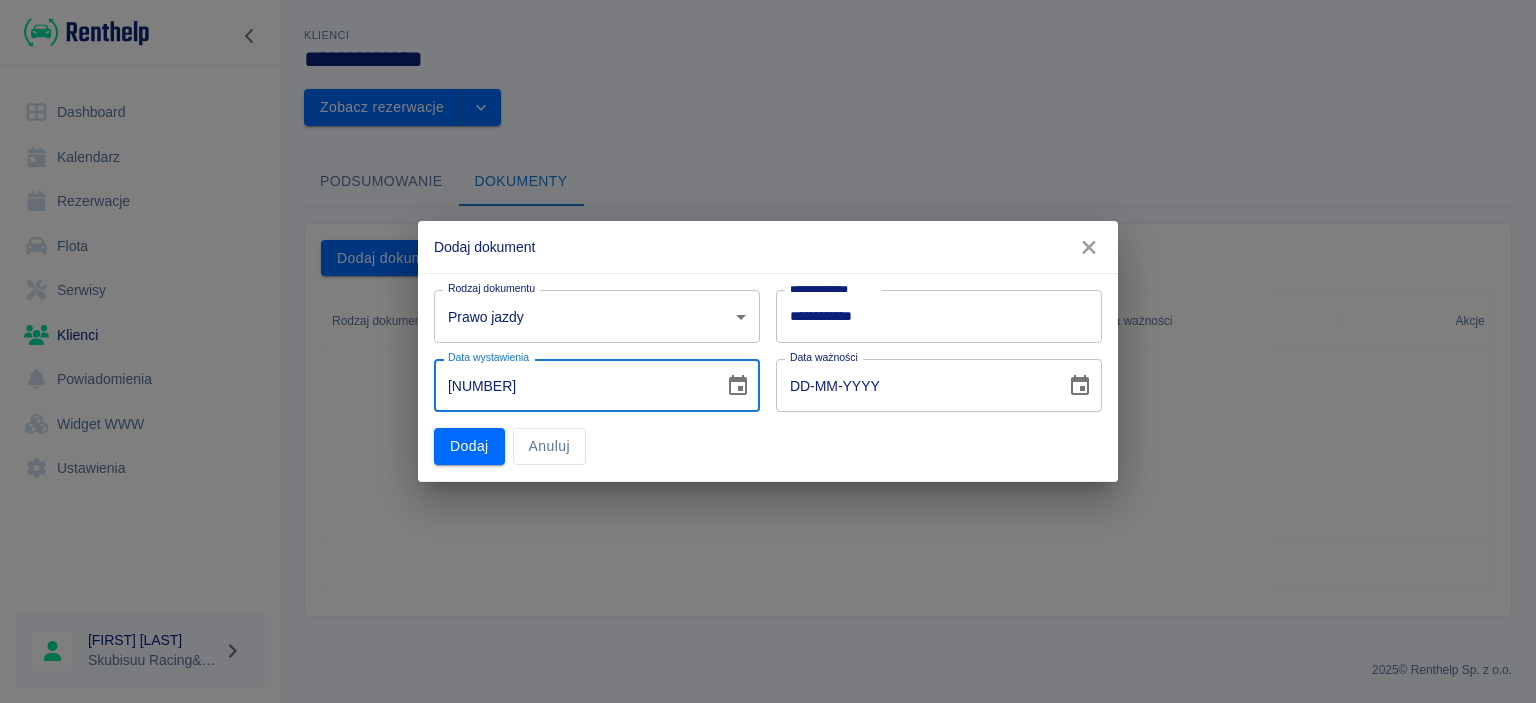 type on "[DD]-[MM]-[YYYY]" 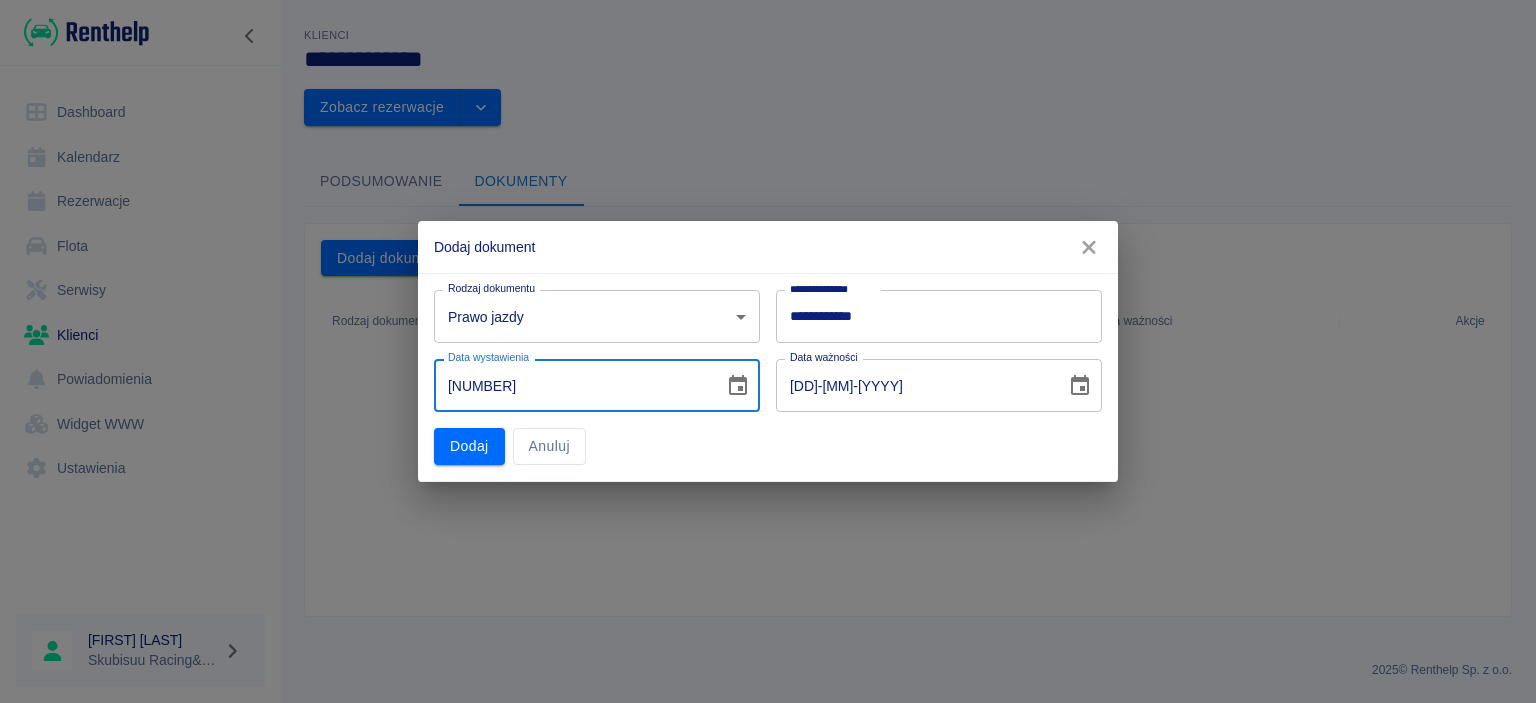 type on "[DD]-[MM]-[YYYY]" 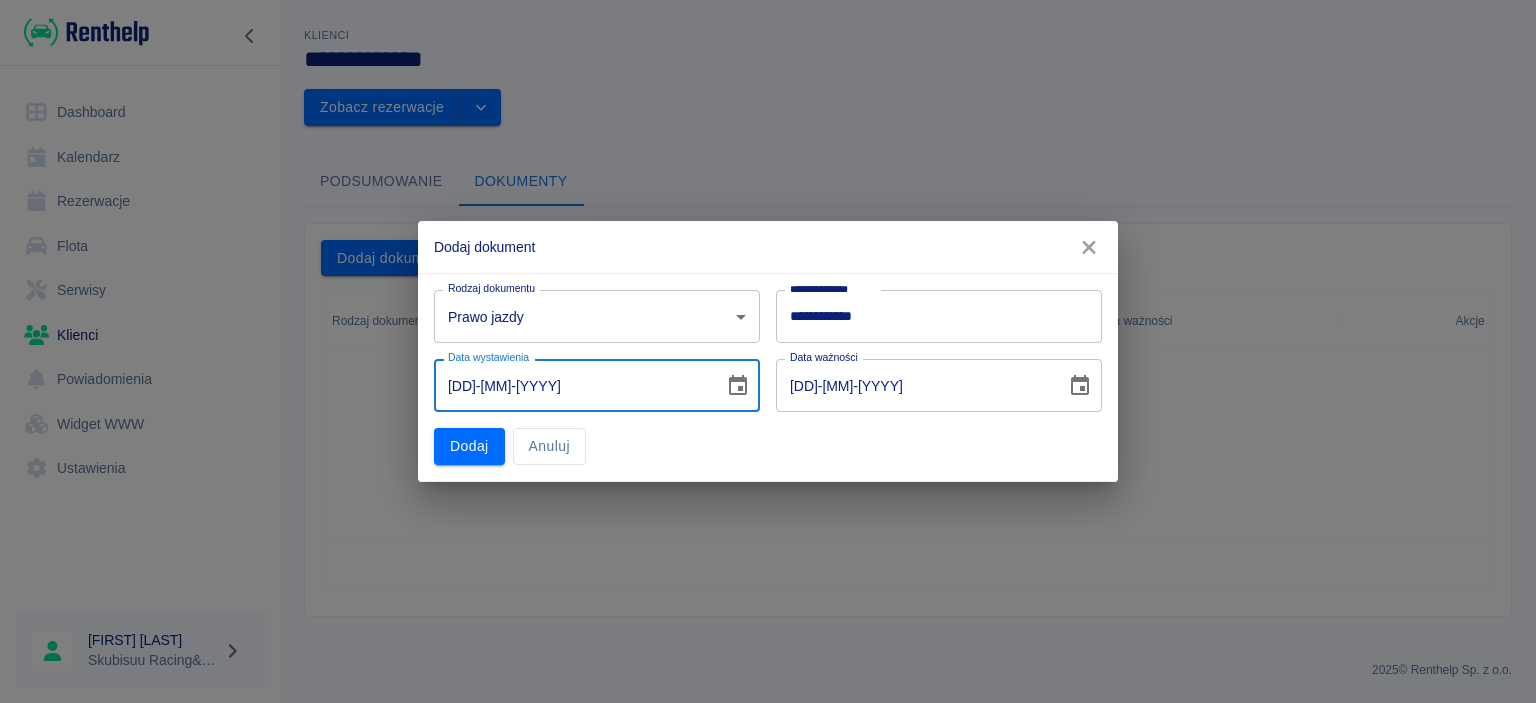 type on "[DD]-[MM]-[YYYY]" 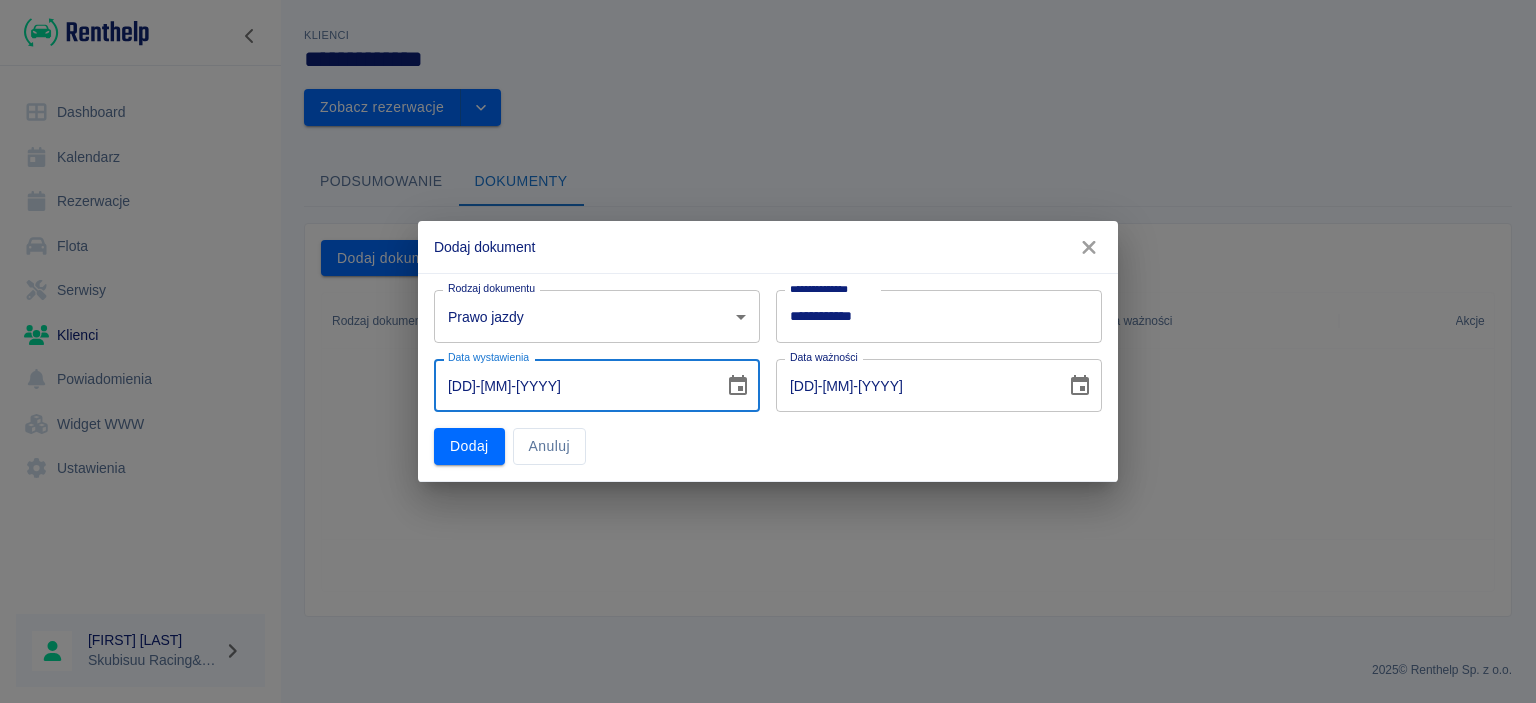 type on "[DD]-[MM]-[YYYY]" 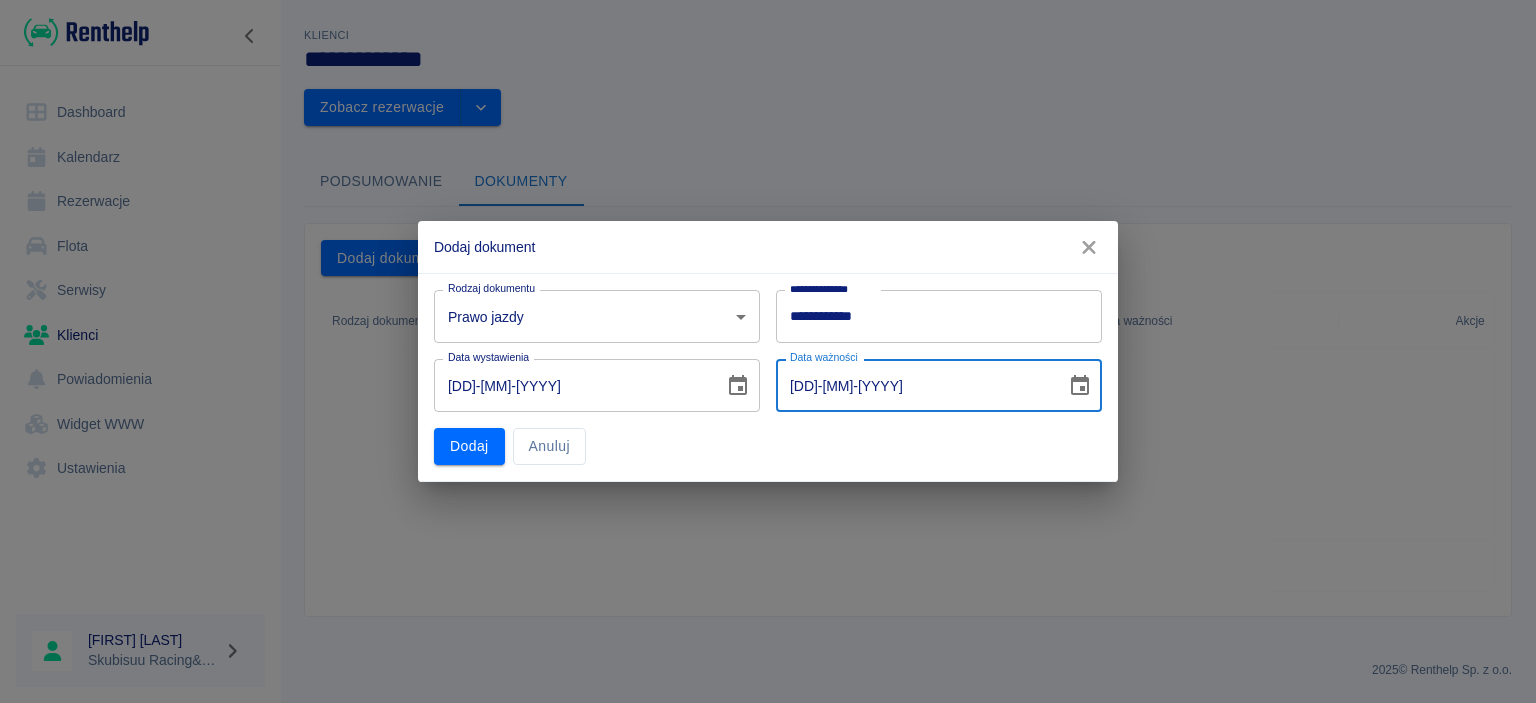 click on "[DD]-[MM]-[YYYY]" at bounding box center (914, 385) 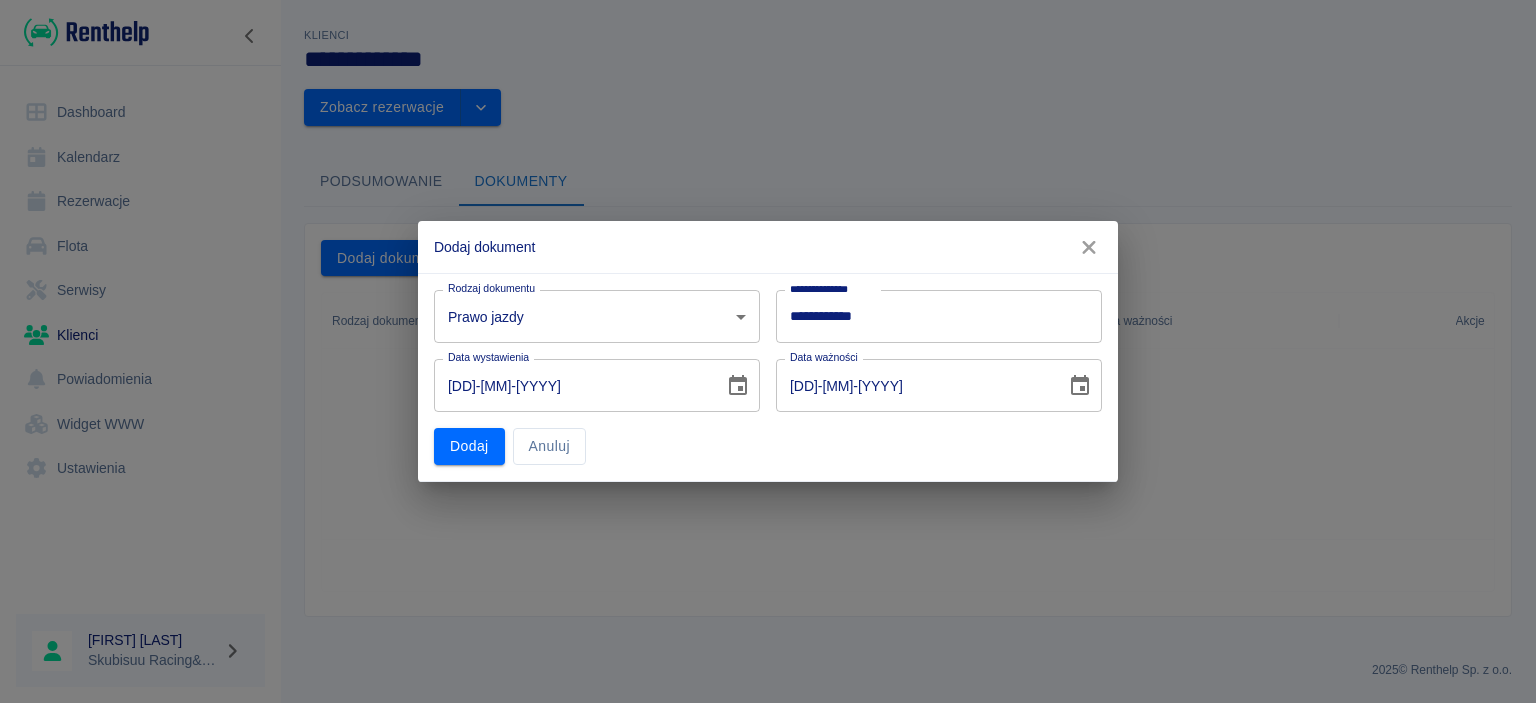 click on "Dodaj Anuluj" at bounding box center [589, 438] 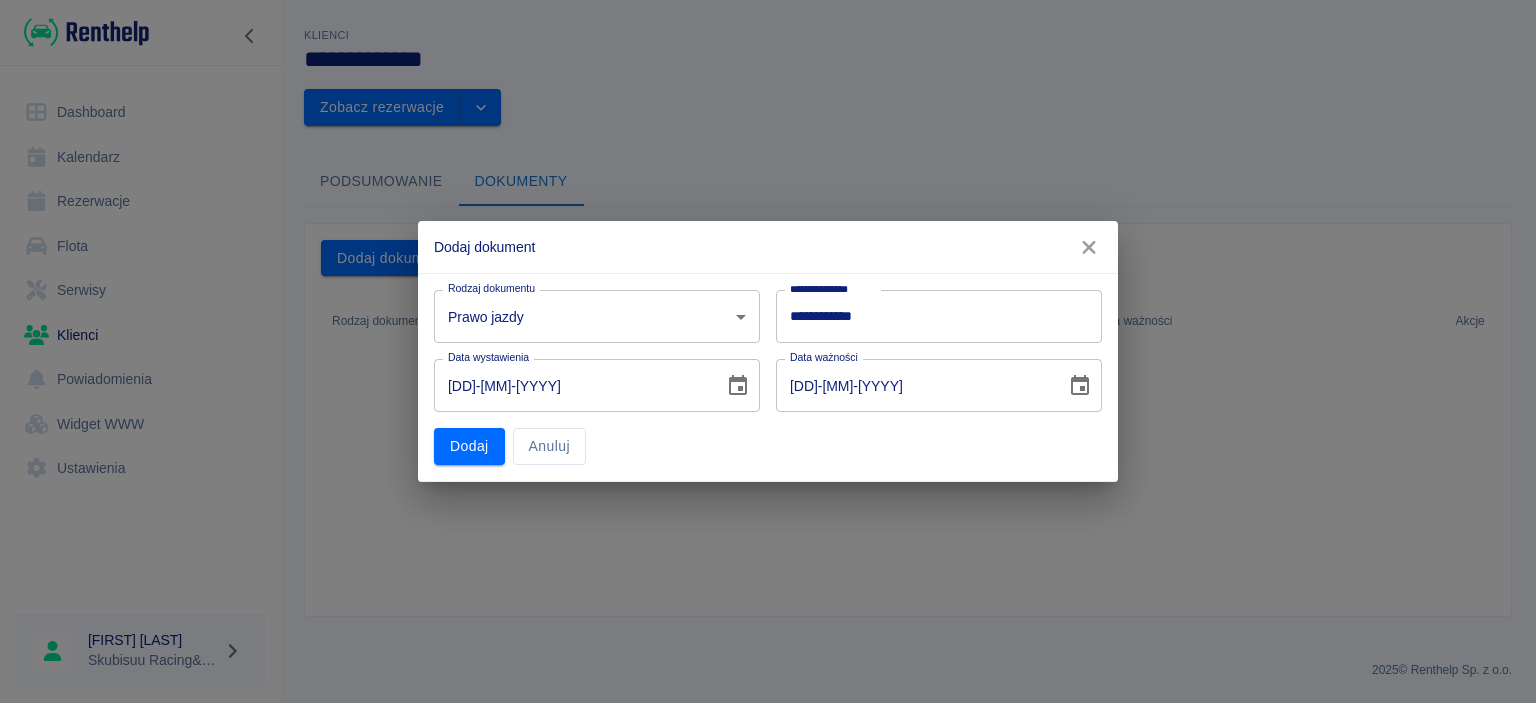 click on "**********" at bounding box center (939, 316) 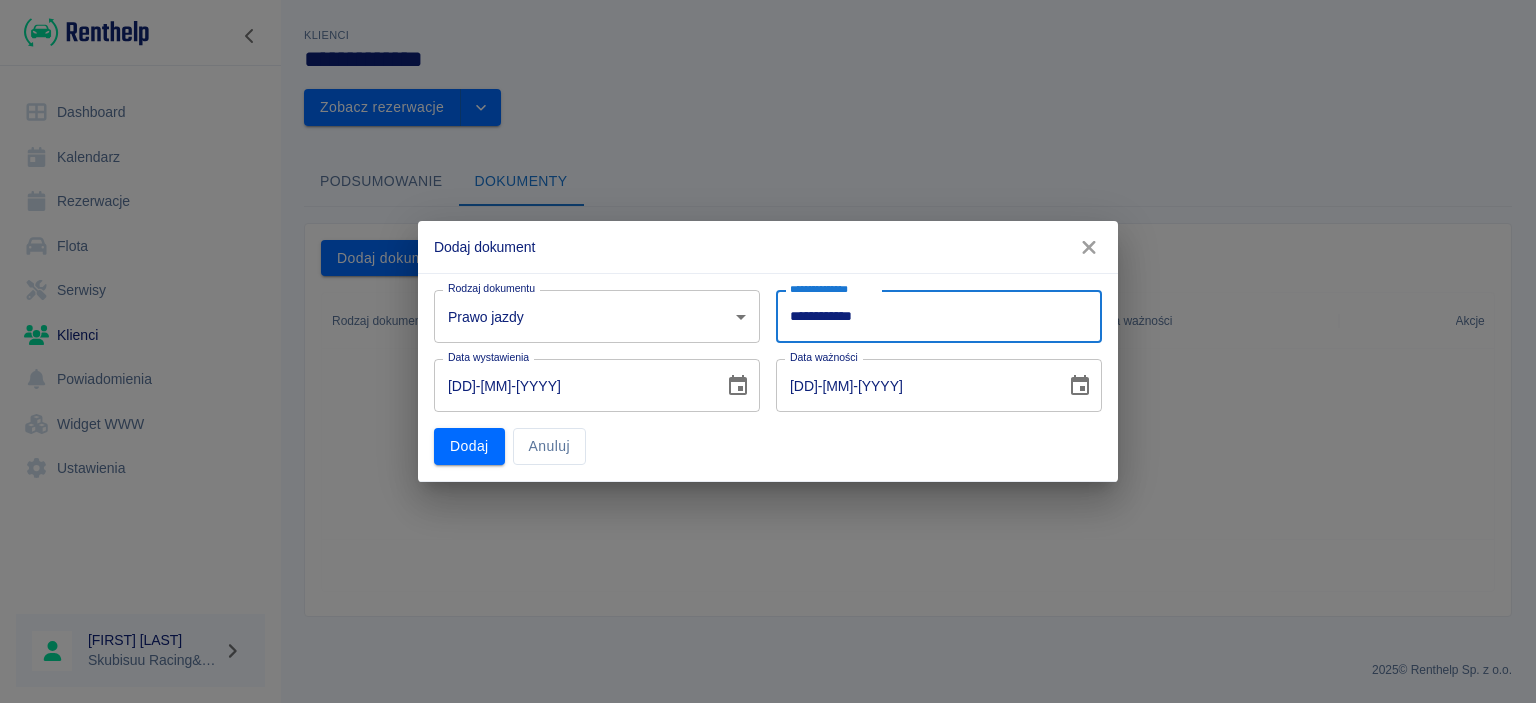 click on "**********" at bounding box center [939, 316] 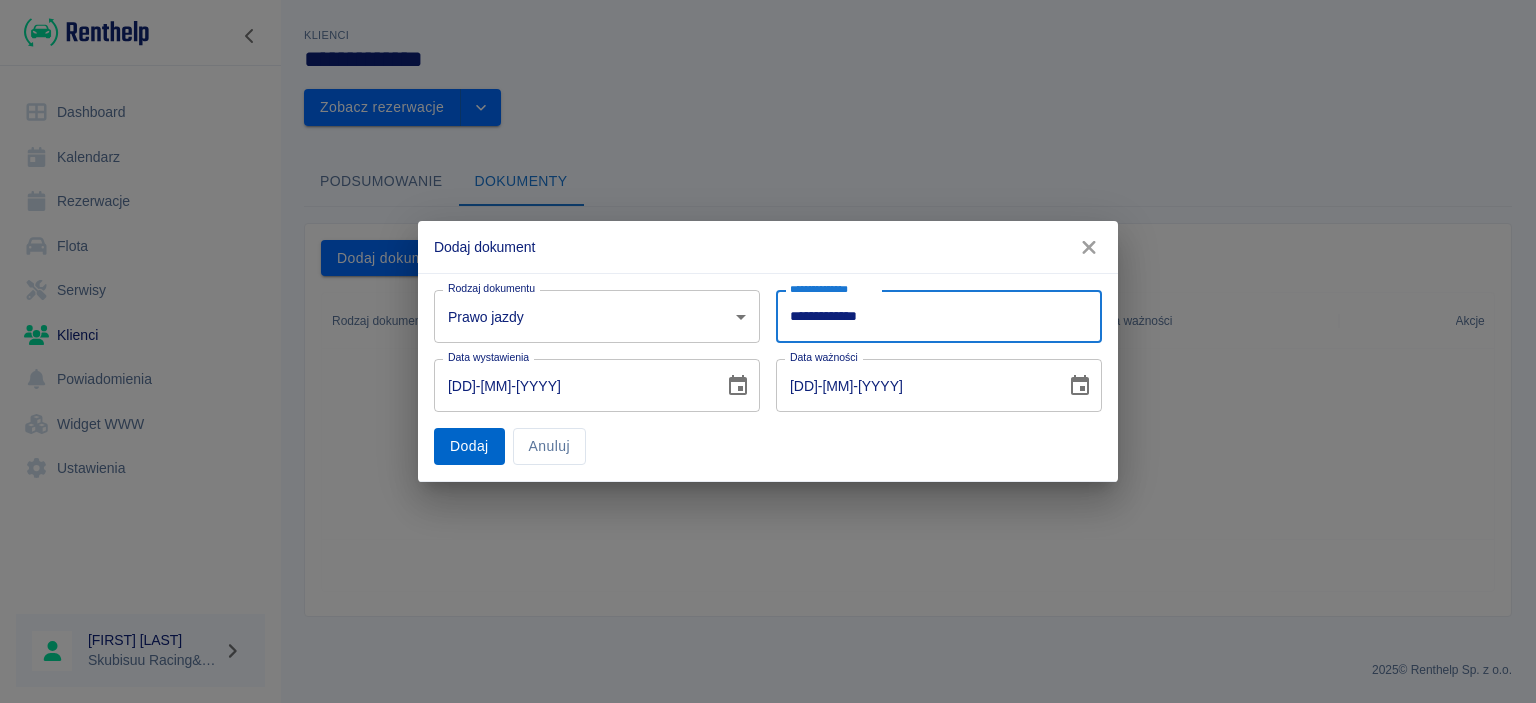 type on "**********" 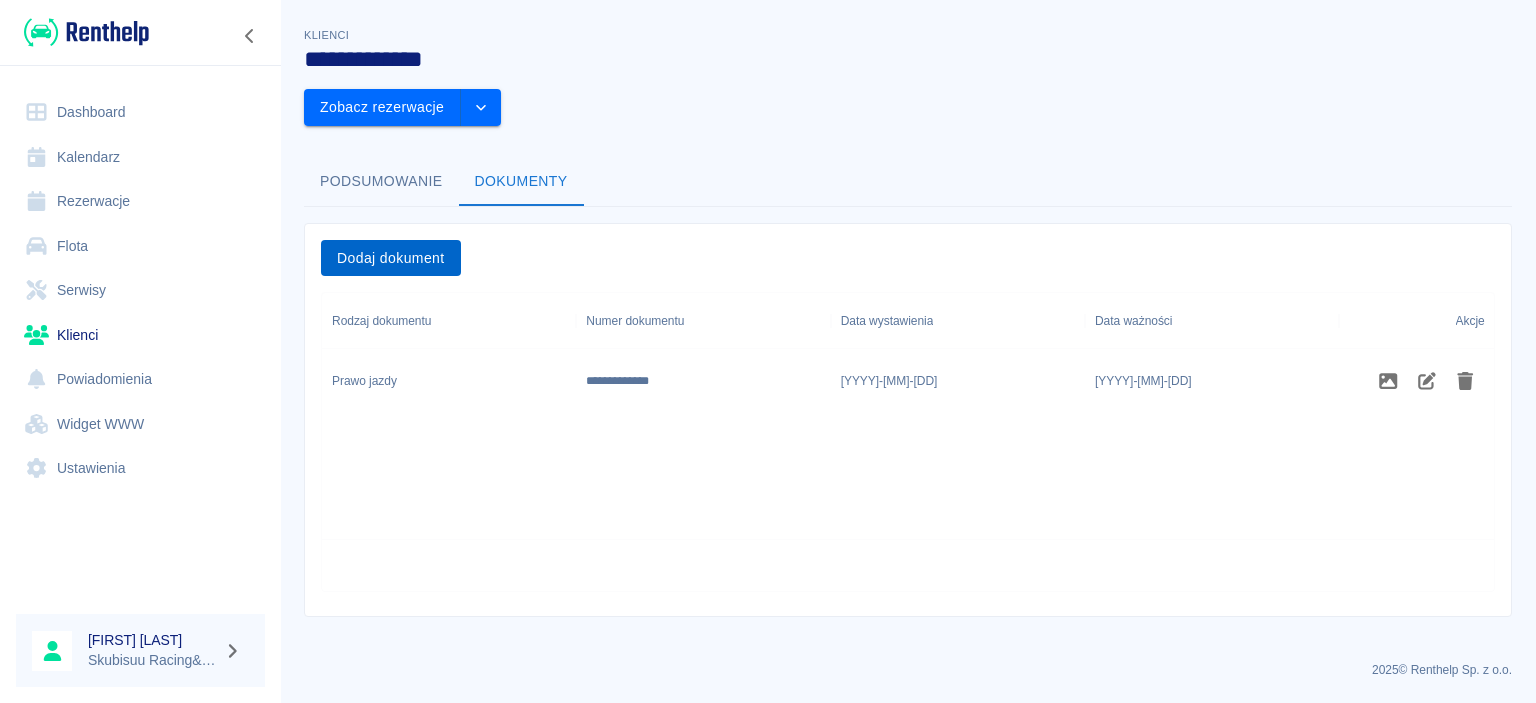 click on "Dodaj dokument" at bounding box center (391, 258) 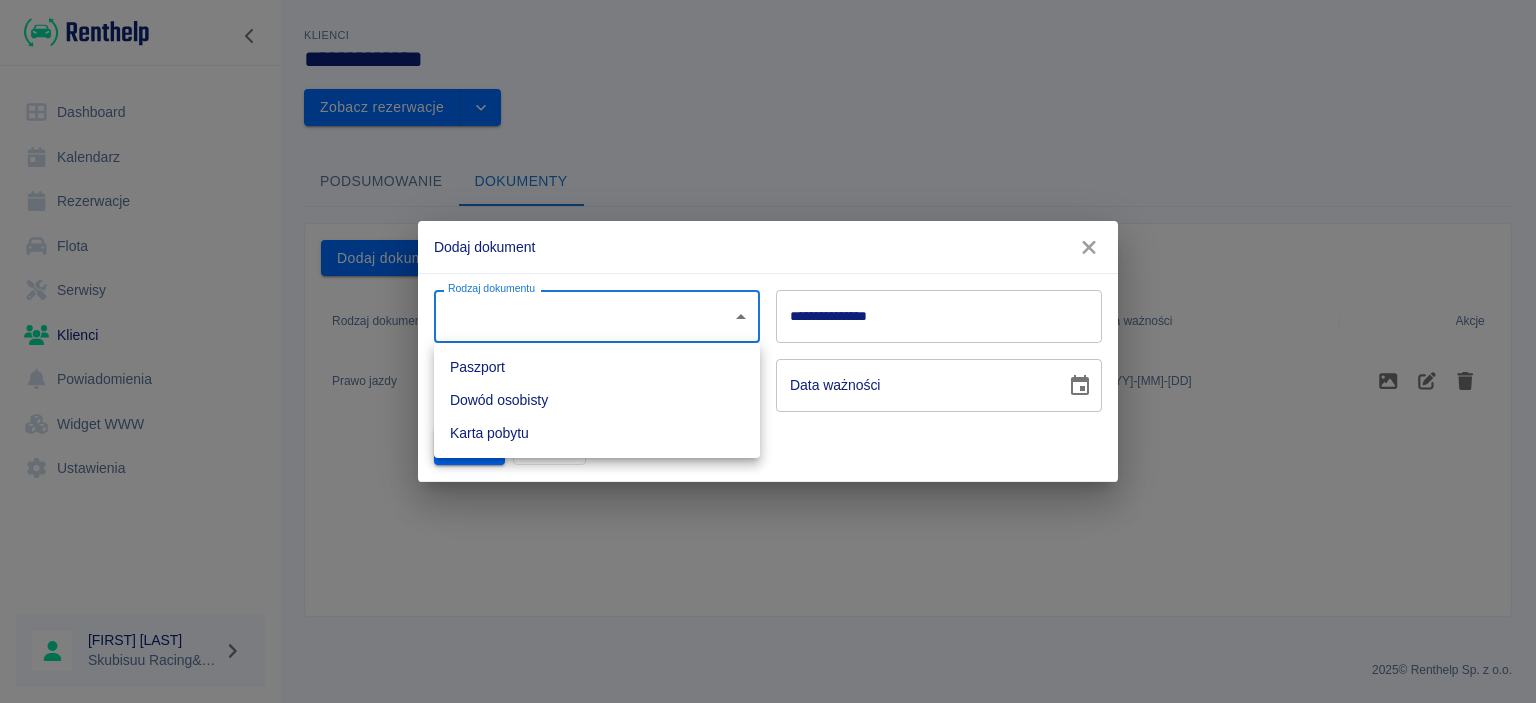 click on "**********" at bounding box center (768, 351) 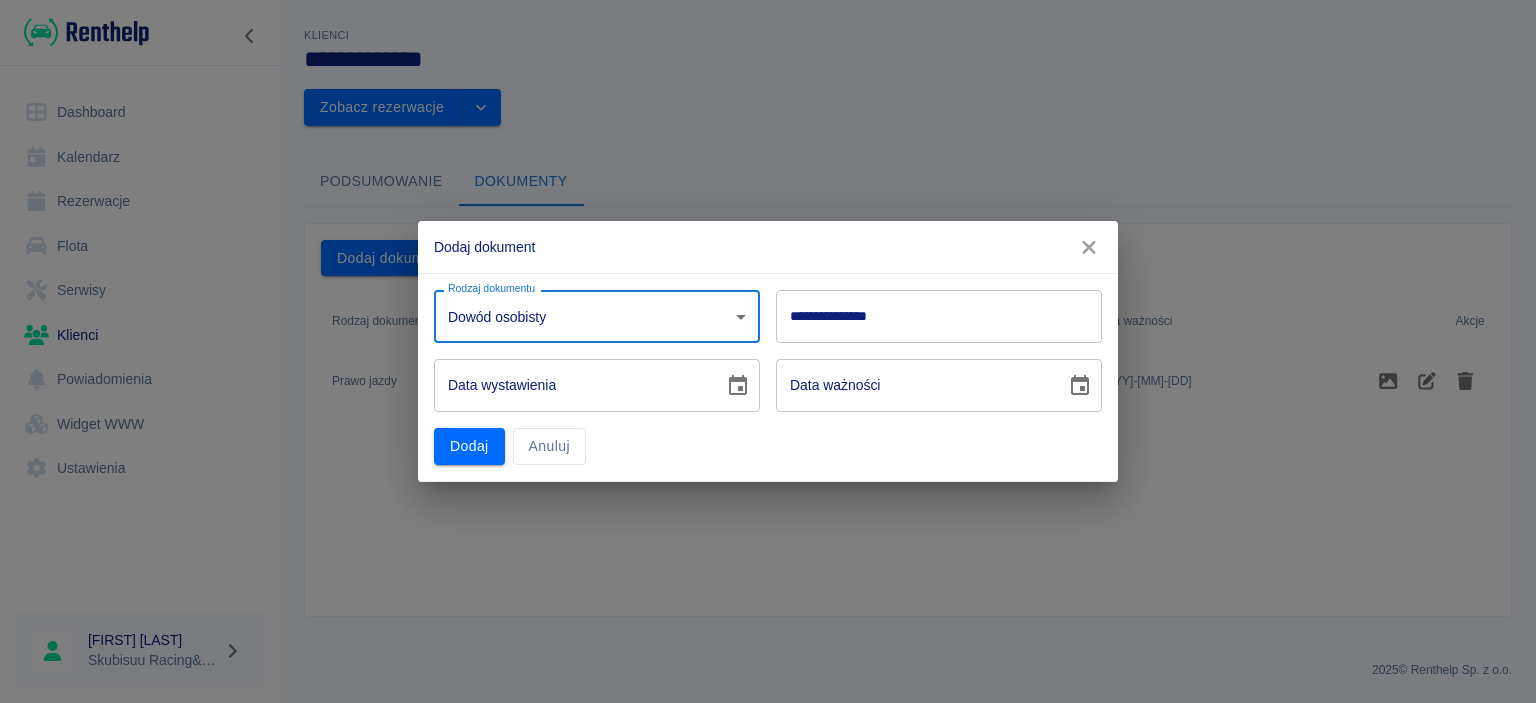 click on "**********" at bounding box center [939, 316] 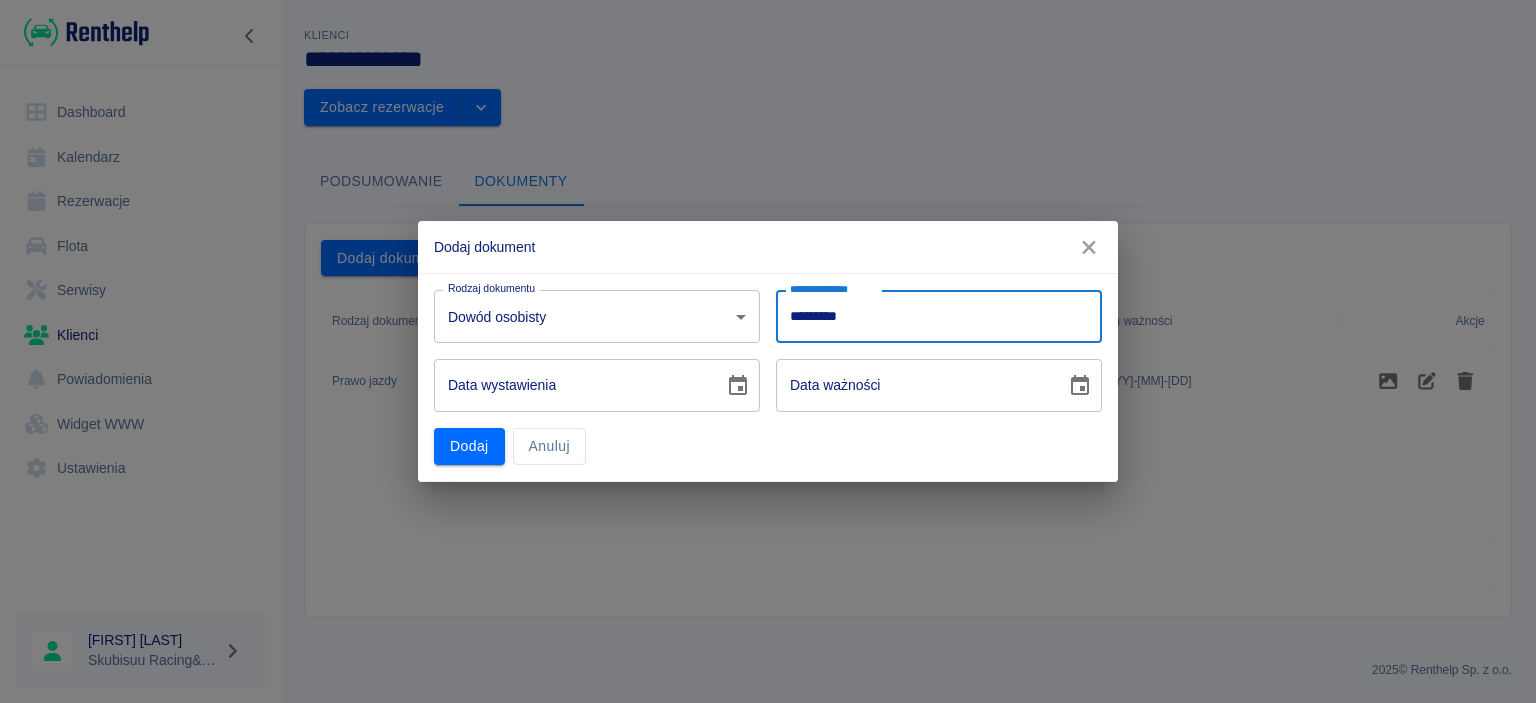 type on "*********" 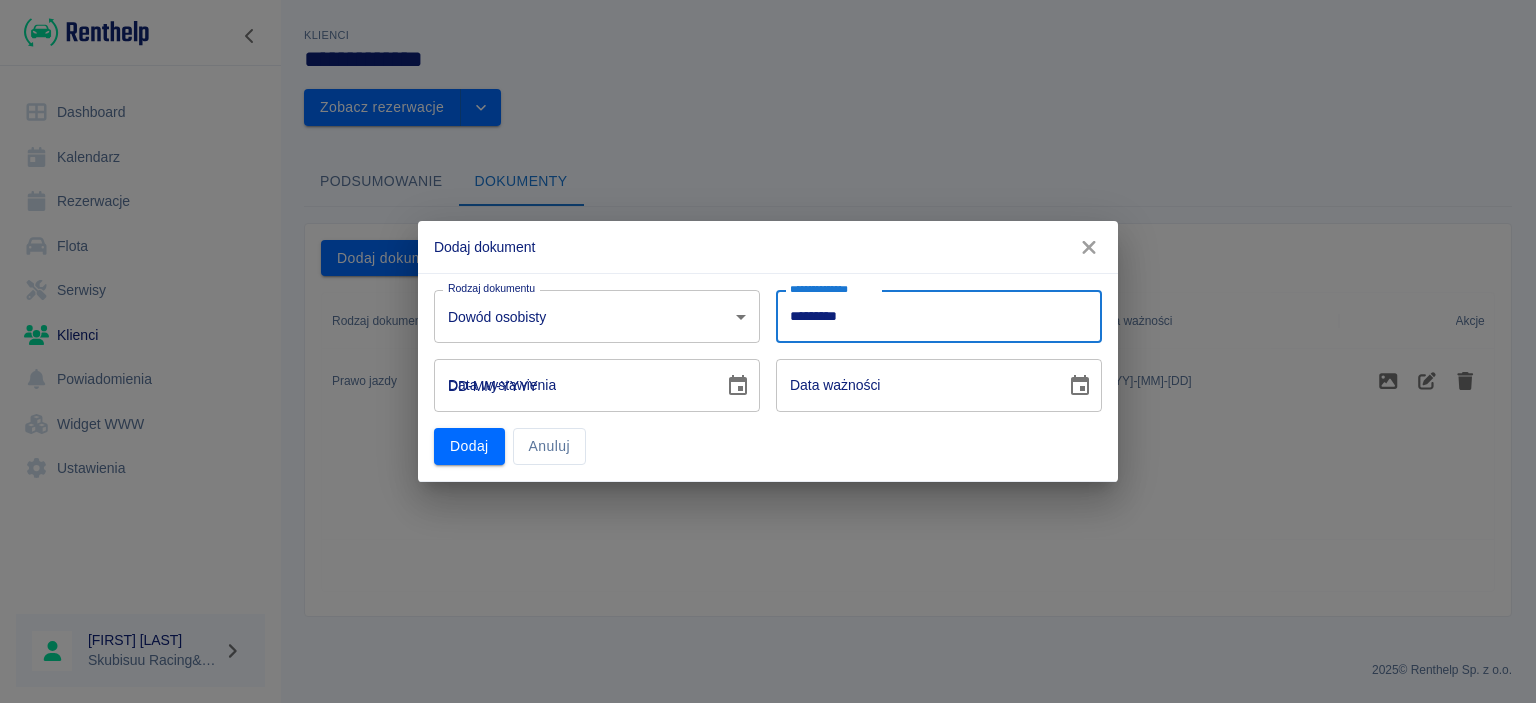 click on "DD-MM-YYYY" at bounding box center [572, 385] 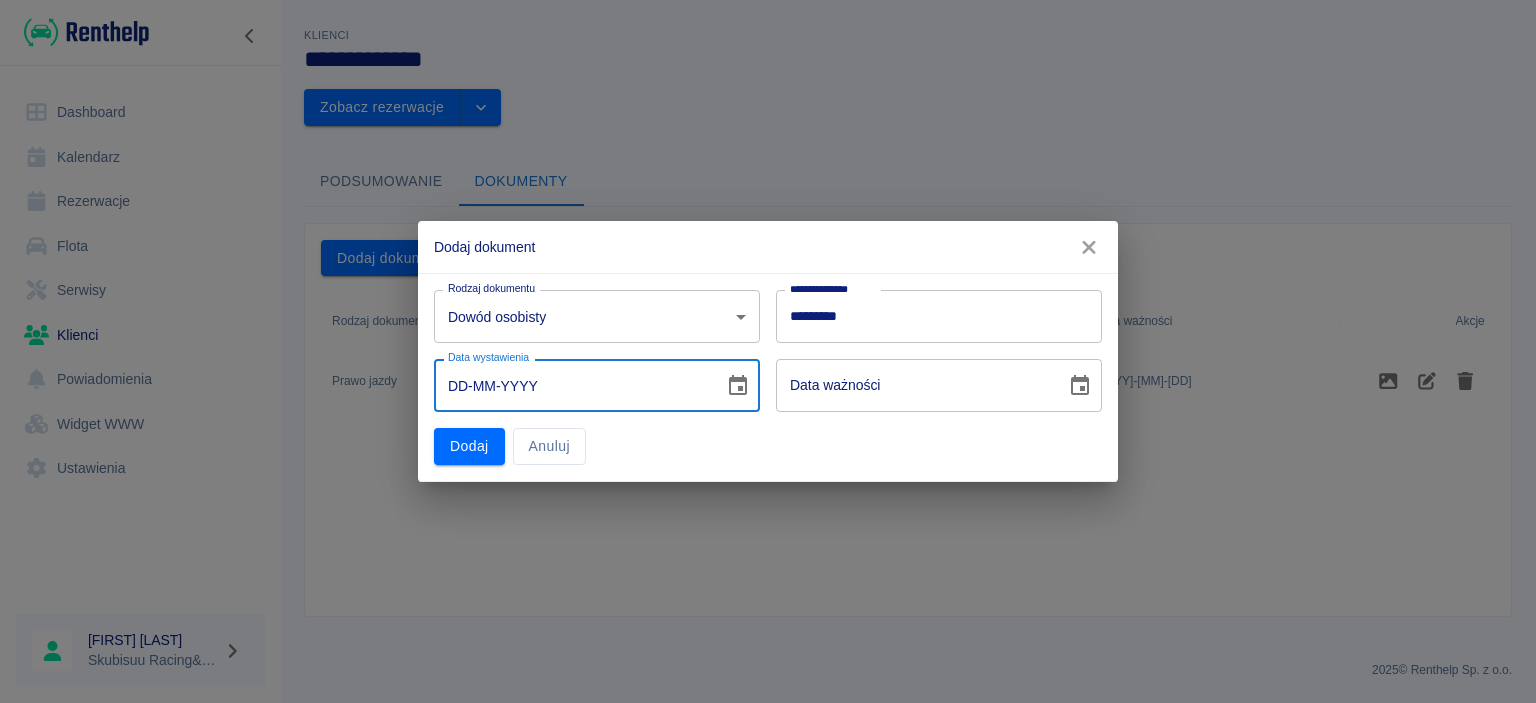 type 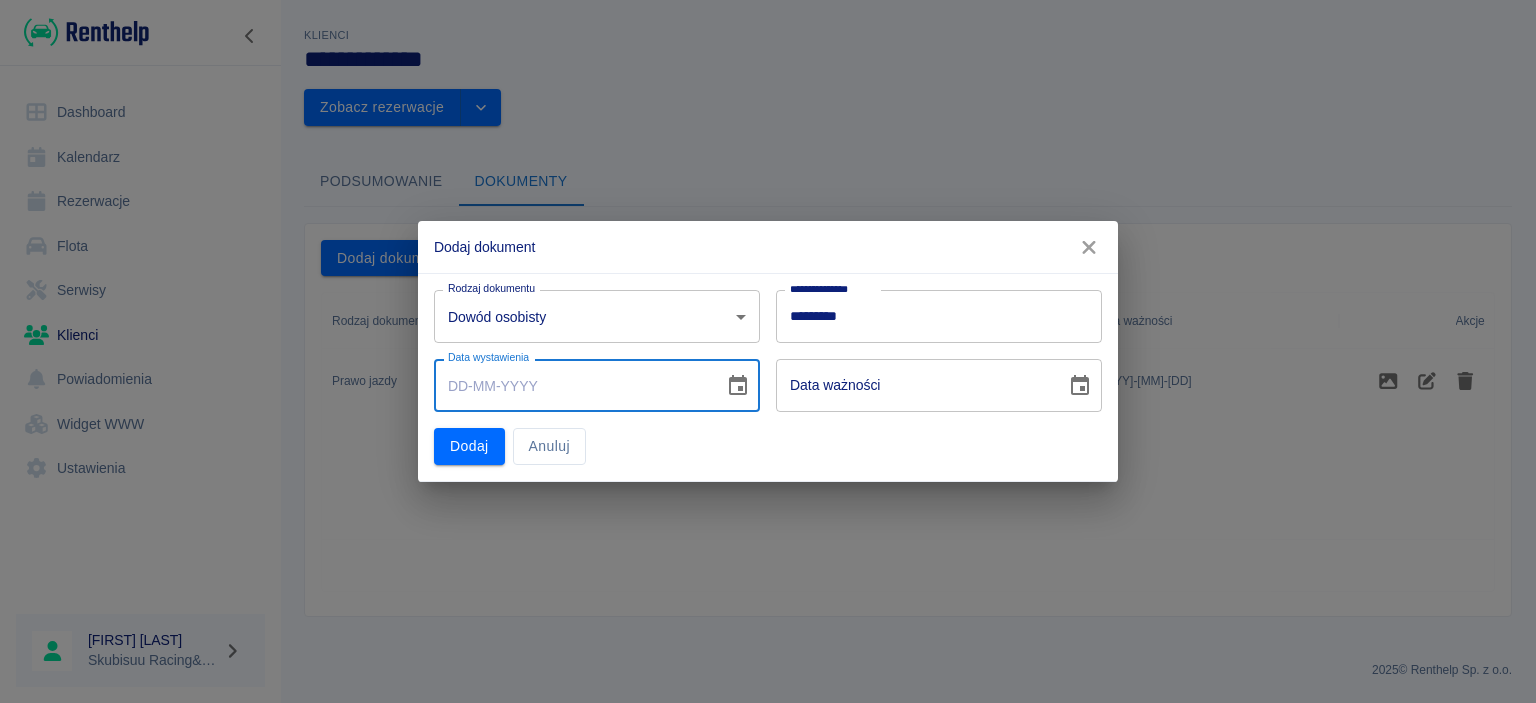 click on "Data ważności Data ważności" at bounding box center [931, 377] 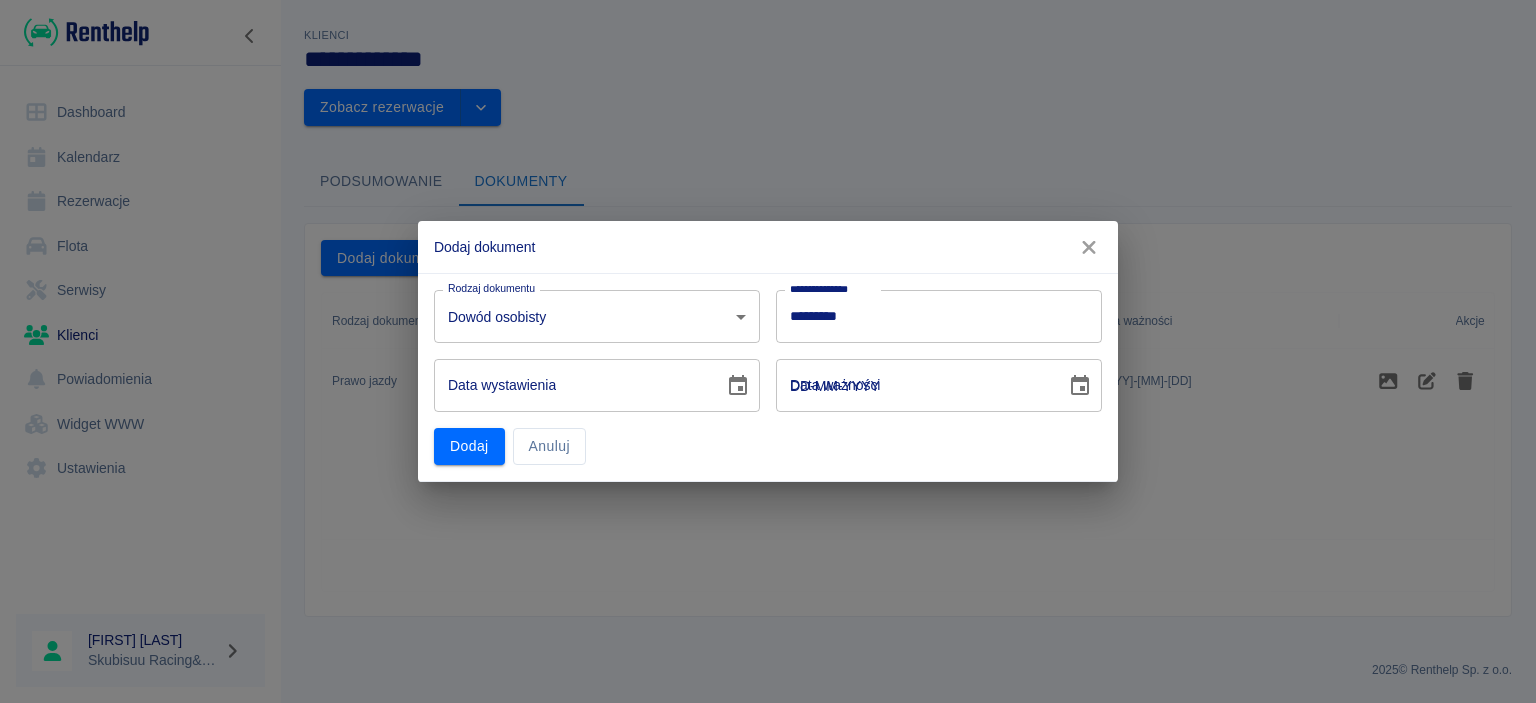 click on "DD-MM-YYYY" at bounding box center [914, 385] 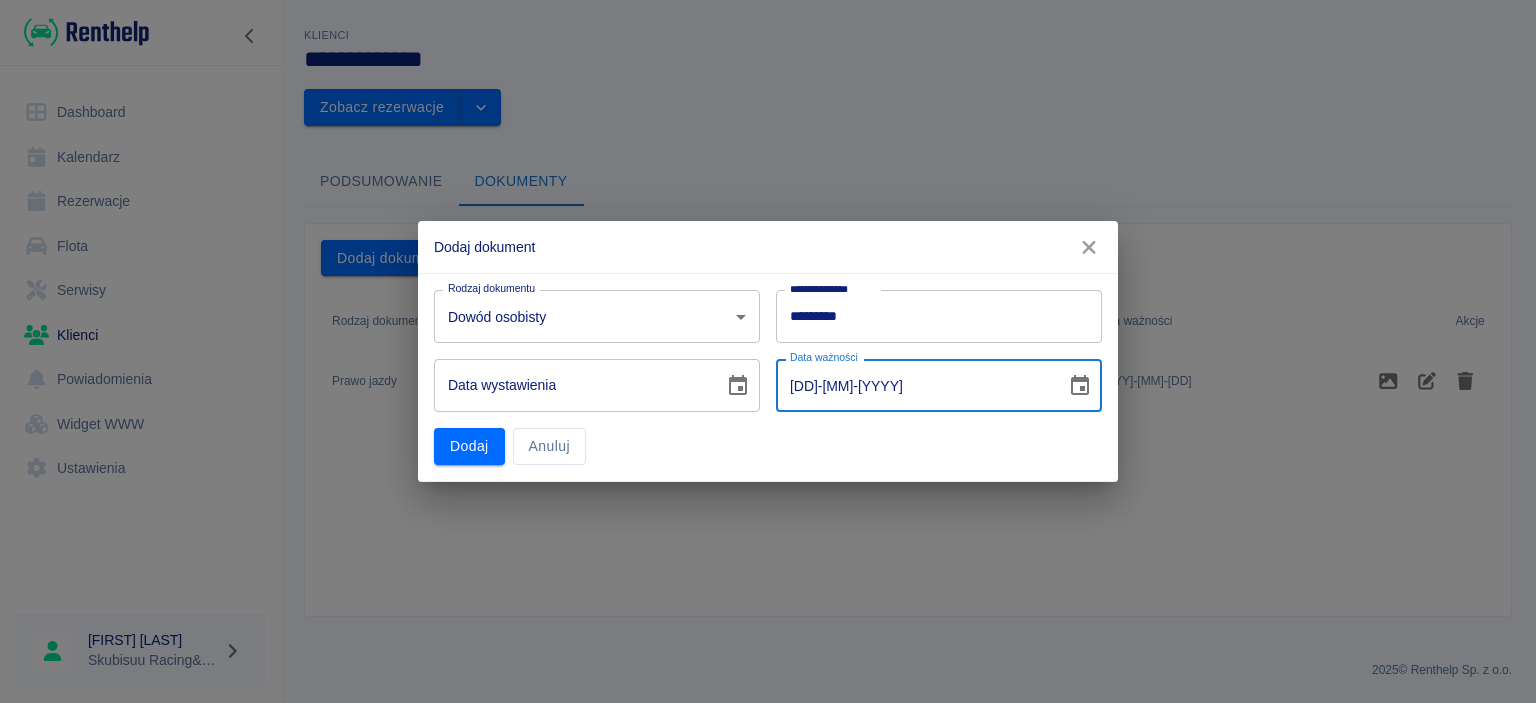 type on "[DD]-[MM]-[YYYY]" 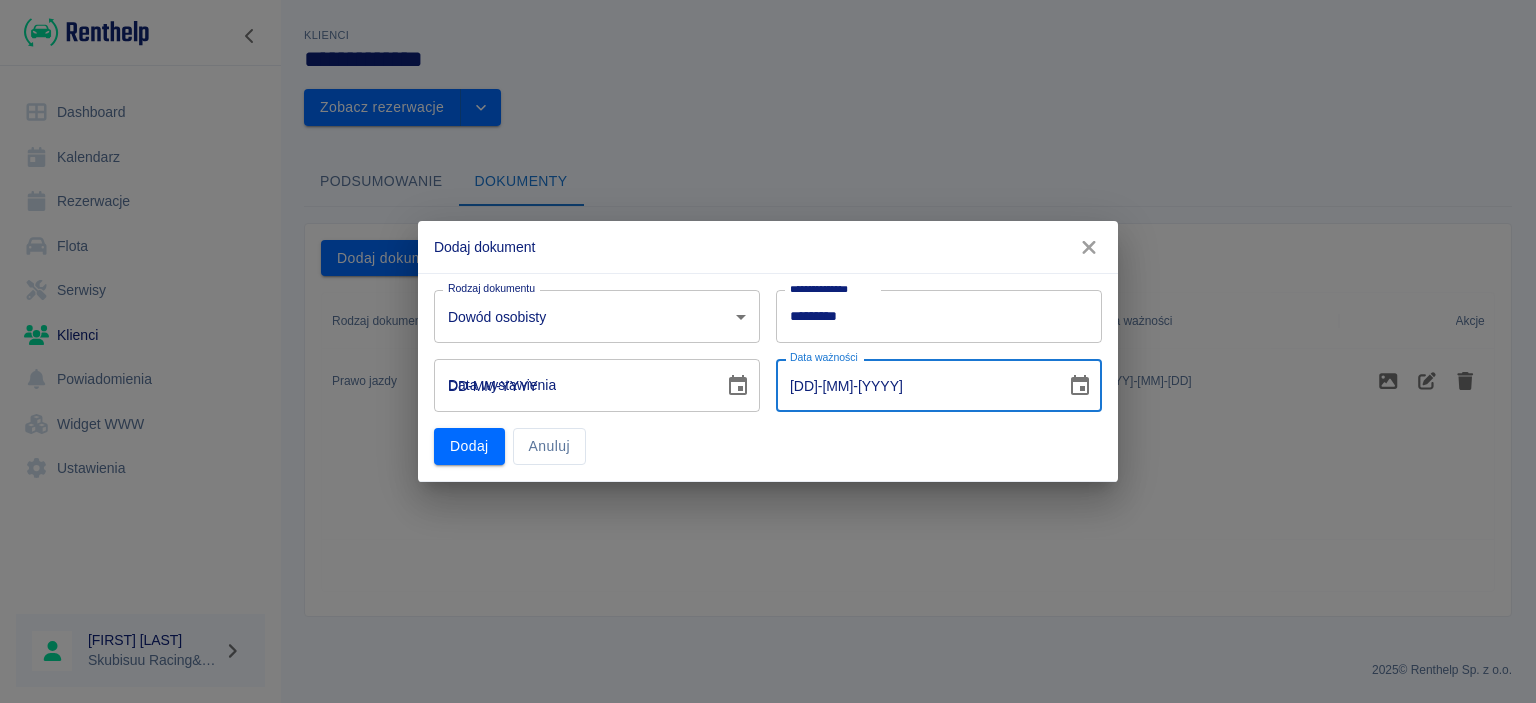 click on "DD-MM-YYYY" at bounding box center (572, 385) 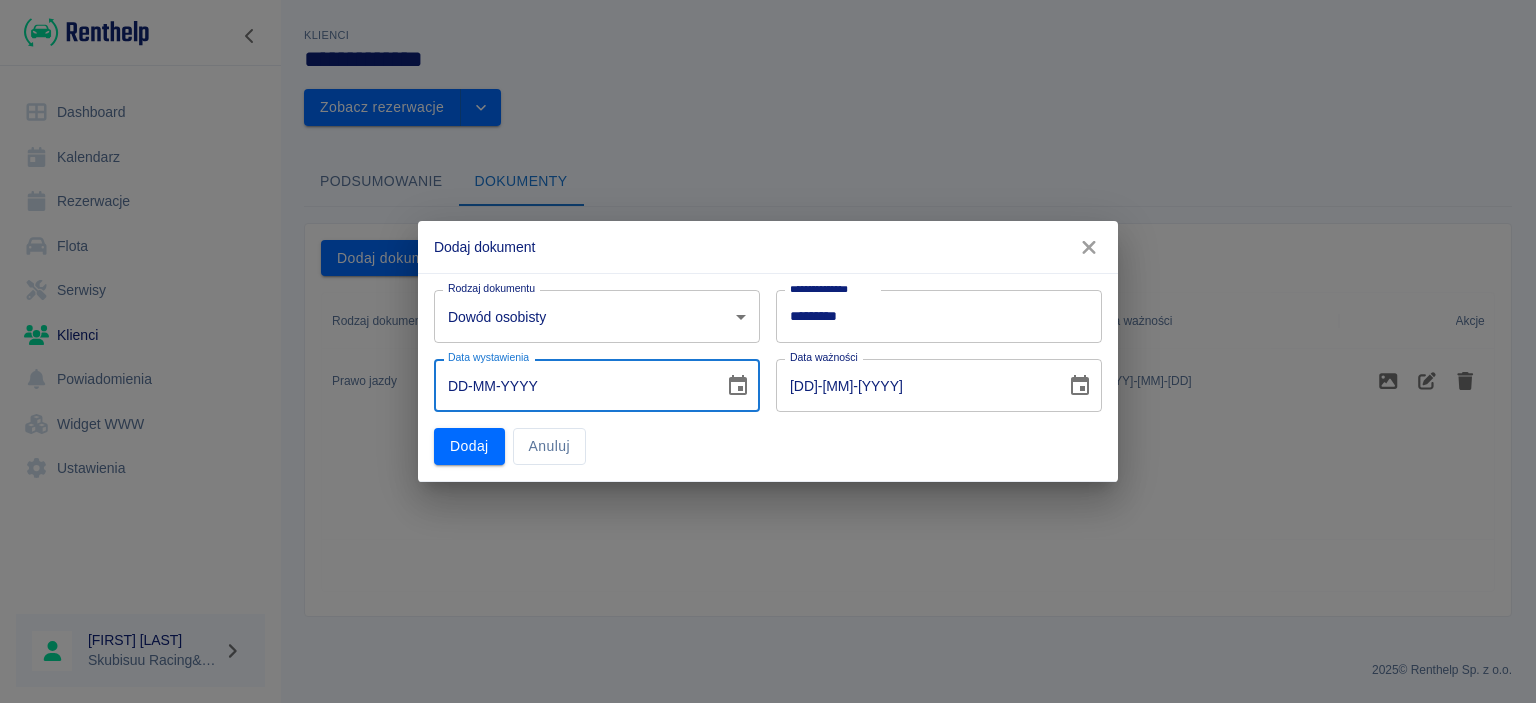 type on "[DD]-[MM]-[YYYY]" 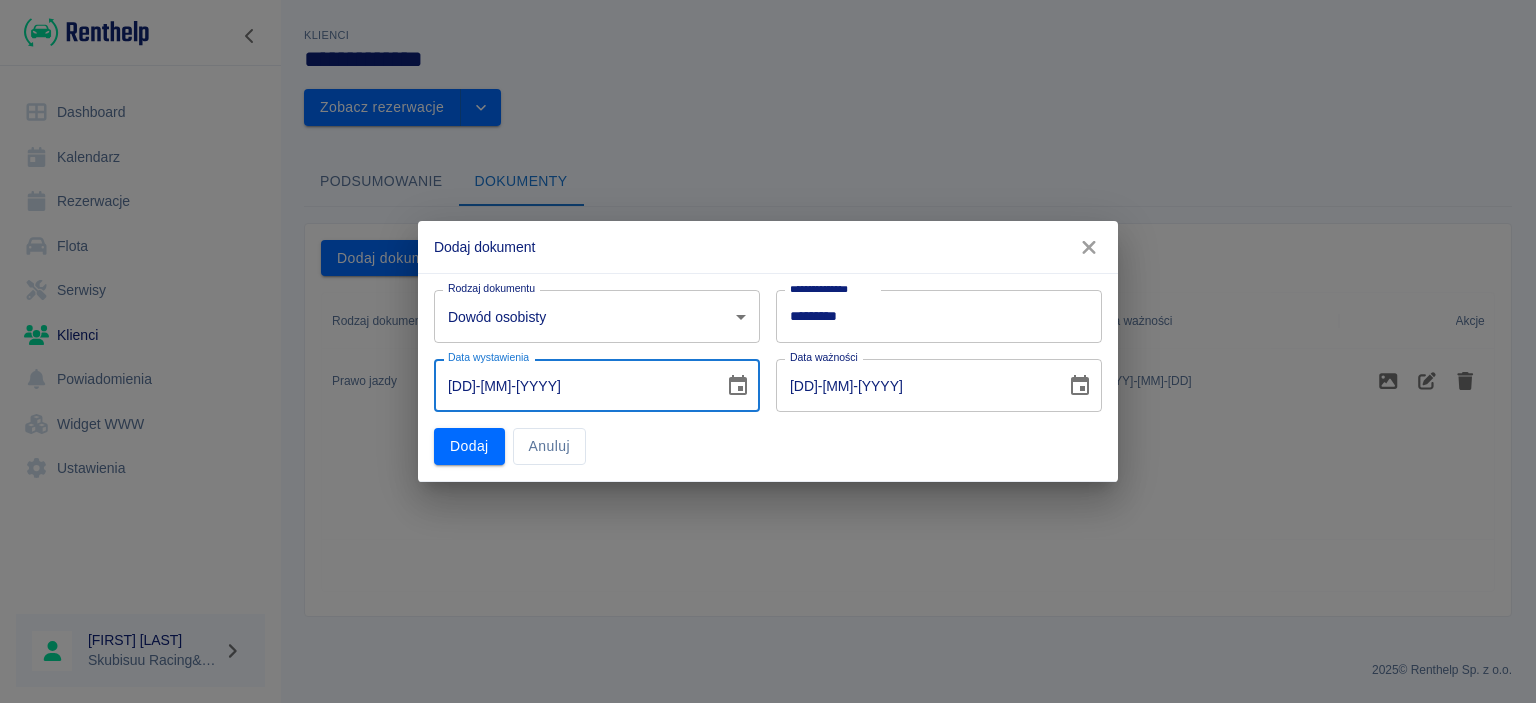 type on "DD-MM-YYYY" 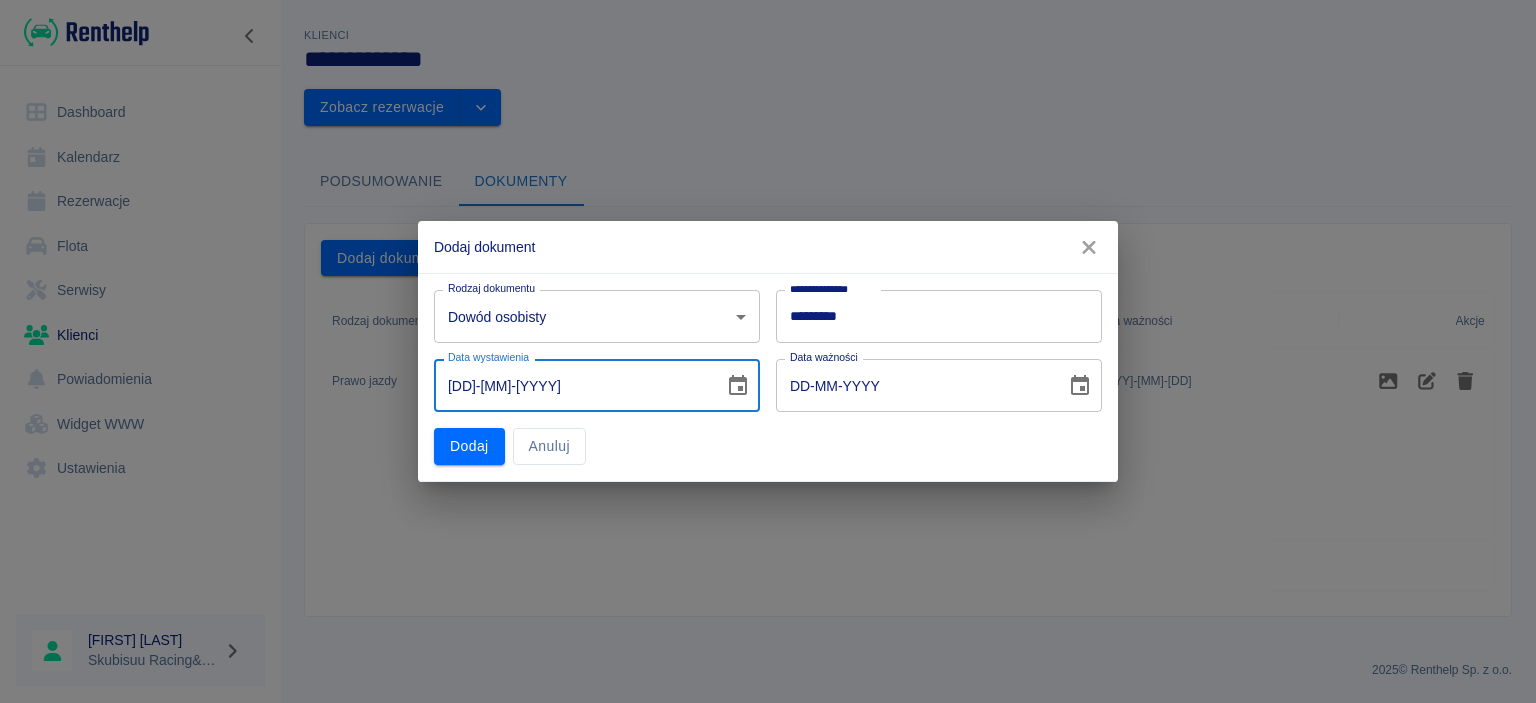 type on "[DD]-[MM]-[YYYY]" 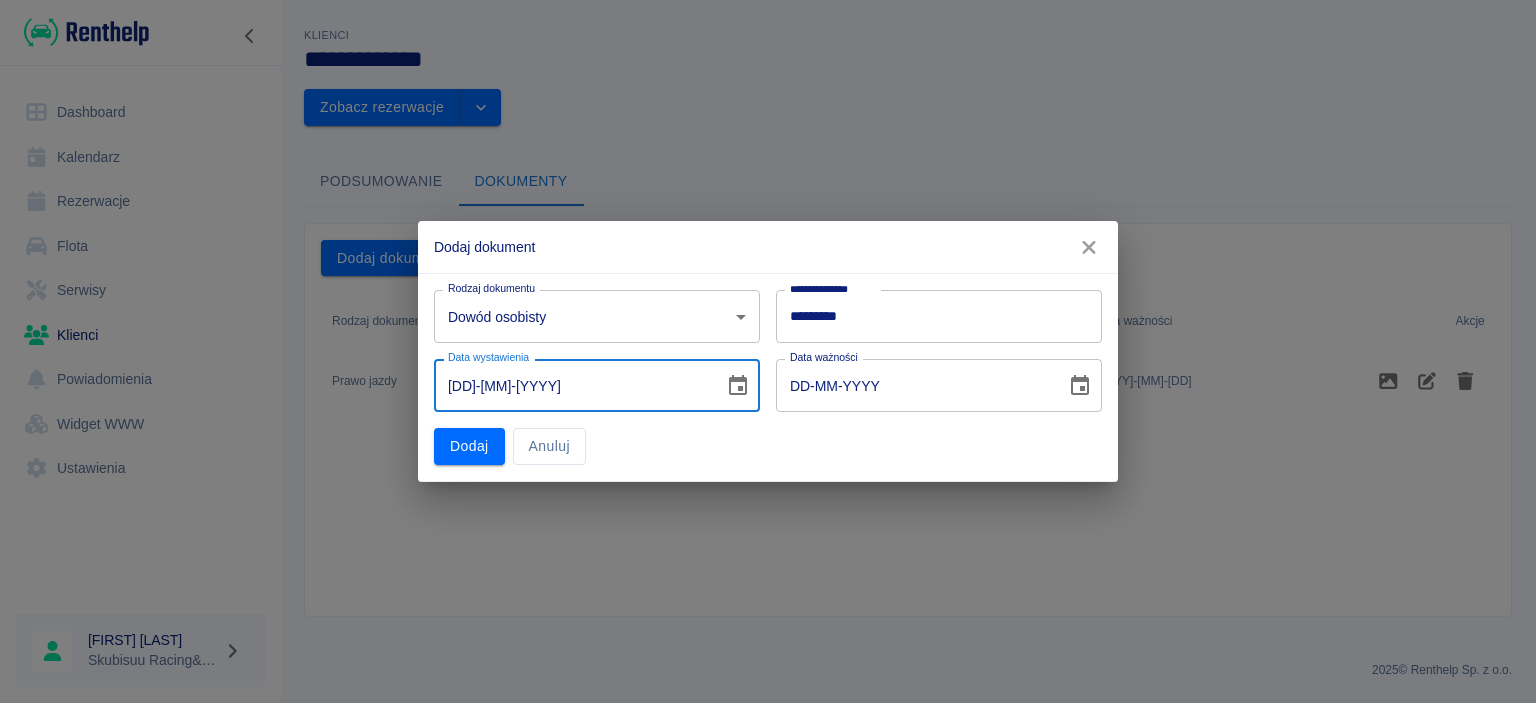 type on "[DD]-[MM]-[YYYY]" 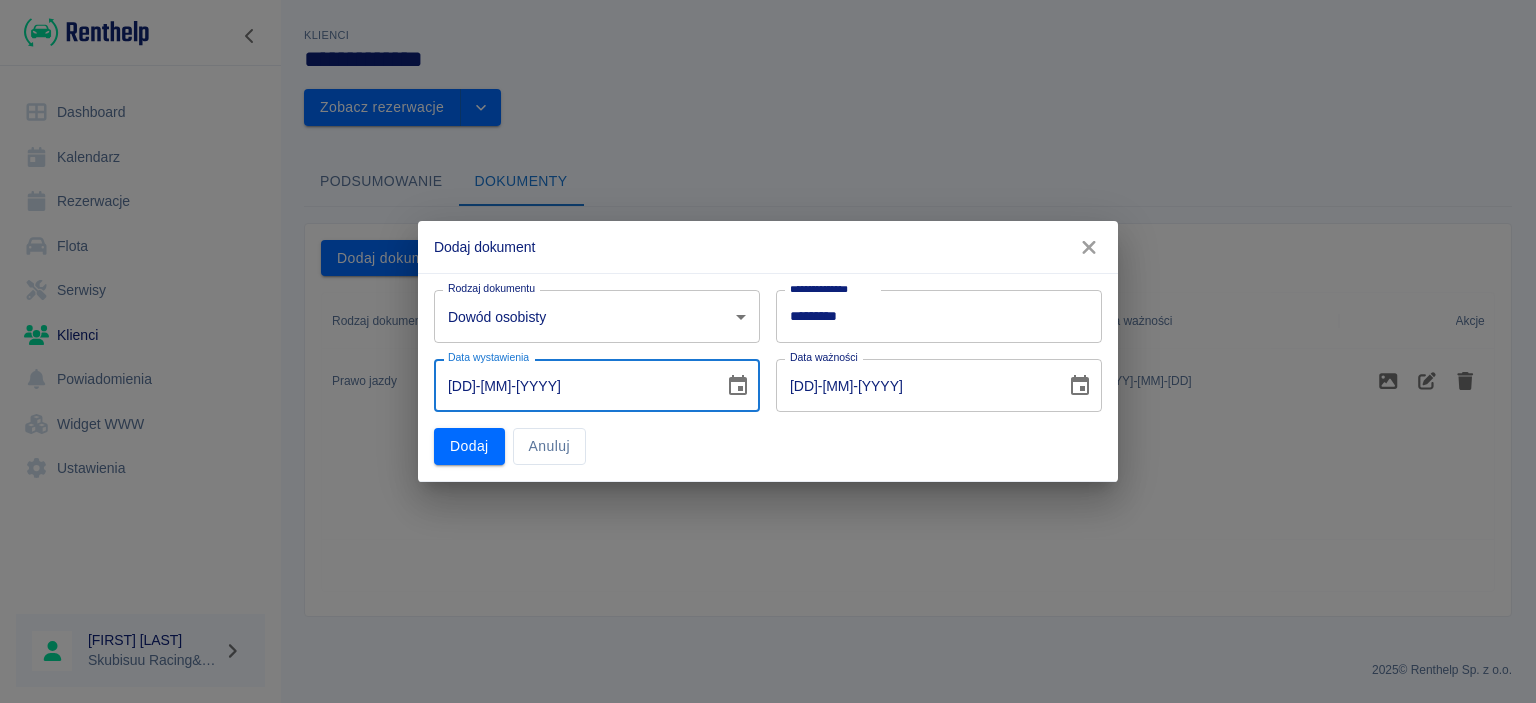 type on "[DD]-[MM]-[YYYY]" 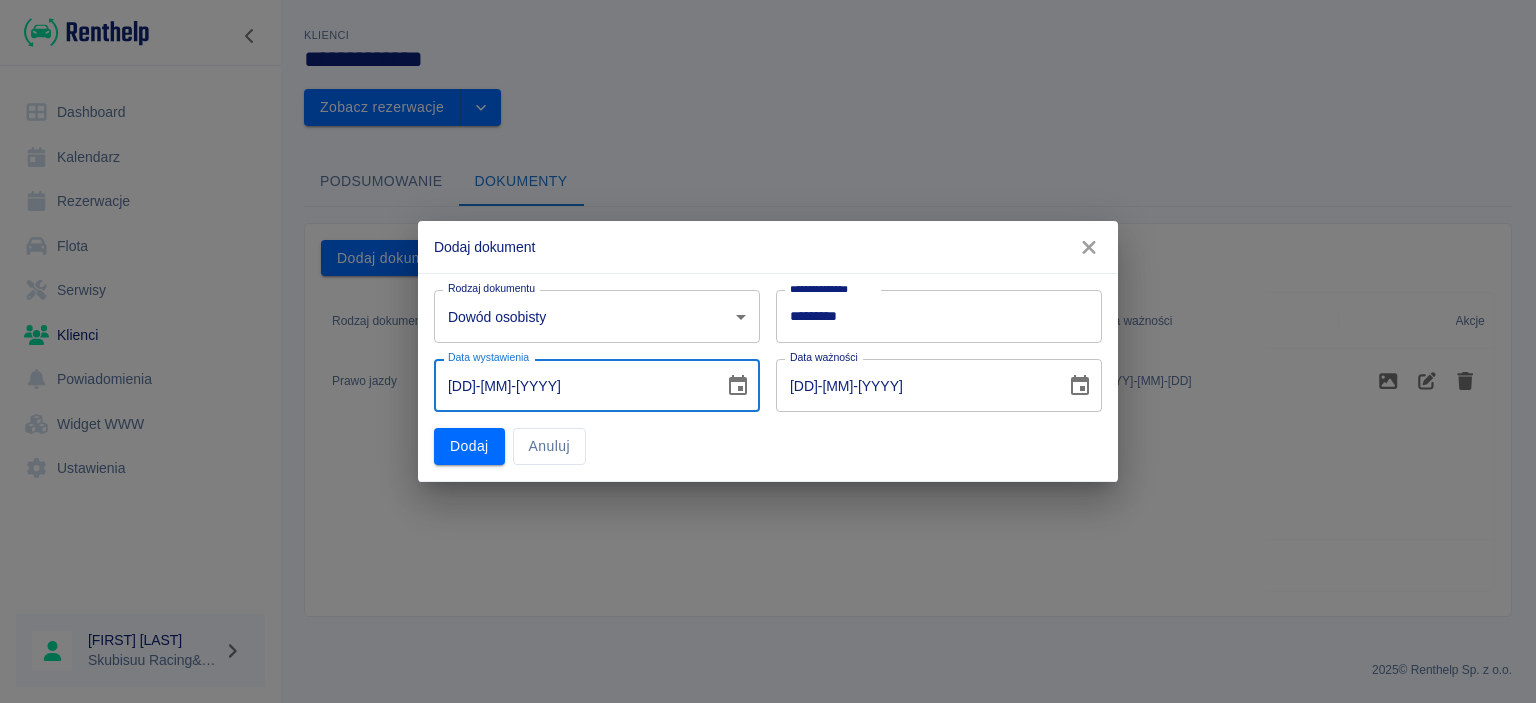type on "[DD]-[MM]-[YYYY]" 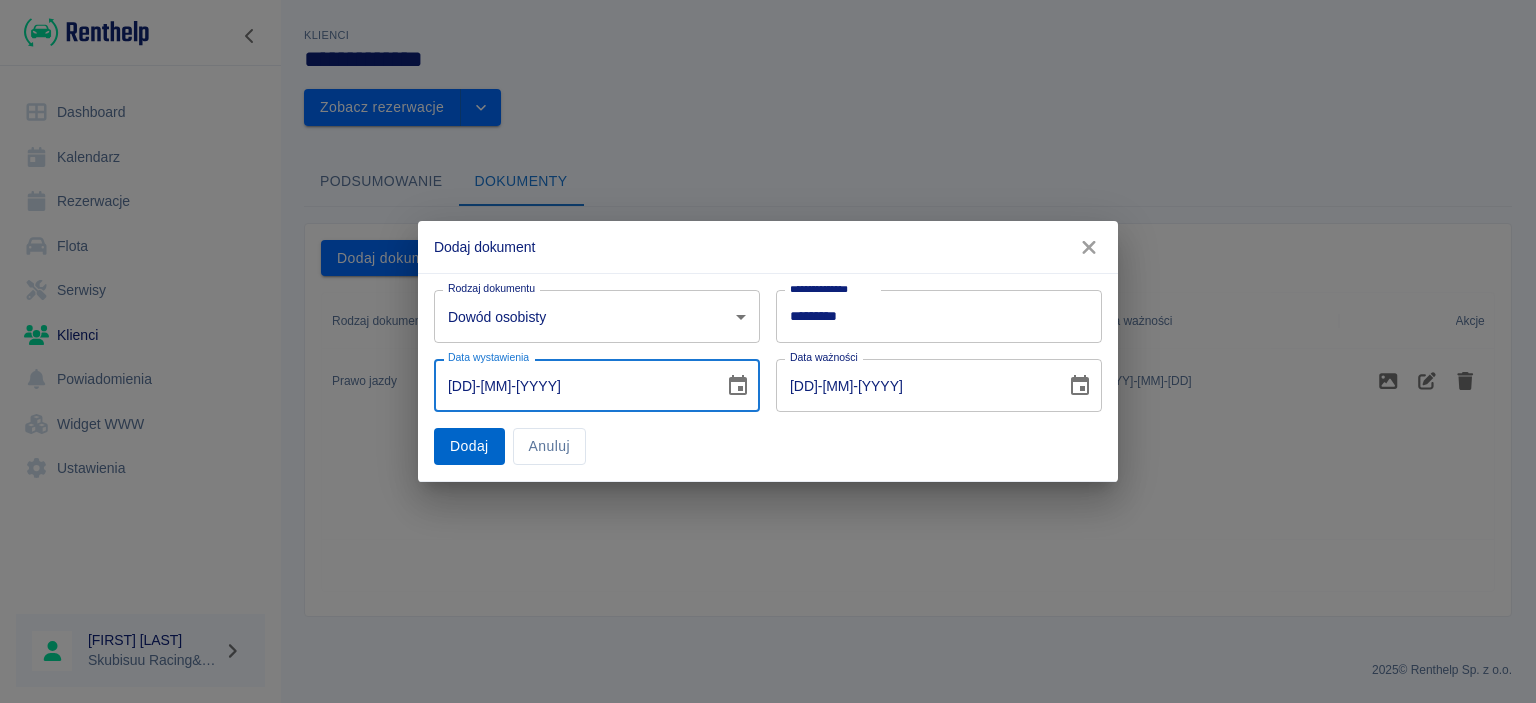 type on "[DD]-[MM]-[YYYY]" 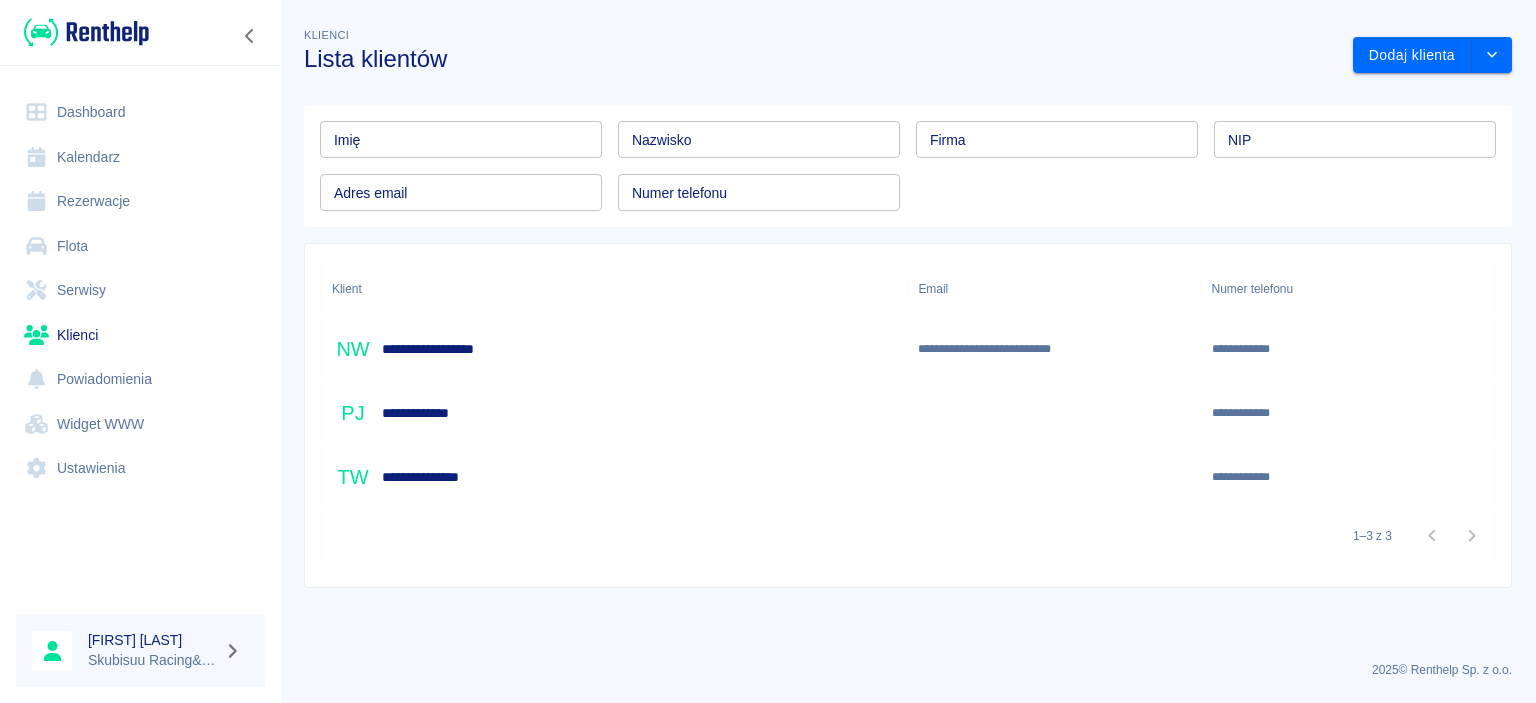 click on "**********" at bounding box center (439, 477) 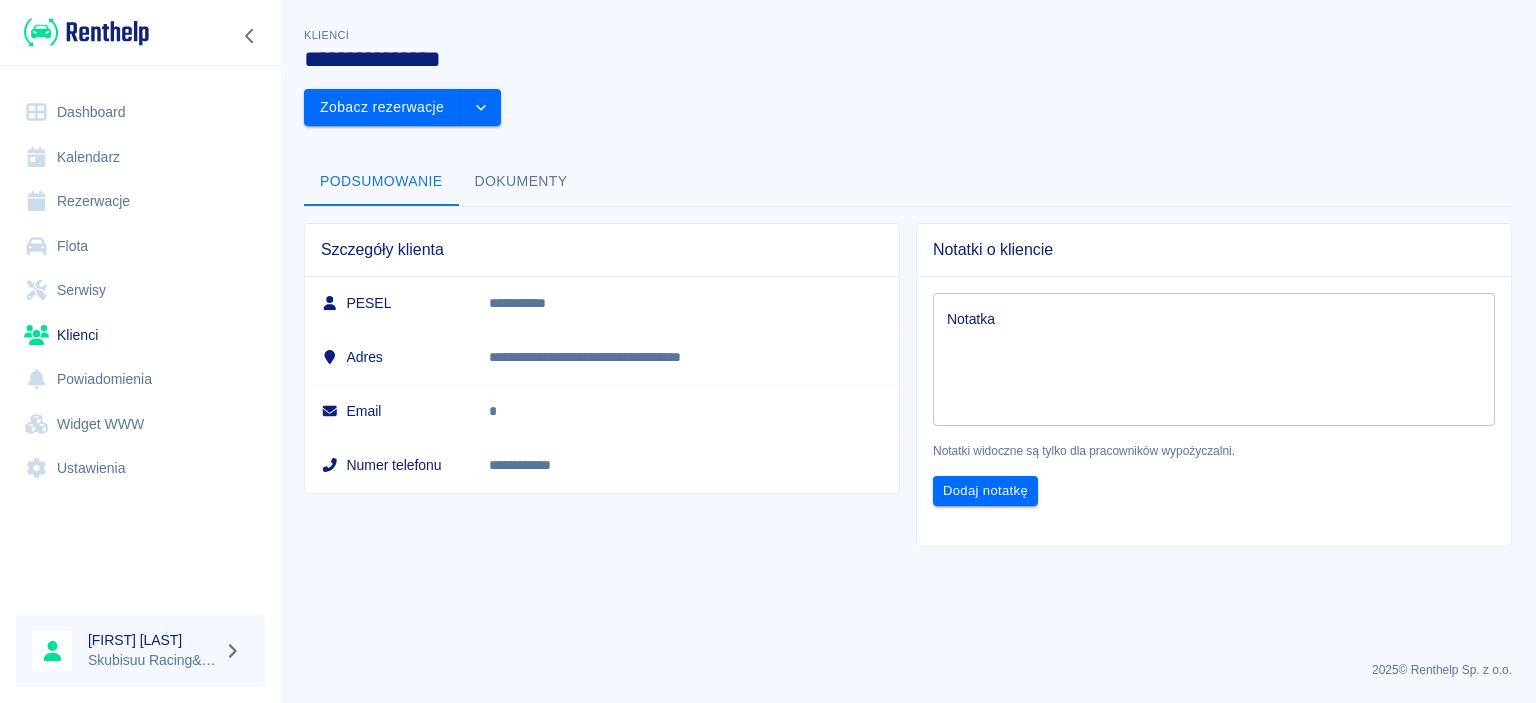 click on "Dokumenty" at bounding box center [521, 182] 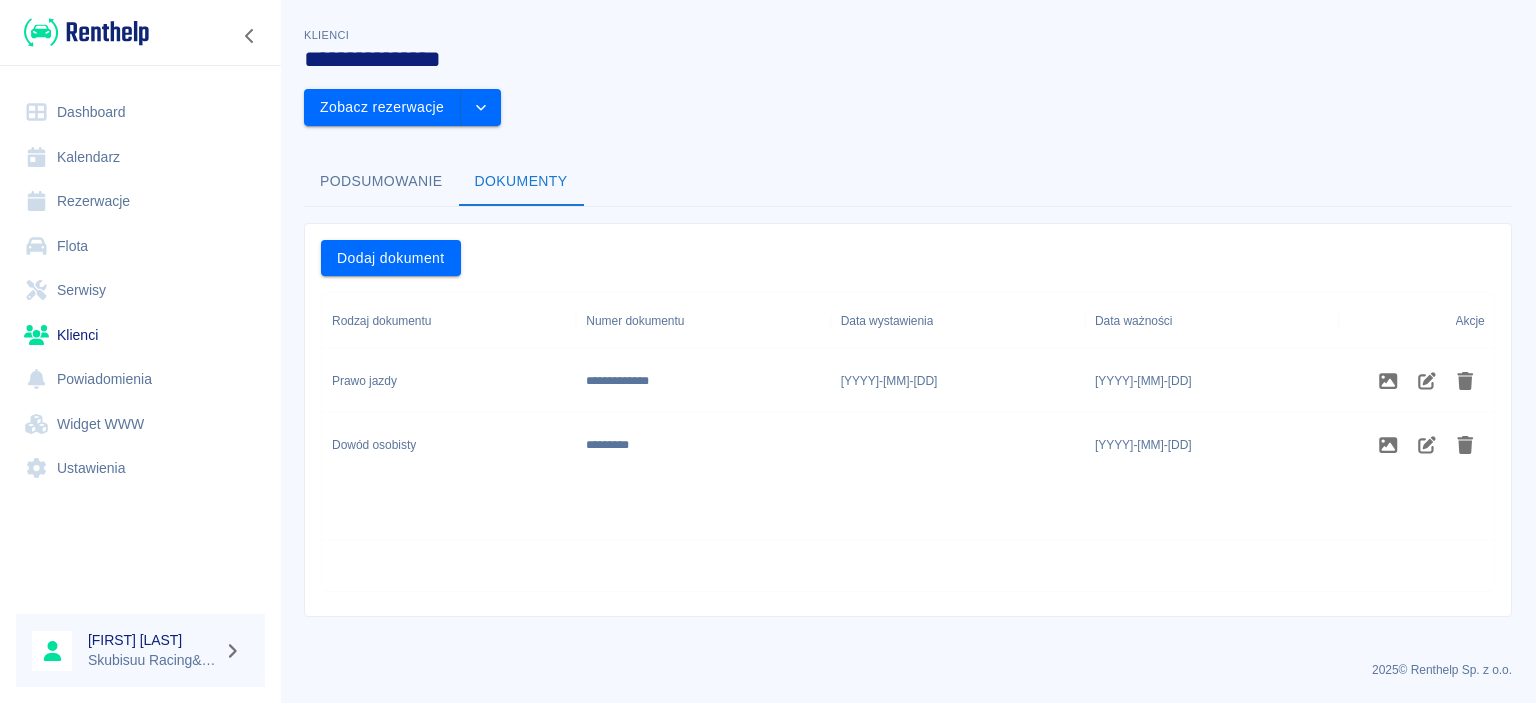 click at bounding box center [958, 445] 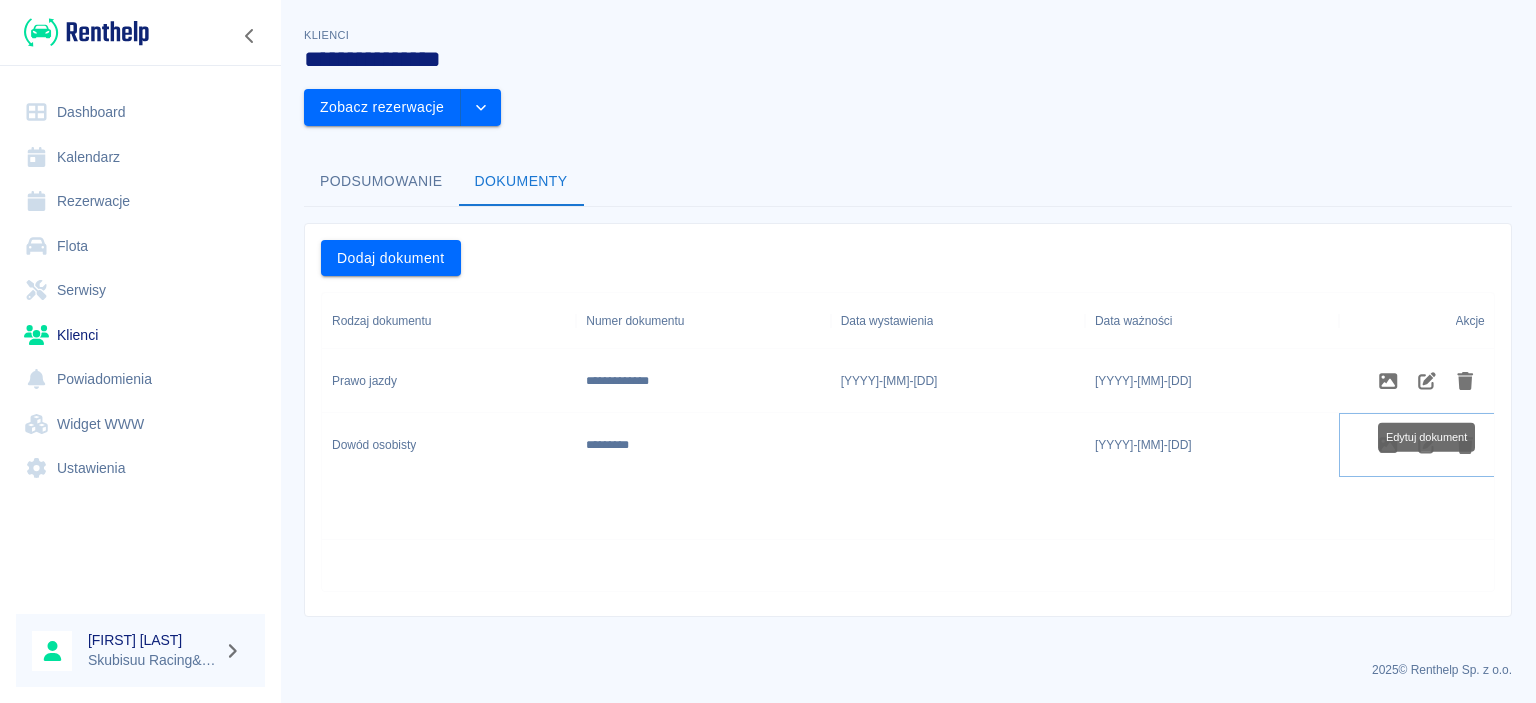 click 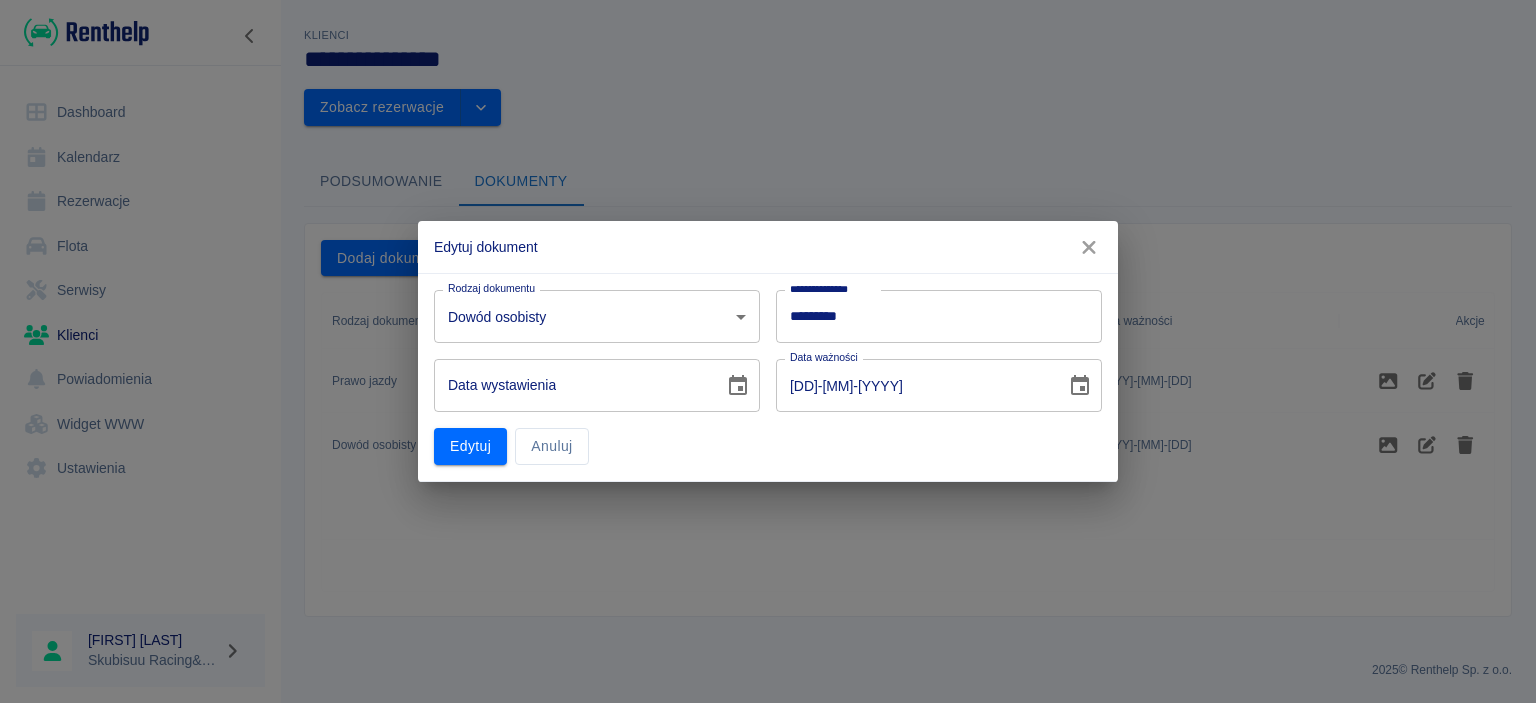 click on "Data wystawienia" at bounding box center [572, 385] 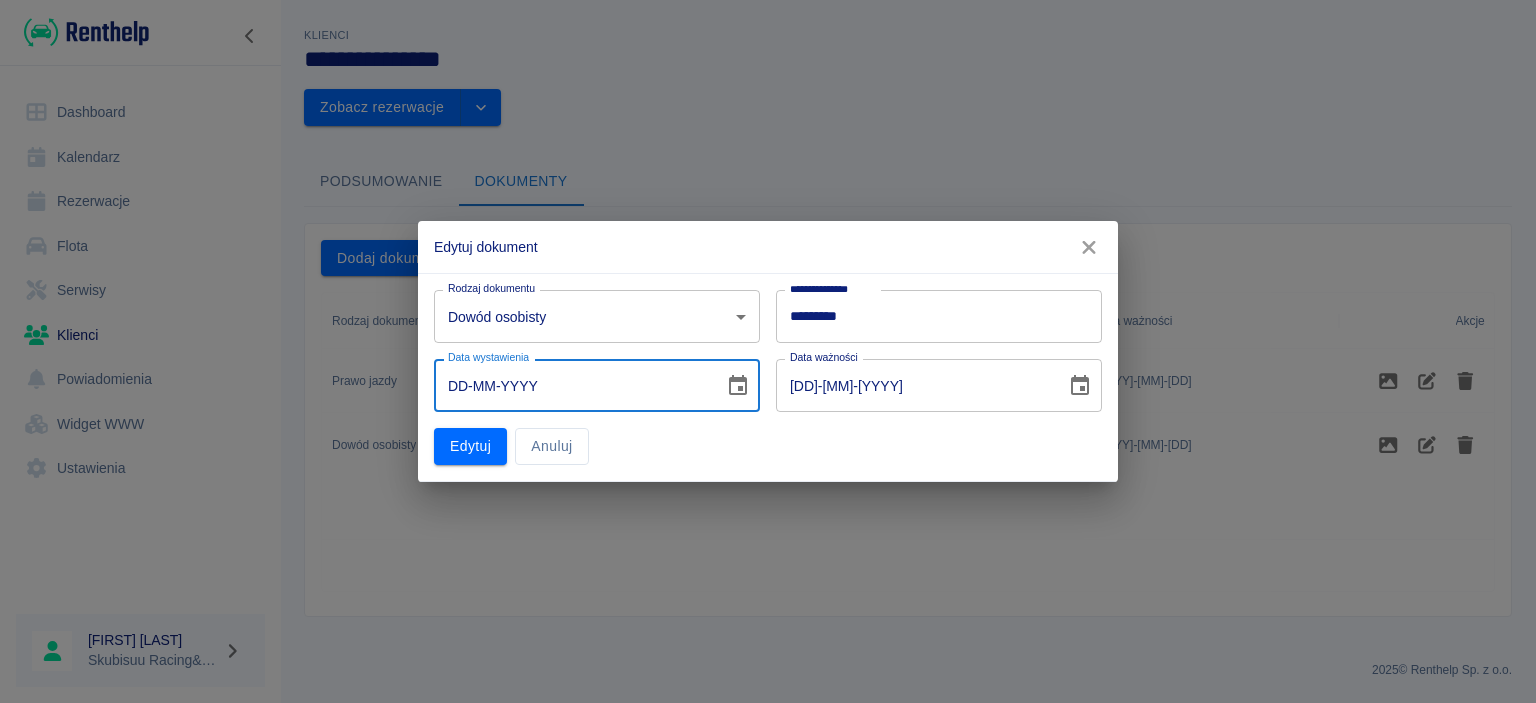 type on "[DD]-[MM]-[YYYY]" 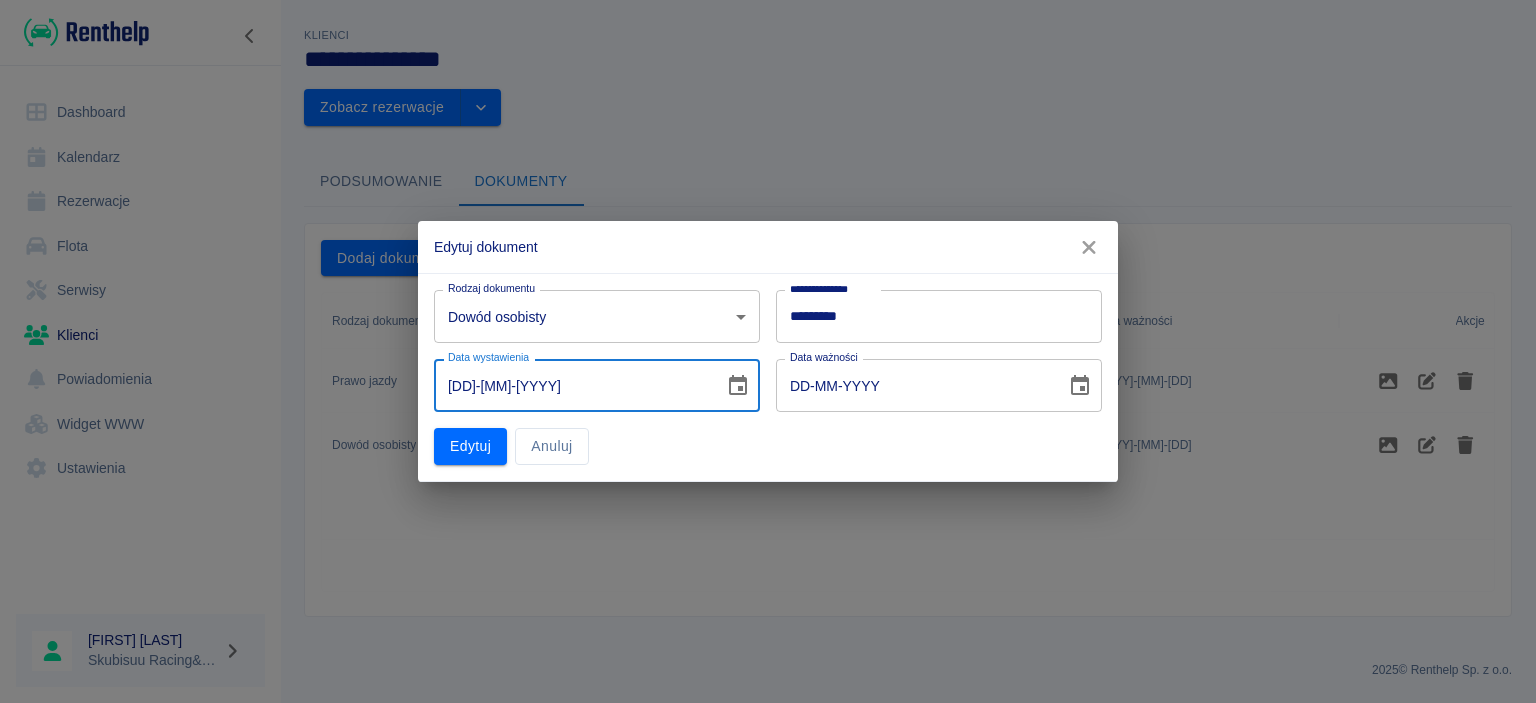 type on "[DD]-[MM]-[YYYY]" 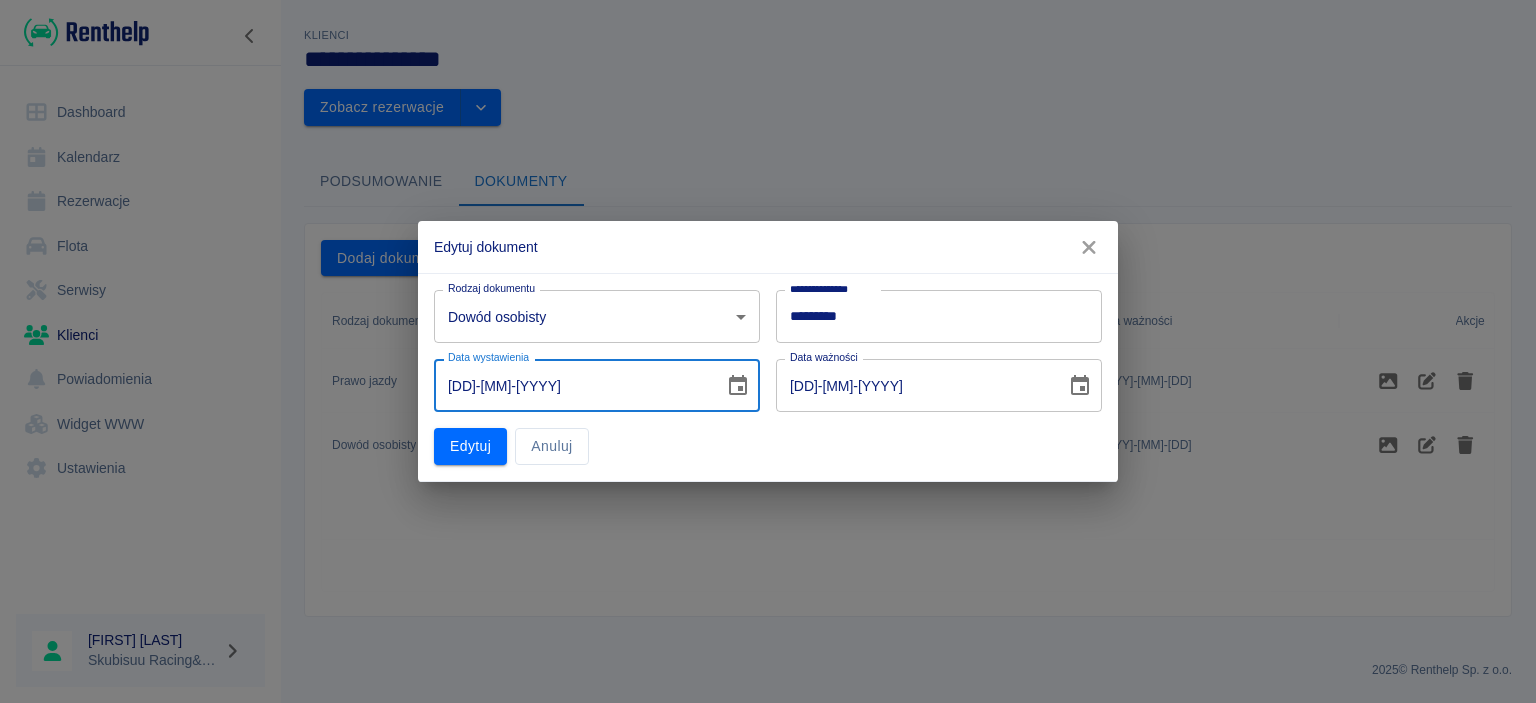 type on "13-06-0020" 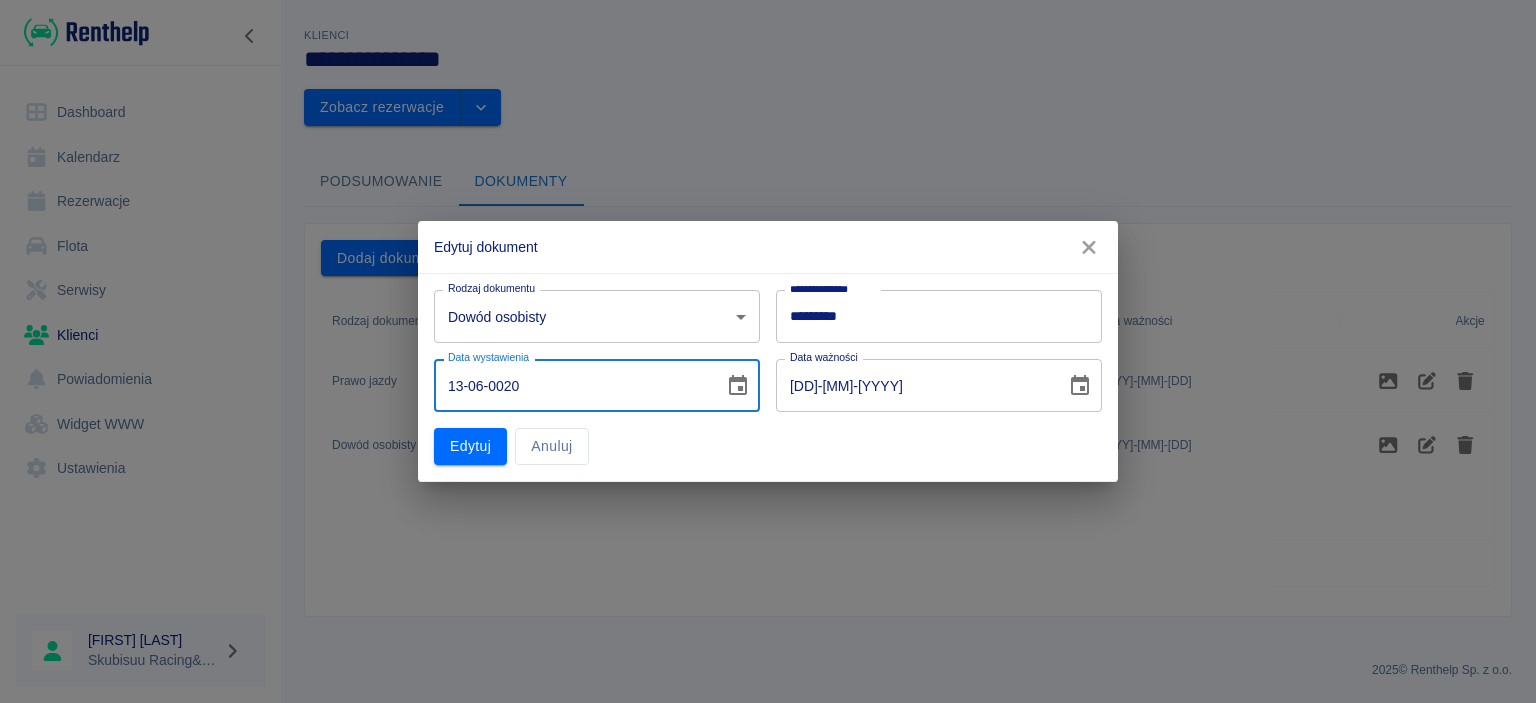 type on "[DD]-[MM]-[YYYY]" 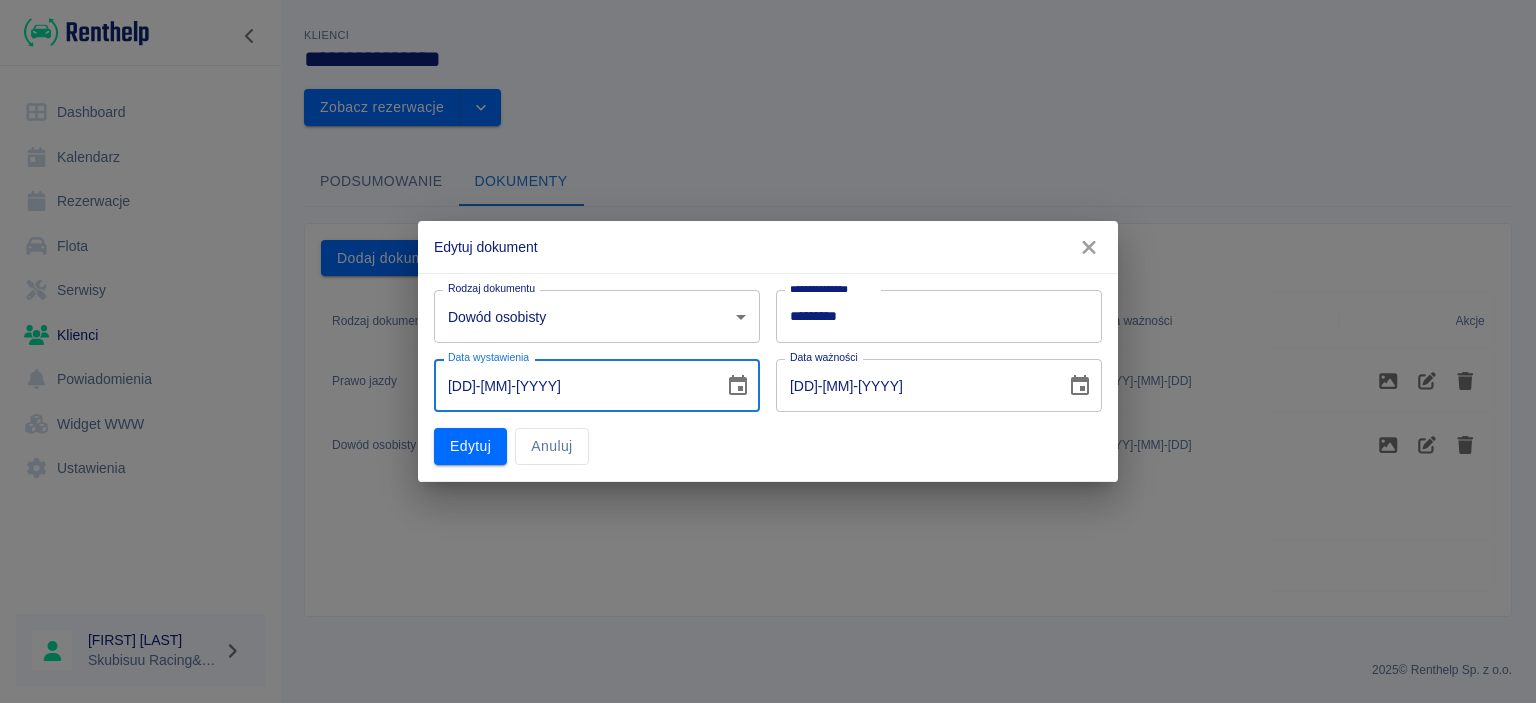 type on "[DD]-[MM]-[YYYY]" 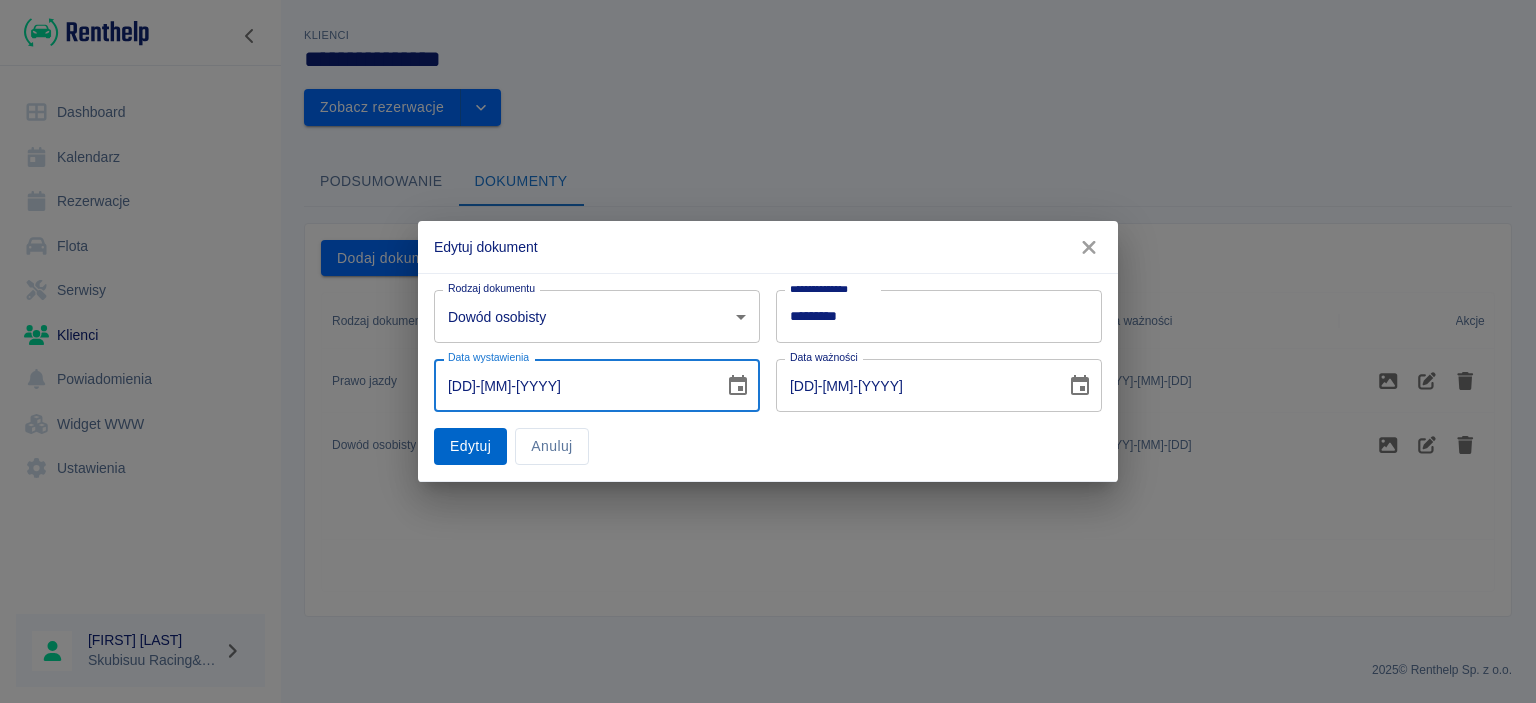 type on "[DD]-[MM]-[YYYY]" 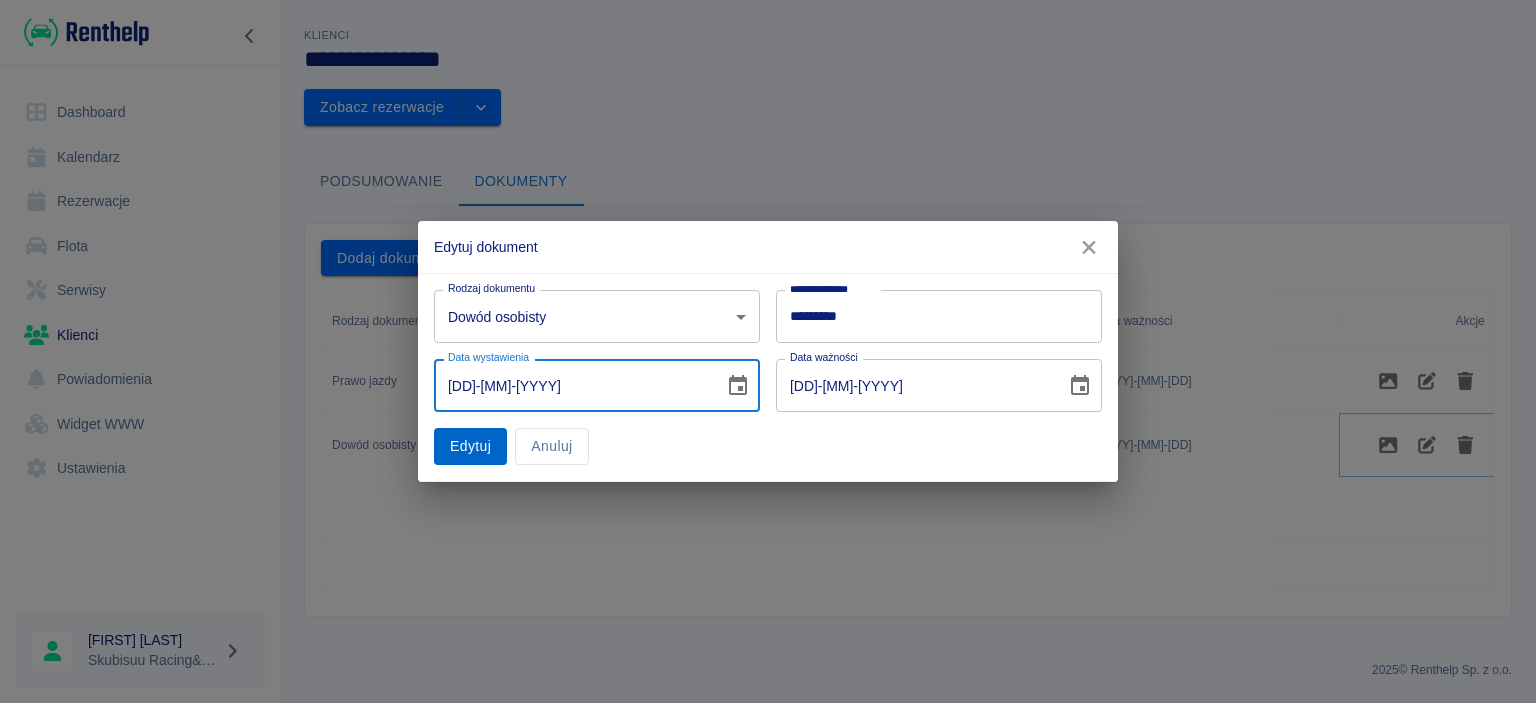 type 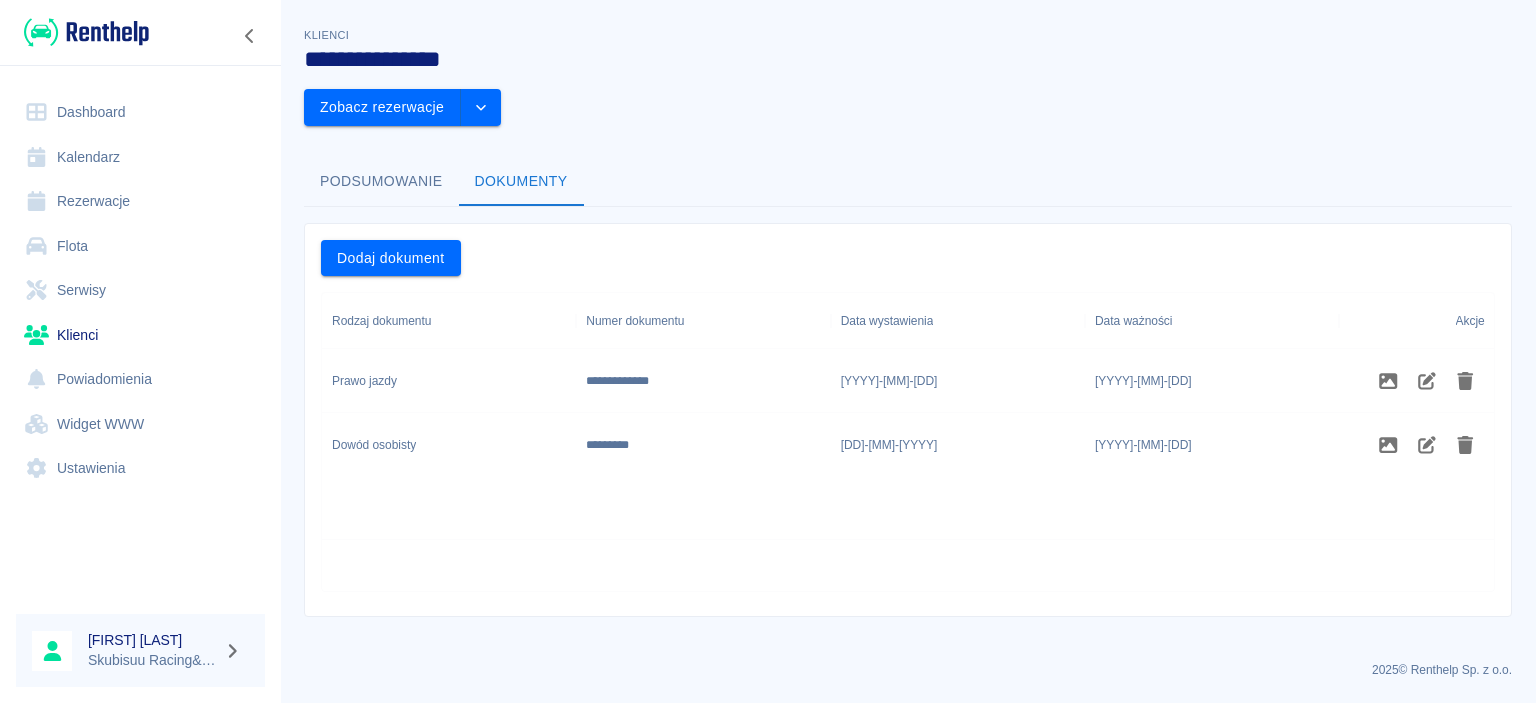 click on "Dashboard" at bounding box center (140, 112) 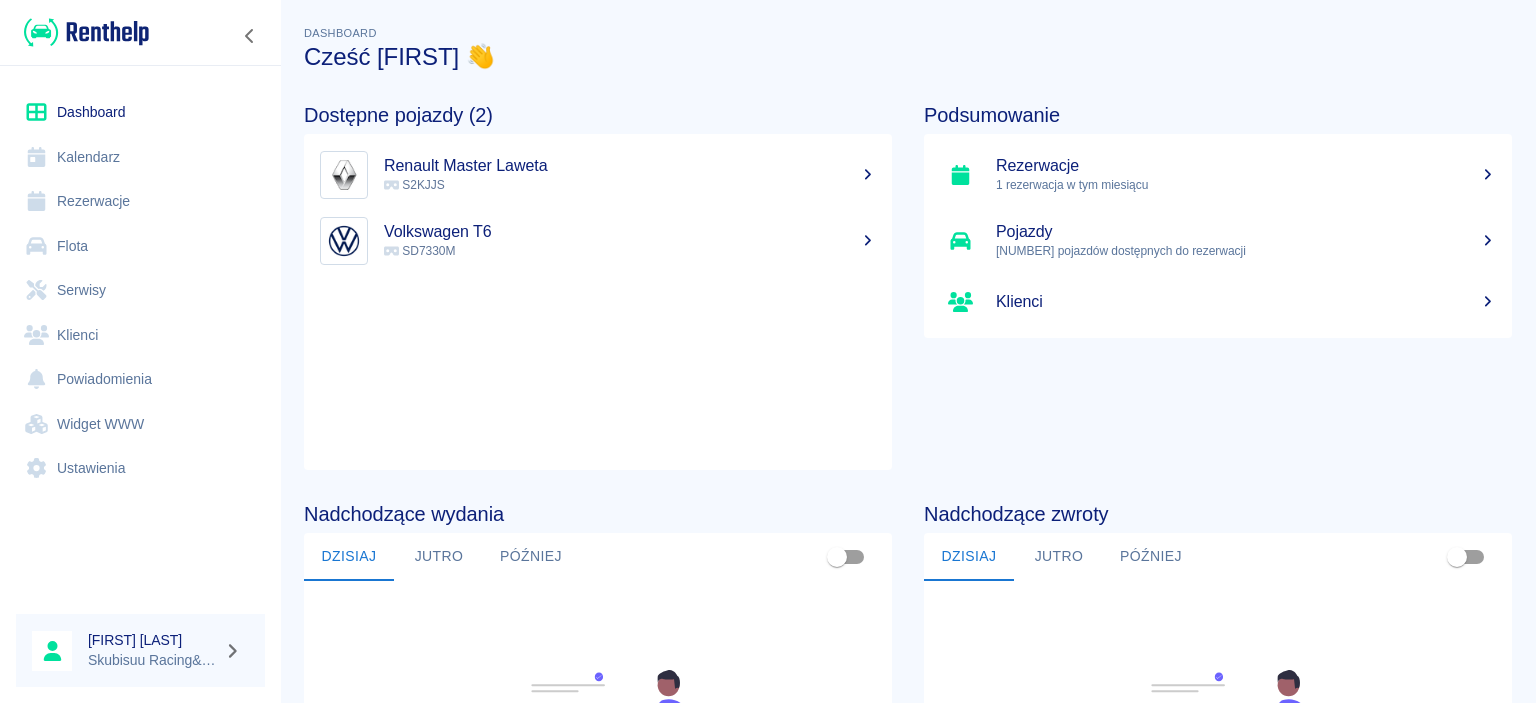 scroll, scrollTop: 0, scrollLeft: 0, axis: both 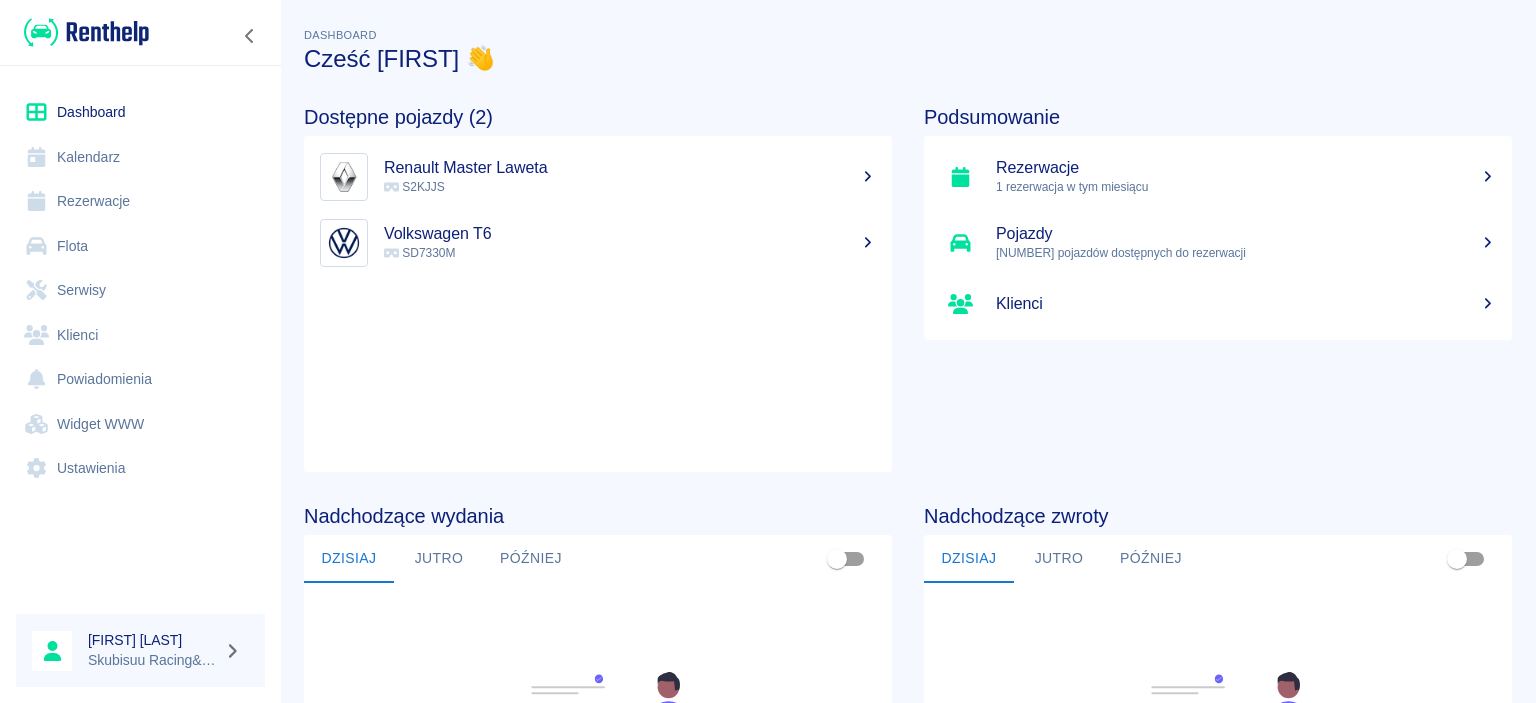 click on "1 rezerwacja w tym miesiącu" at bounding box center [1246, 187] 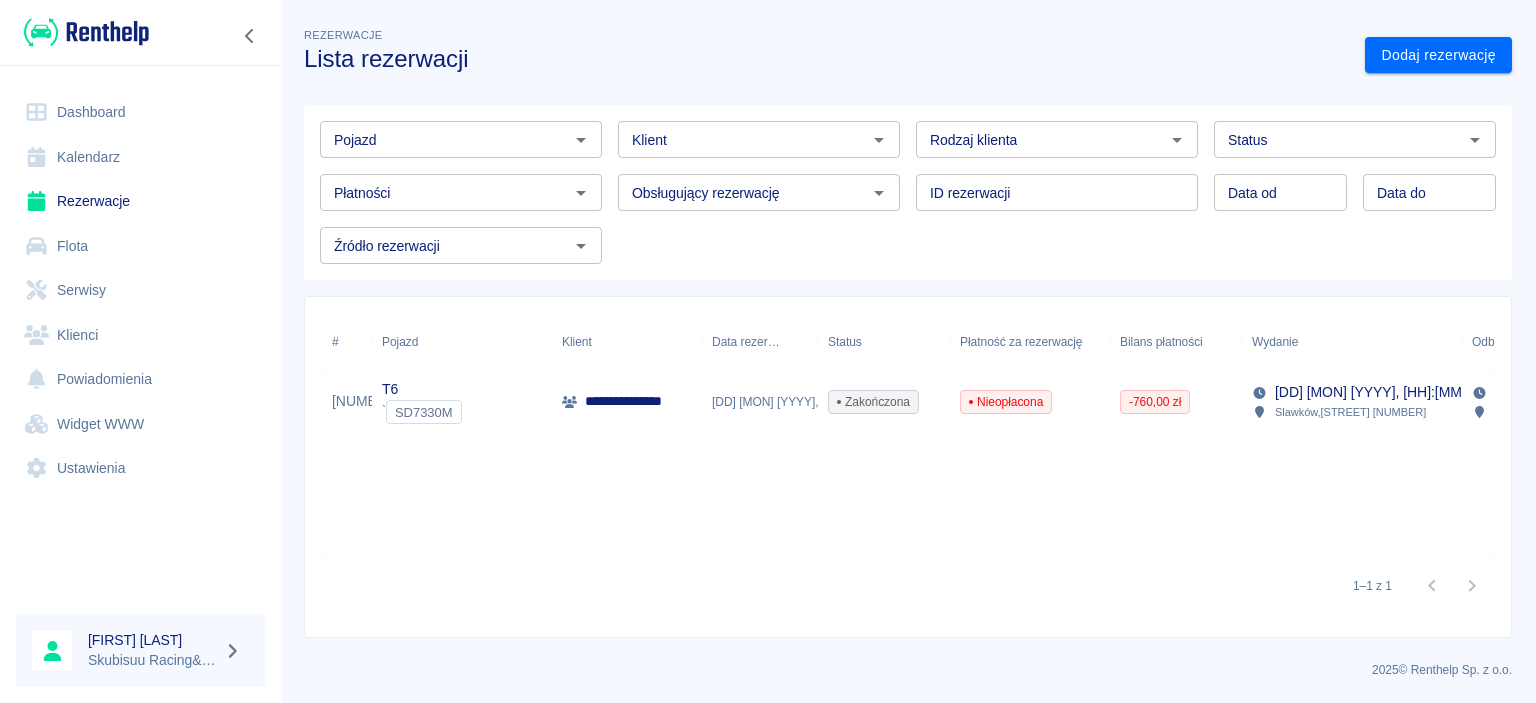 click on "Nieopłacona" at bounding box center [1006, 402] 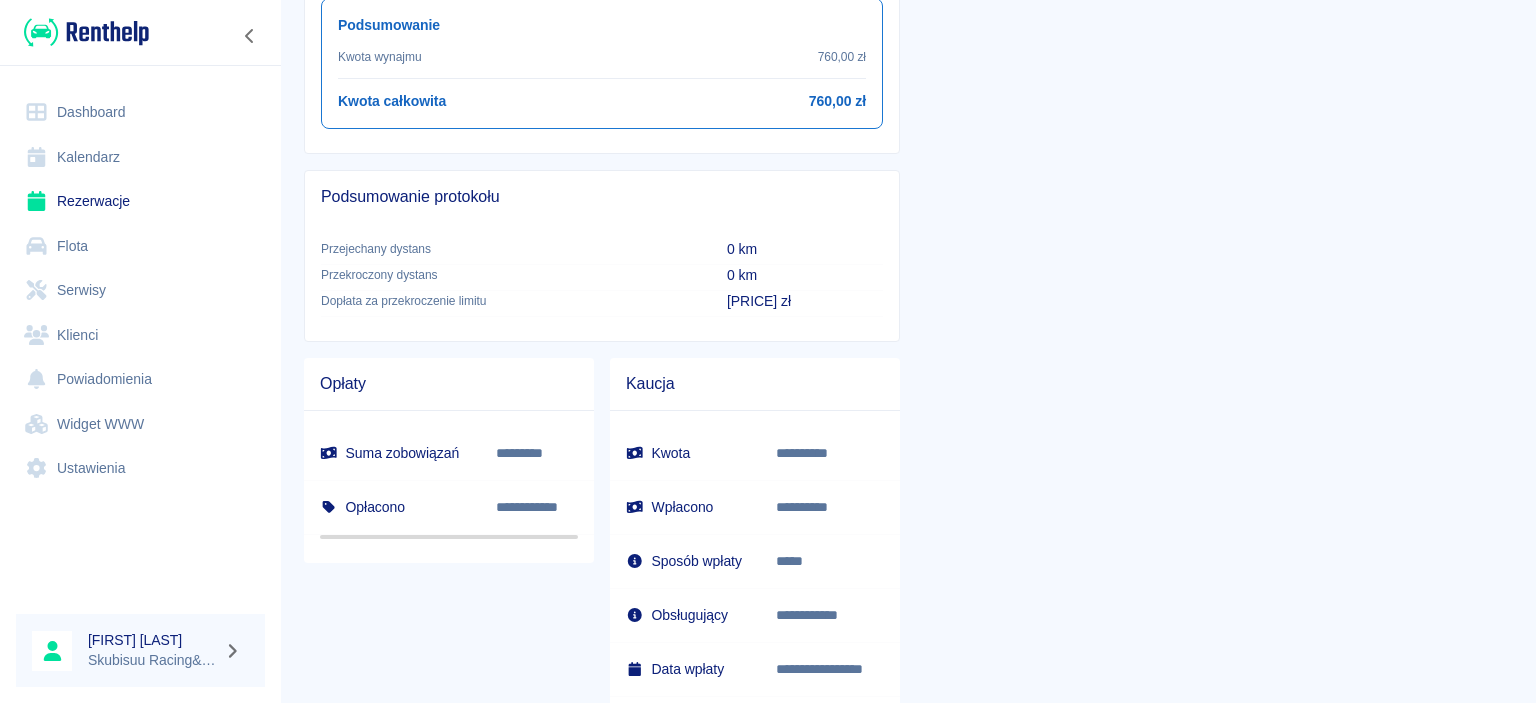 scroll, scrollTop: 1150, scrollLeft: 0, axis: vertical 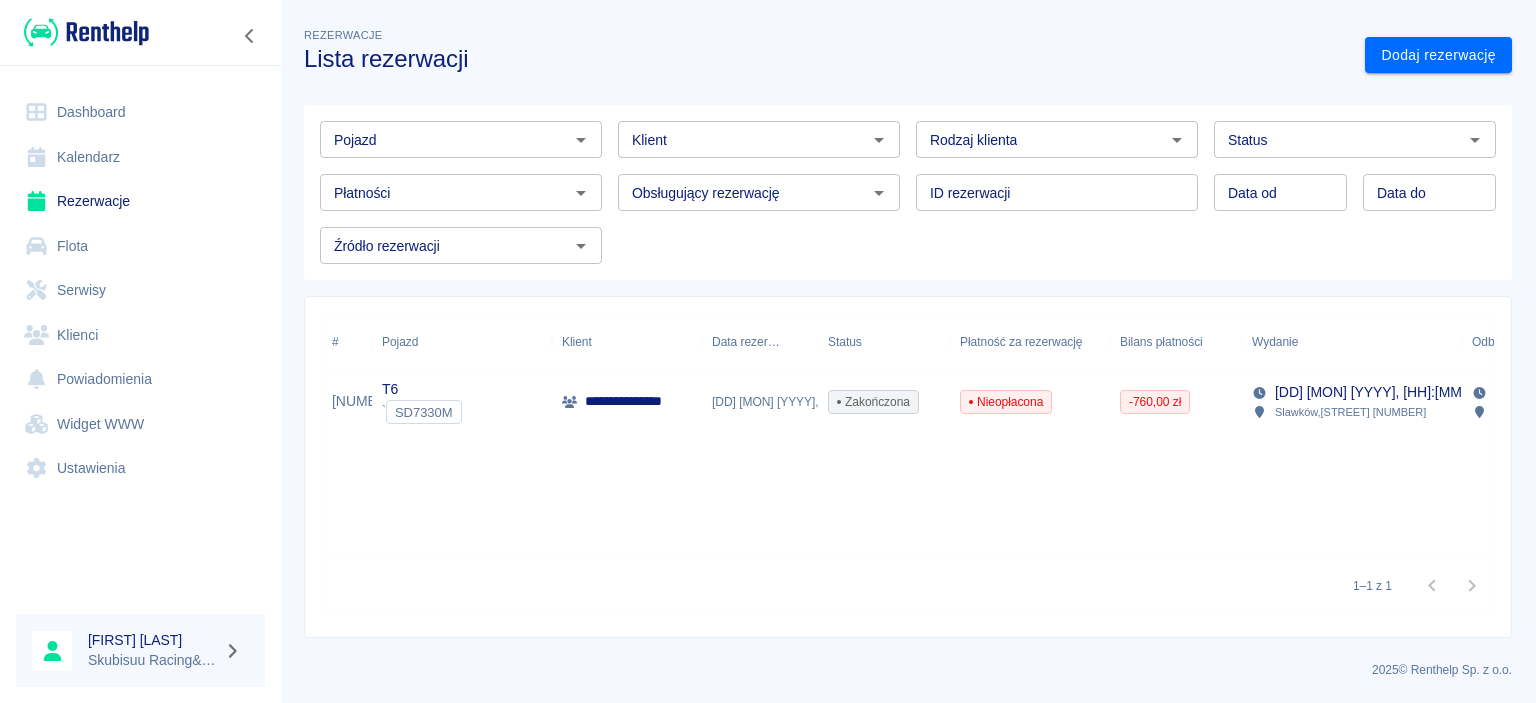 click on "**********" at bounding box center [908, 436] 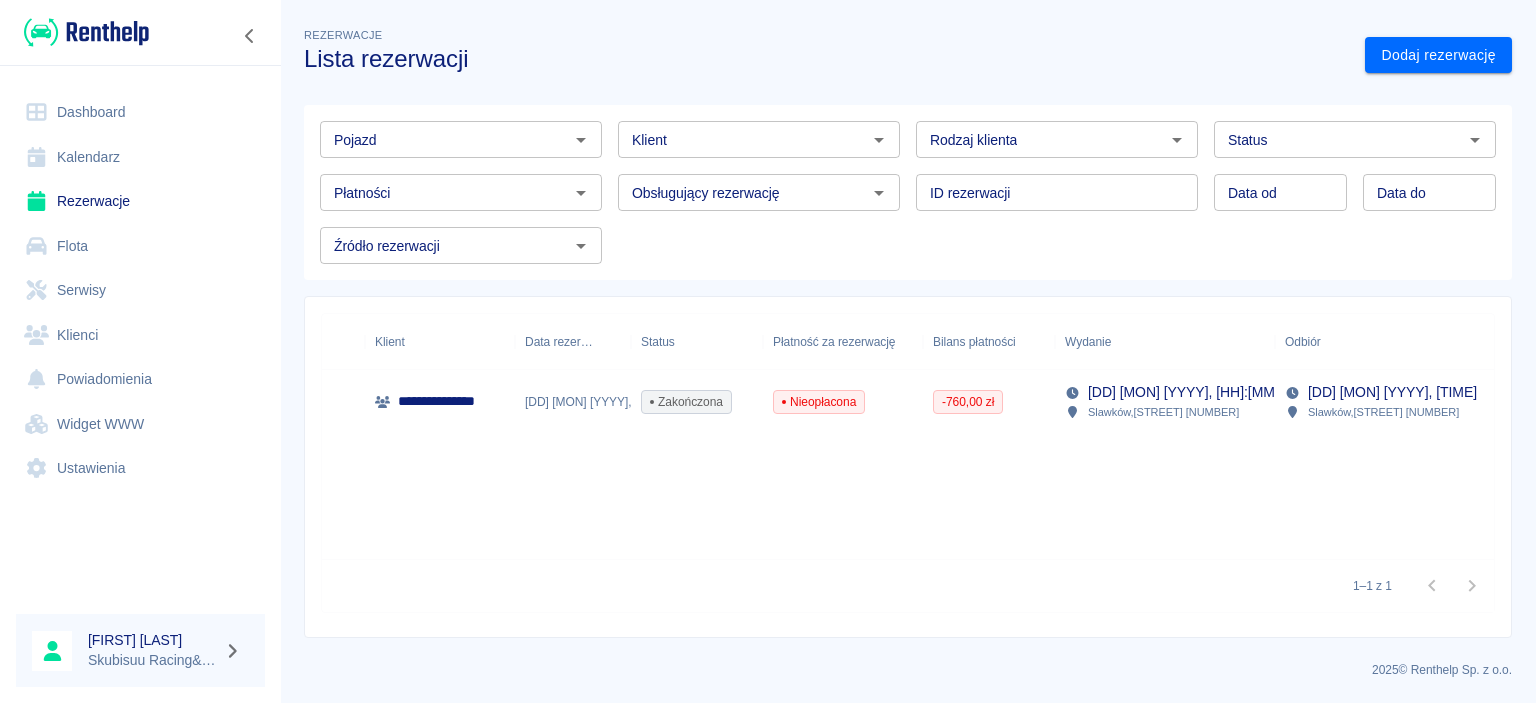 scroll, scrollTop: 0, scrollLeft: 0, axis: both 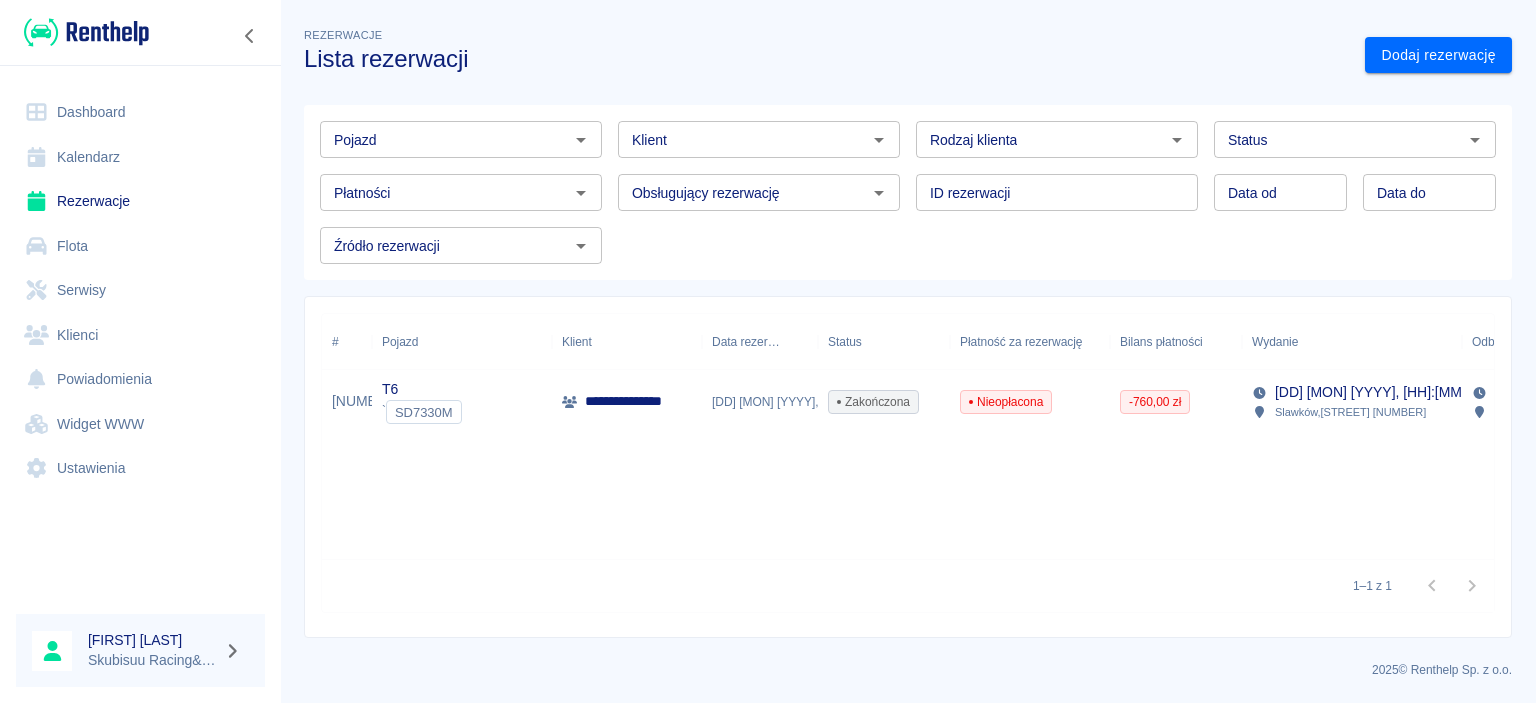 drag, startPoint x: 372, startPoint y: 340, endPoint x: 724, endPoint y: 509, distance: 390.46768 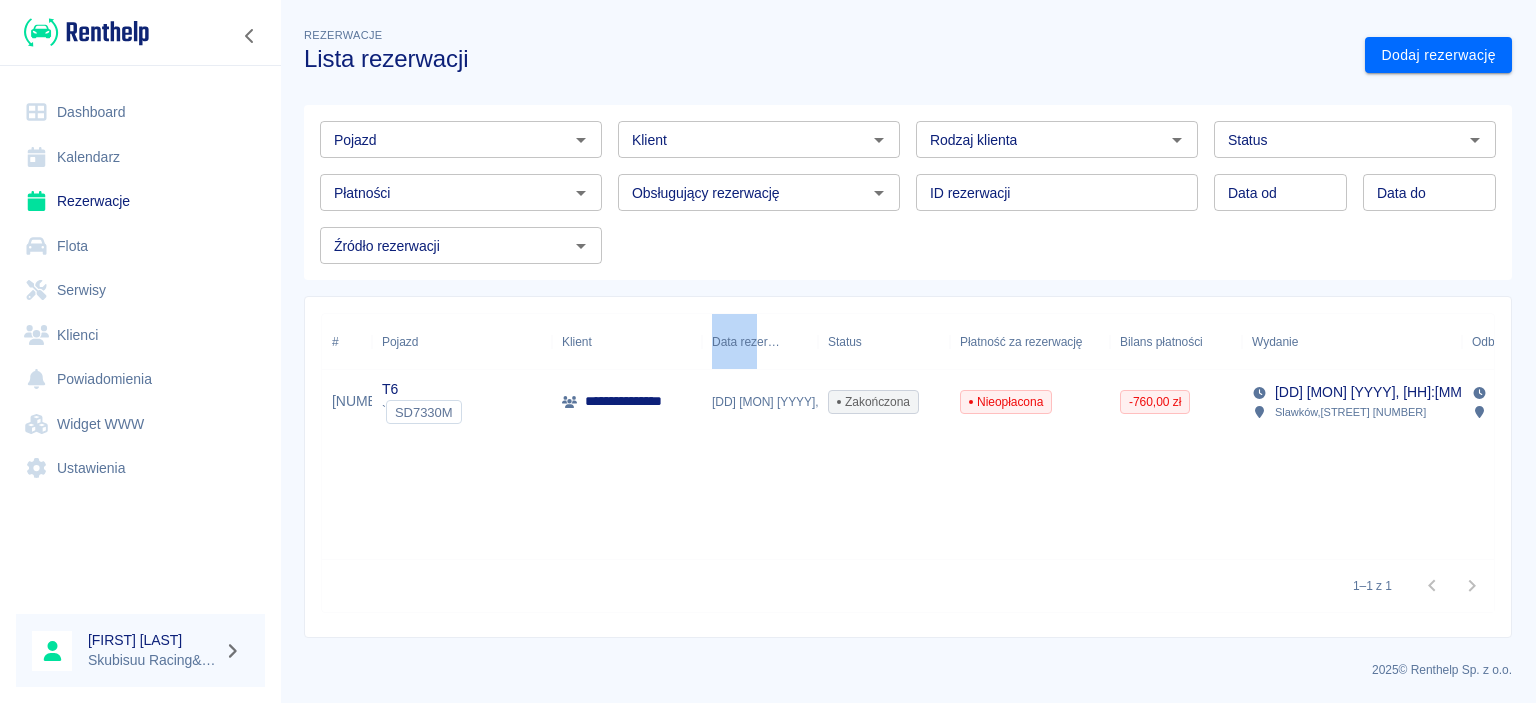 drag, startPoint x: 387, startPoint y: 339, endPoint x: 758, endPoint y: 366, distance: 371.98117 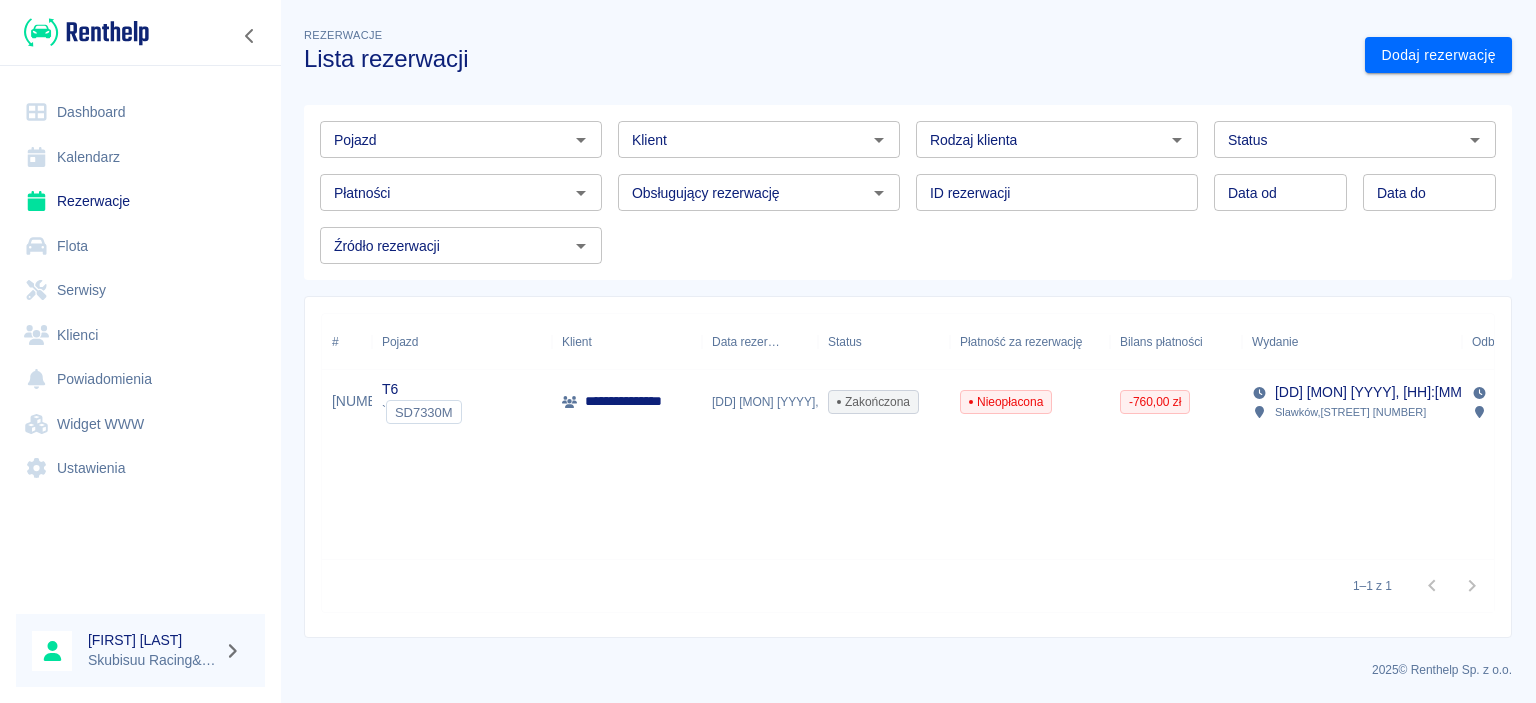 drag, startPoint x: 379, startPoint y: 332, endPoint x: 1166, endPoint y: 534, distance: 812.5103 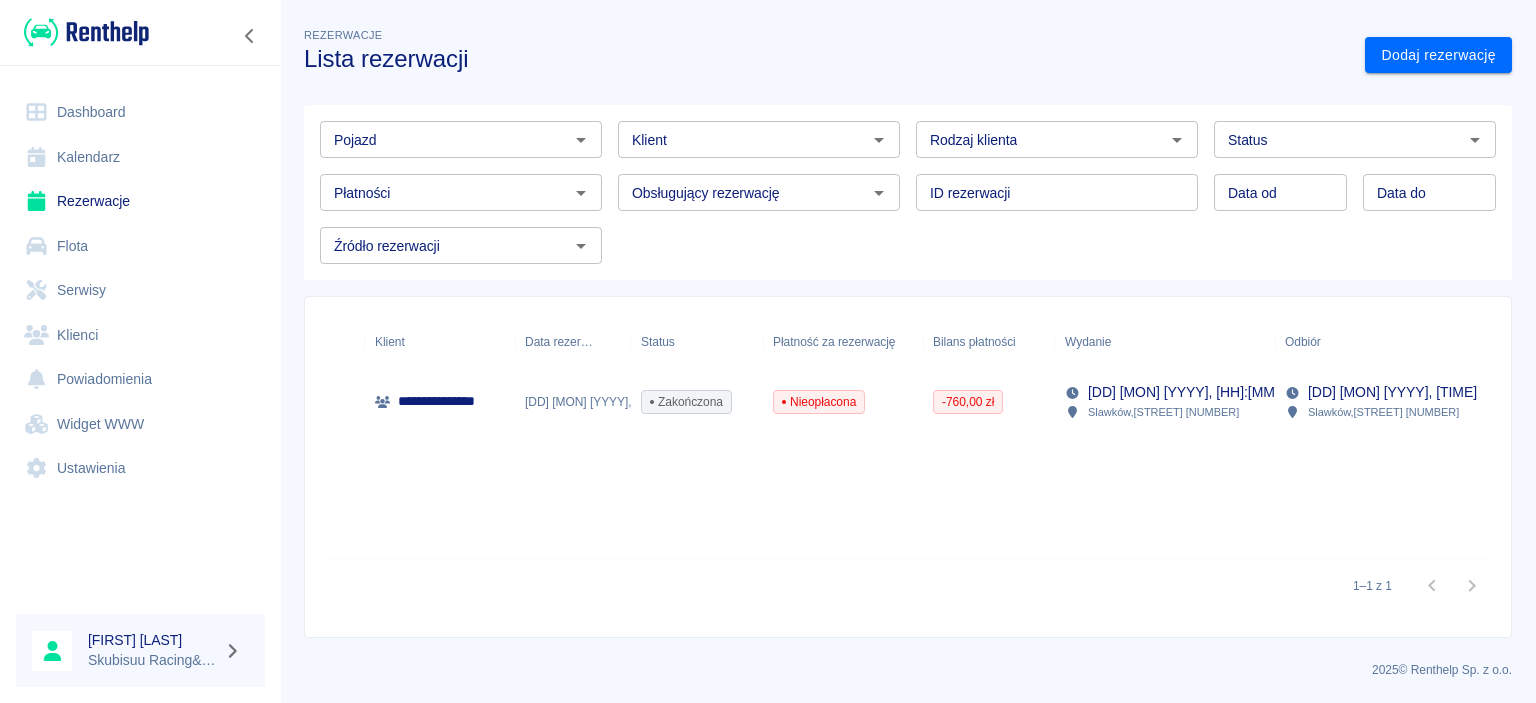scroll, scrollTop: 0, scrollLeft: 0, axis: both 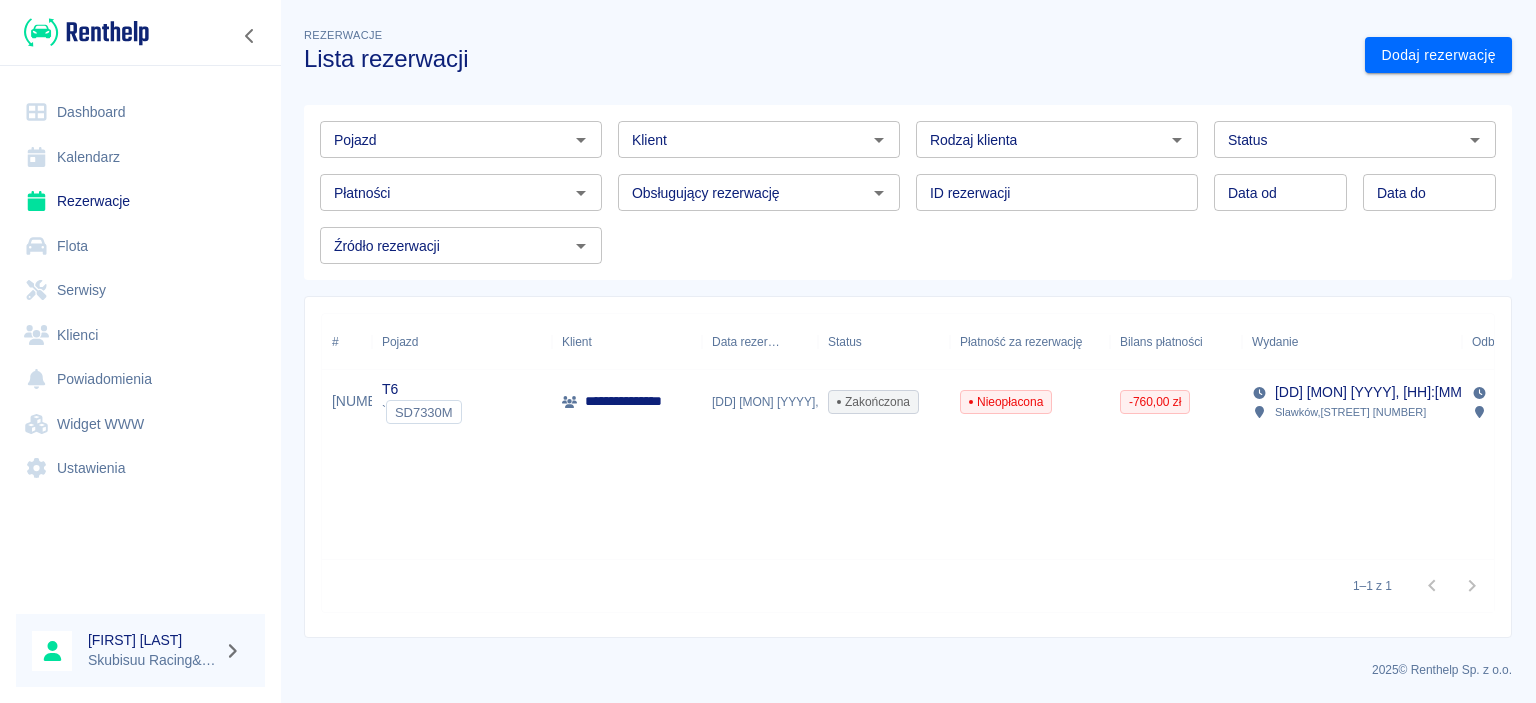 drag, startPoint x: 362, startPoint y: 333, endPoint x: 845, endPoint y: 331, distance: 483.00415 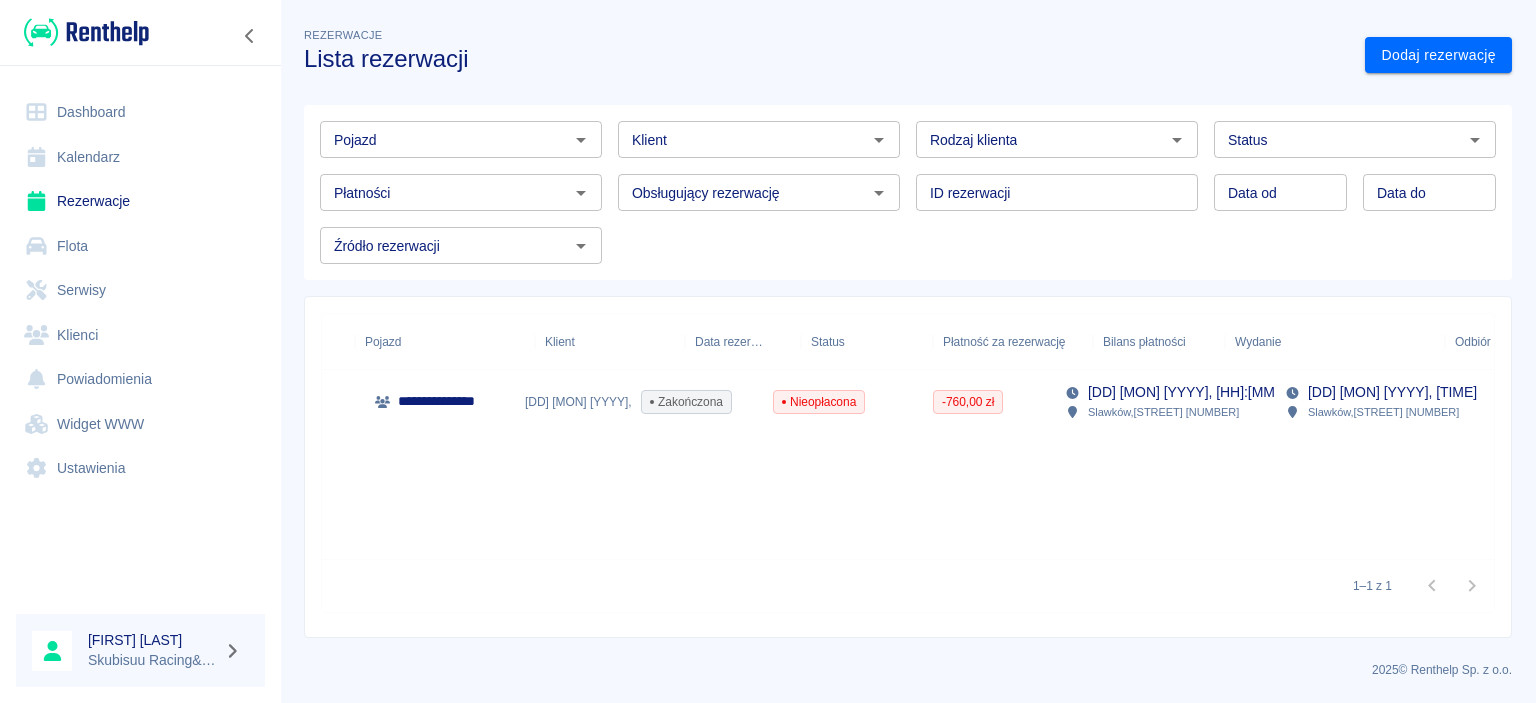 scroll, scrollTop: 0, scrollLeft: 0, axis: both 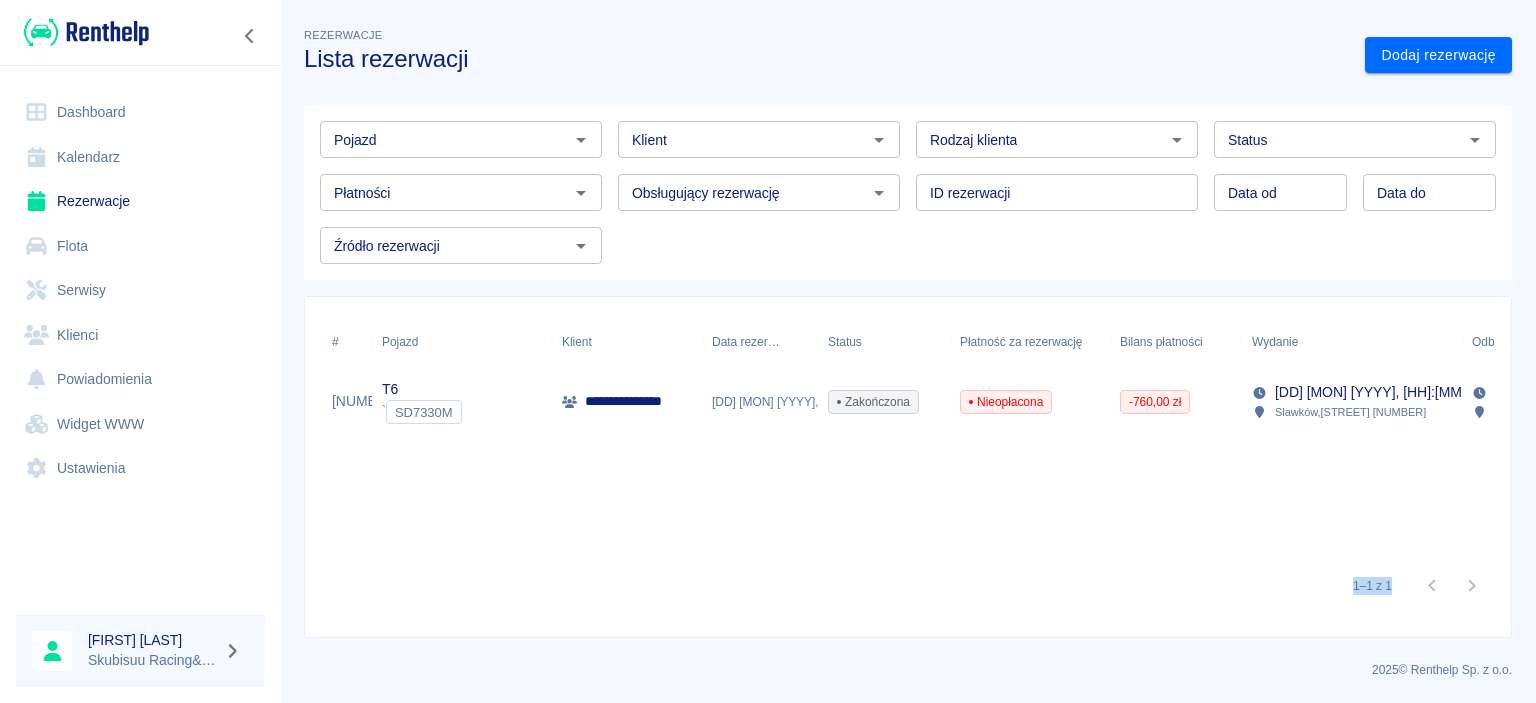 drag, startPoint x: 338, startPoint y: 326, endPoint x: 1535, endPoint y: 750, distance: 1269.876 